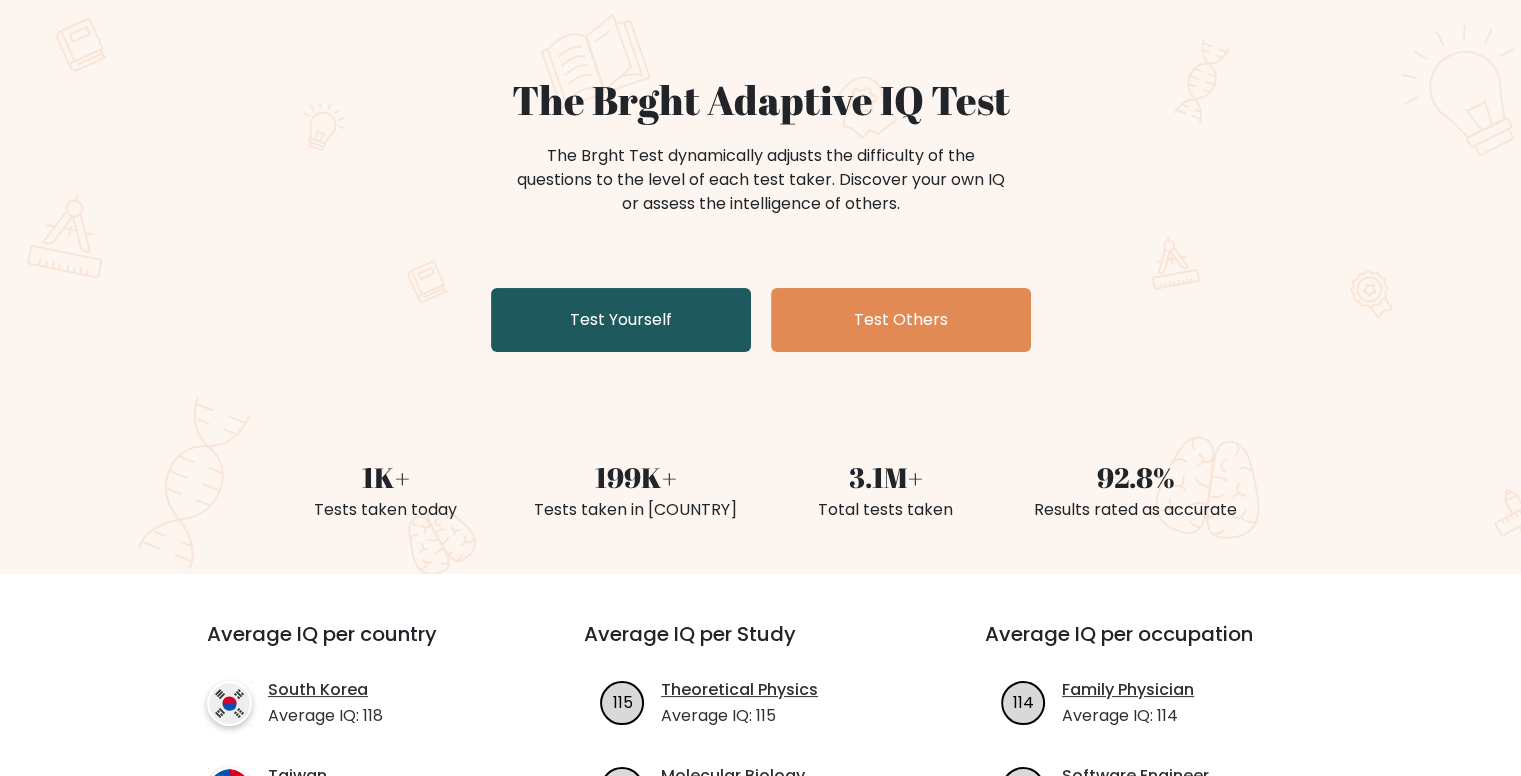 scroll, scrollTop: 100, scrollLeft: 0, axis: vertical 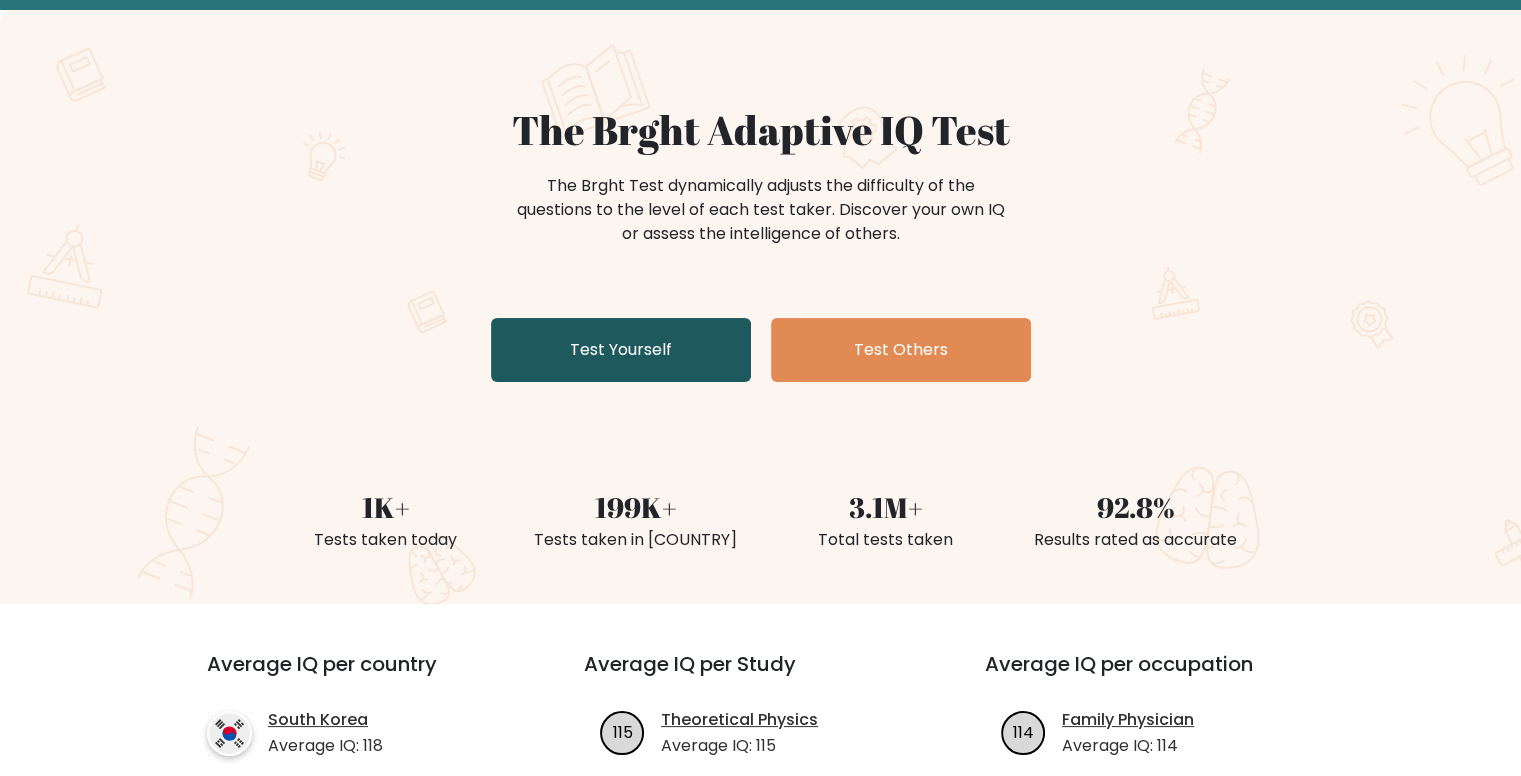 click on "Test Yourself" at bounding box center [621, 350] 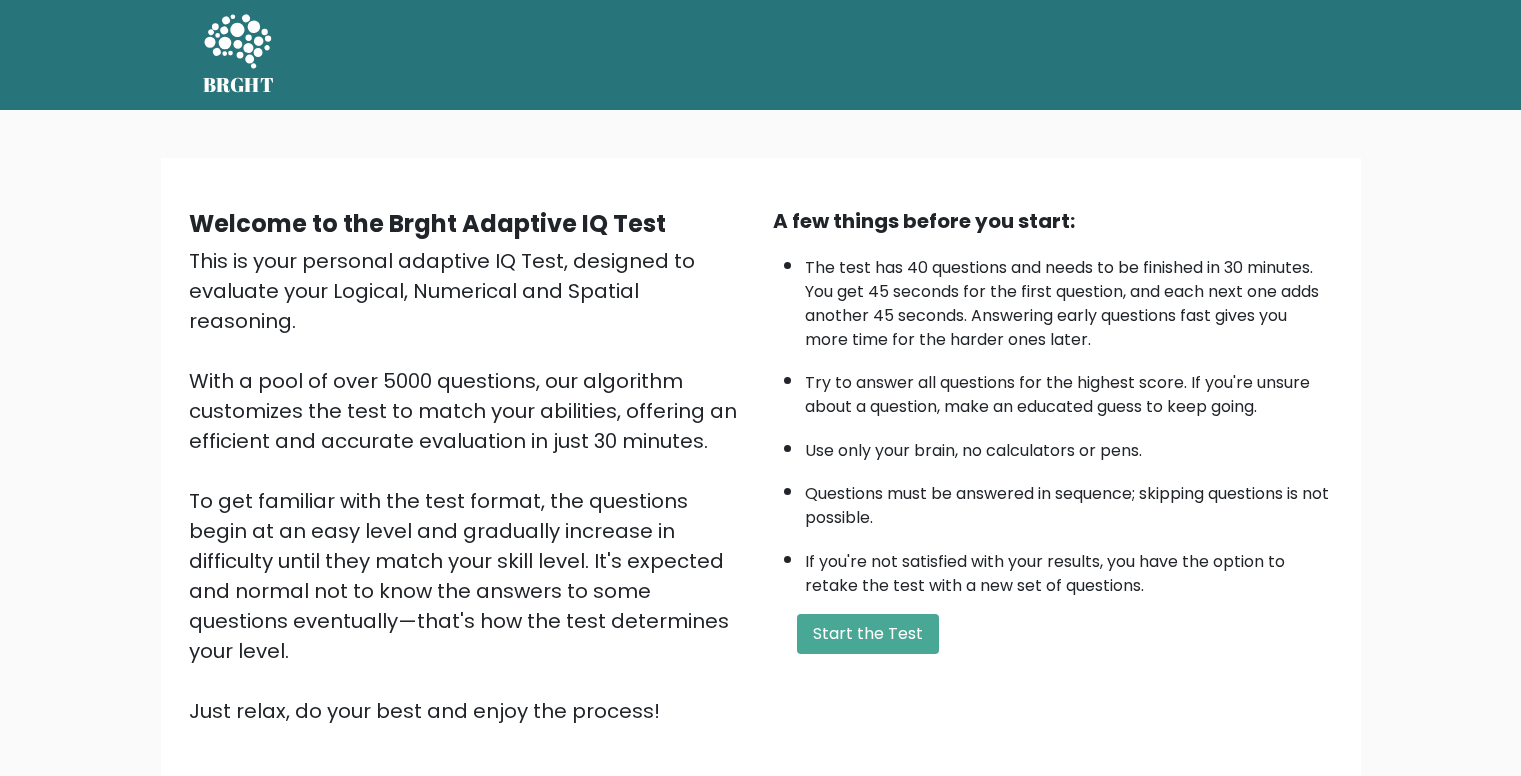 scroll, scrollTop: 0, scrollLeft: 0, axis: both 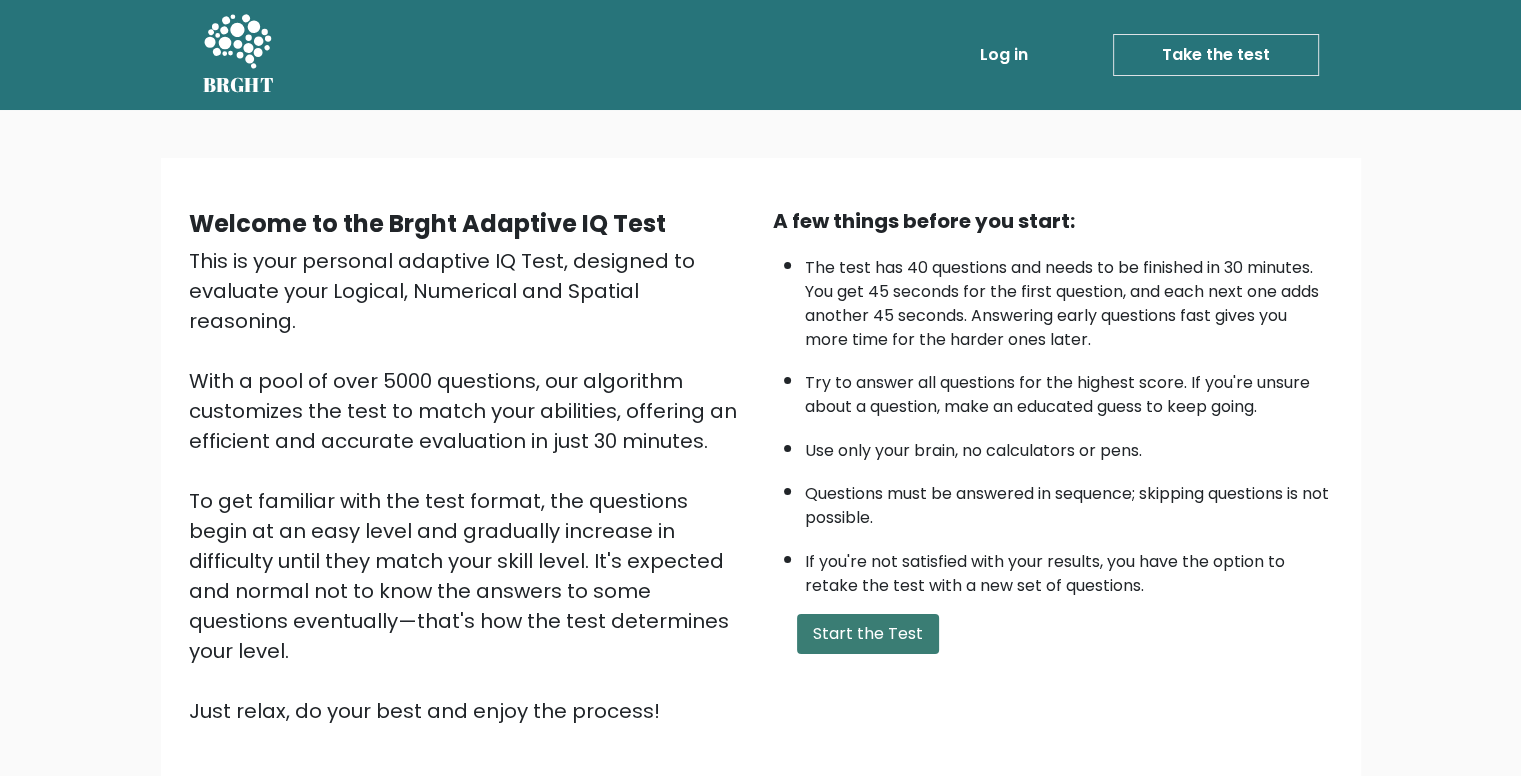 click on "Start the Test" at bounding box center (868, 634) 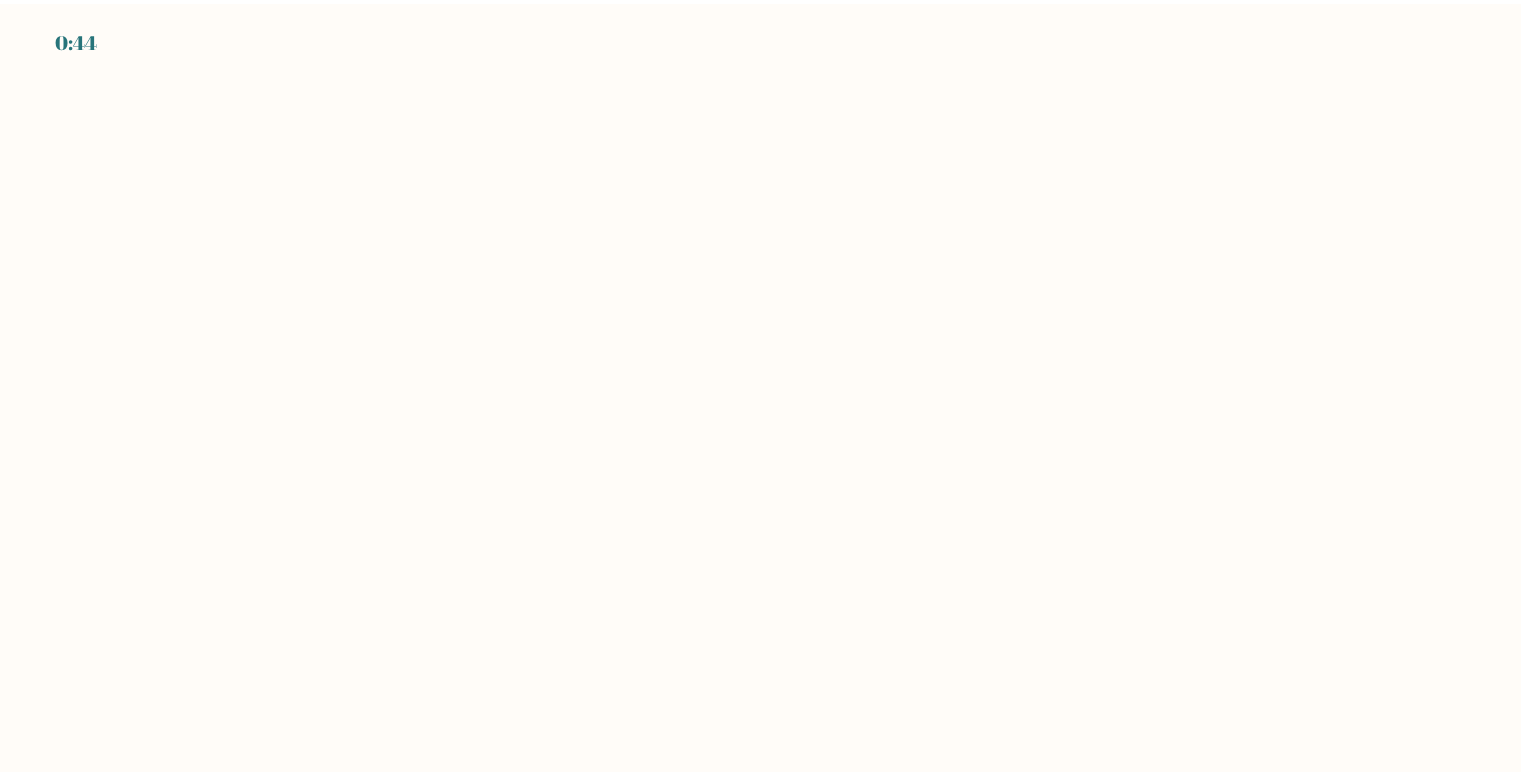 scroll, scrollTop: 0, scrollLeft: 0, axis: both 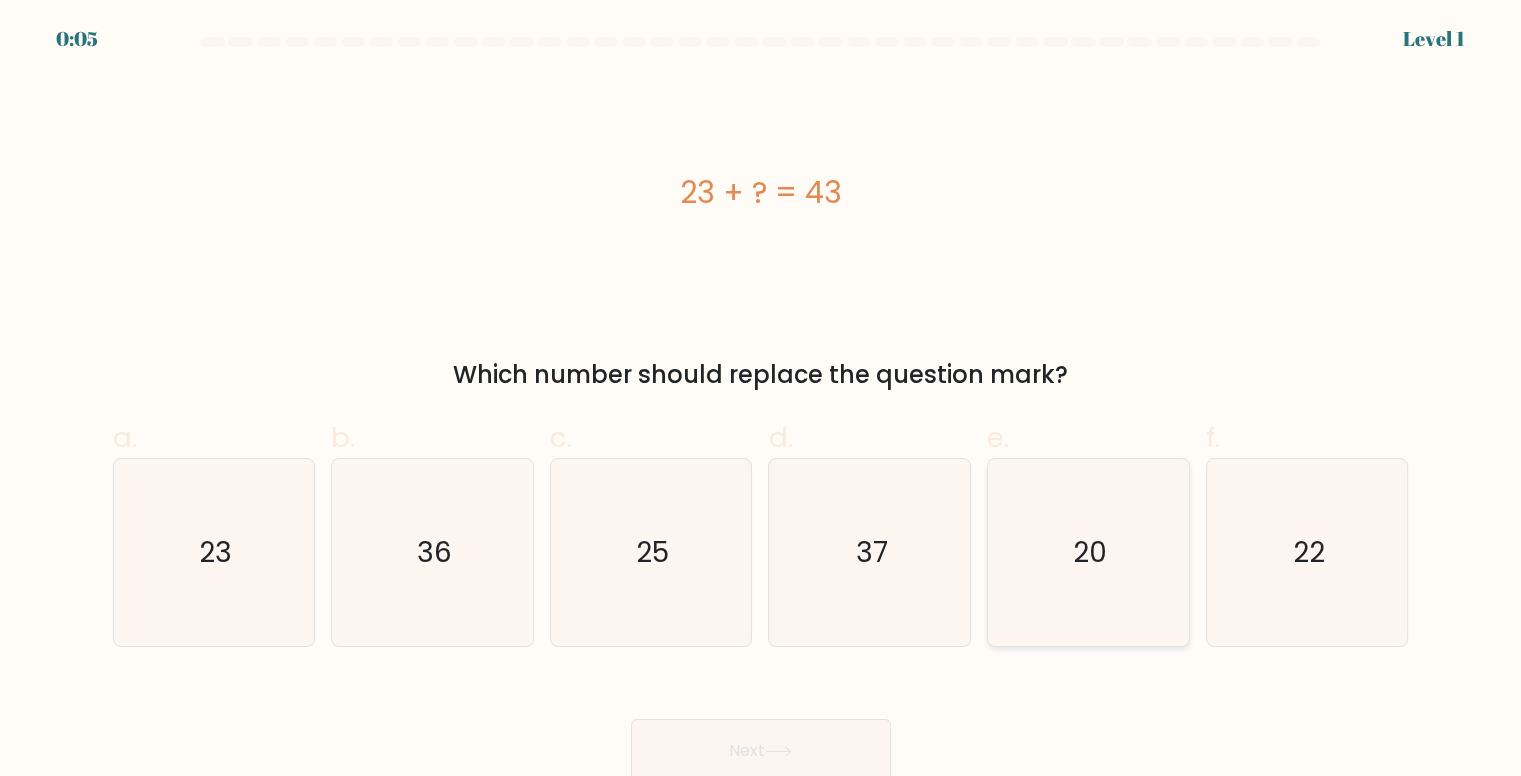 click on "20" 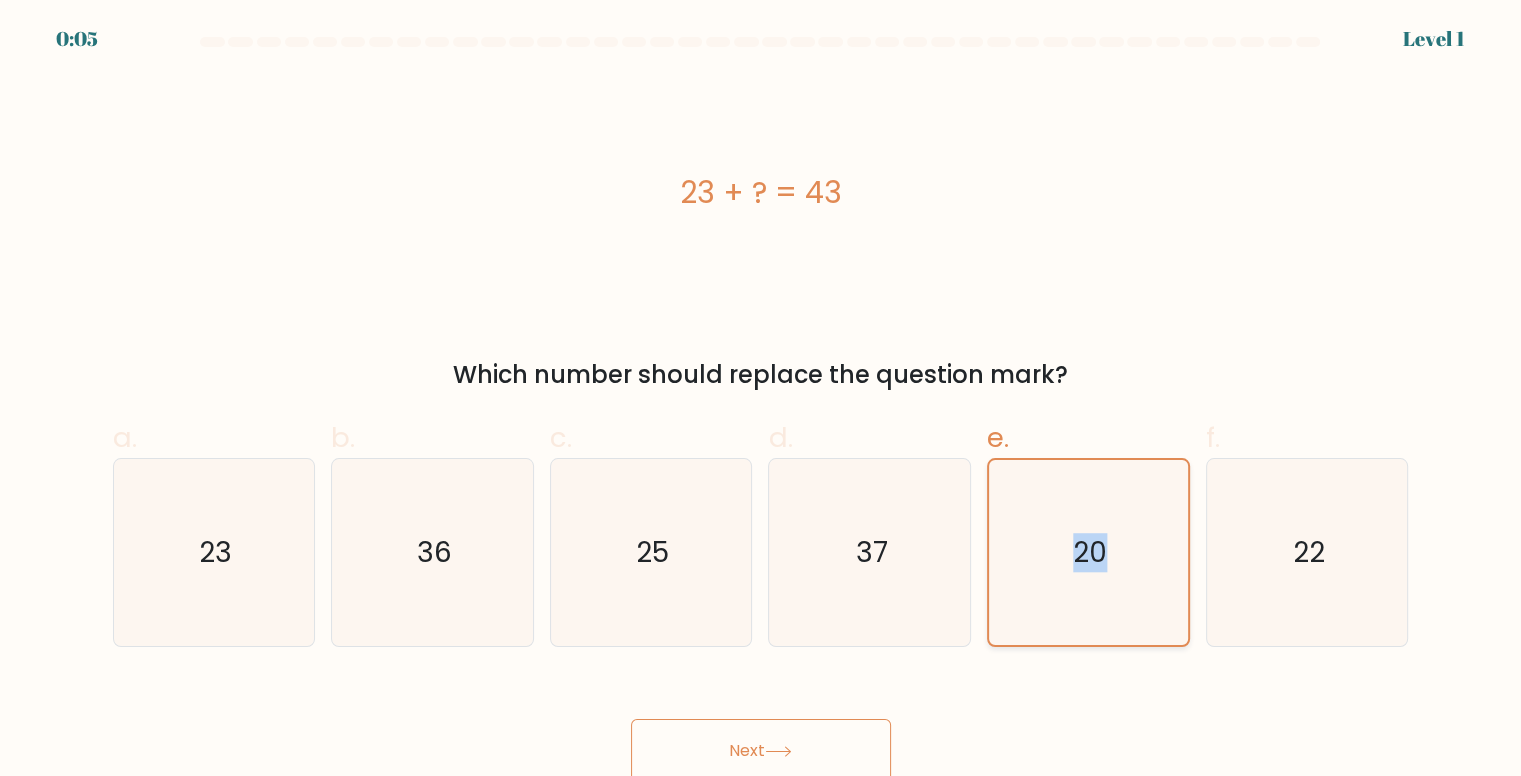 click on "20" 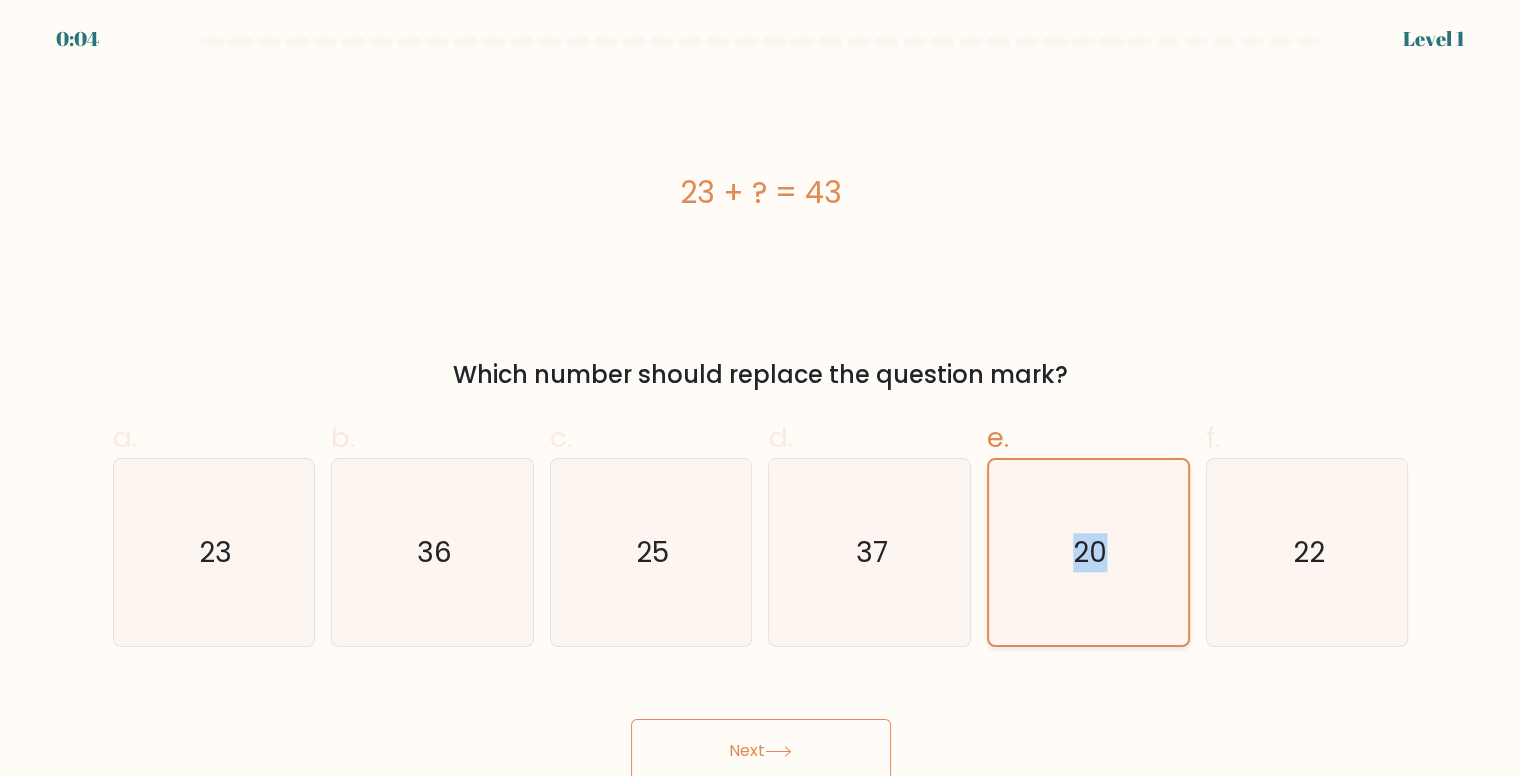 click on "20" 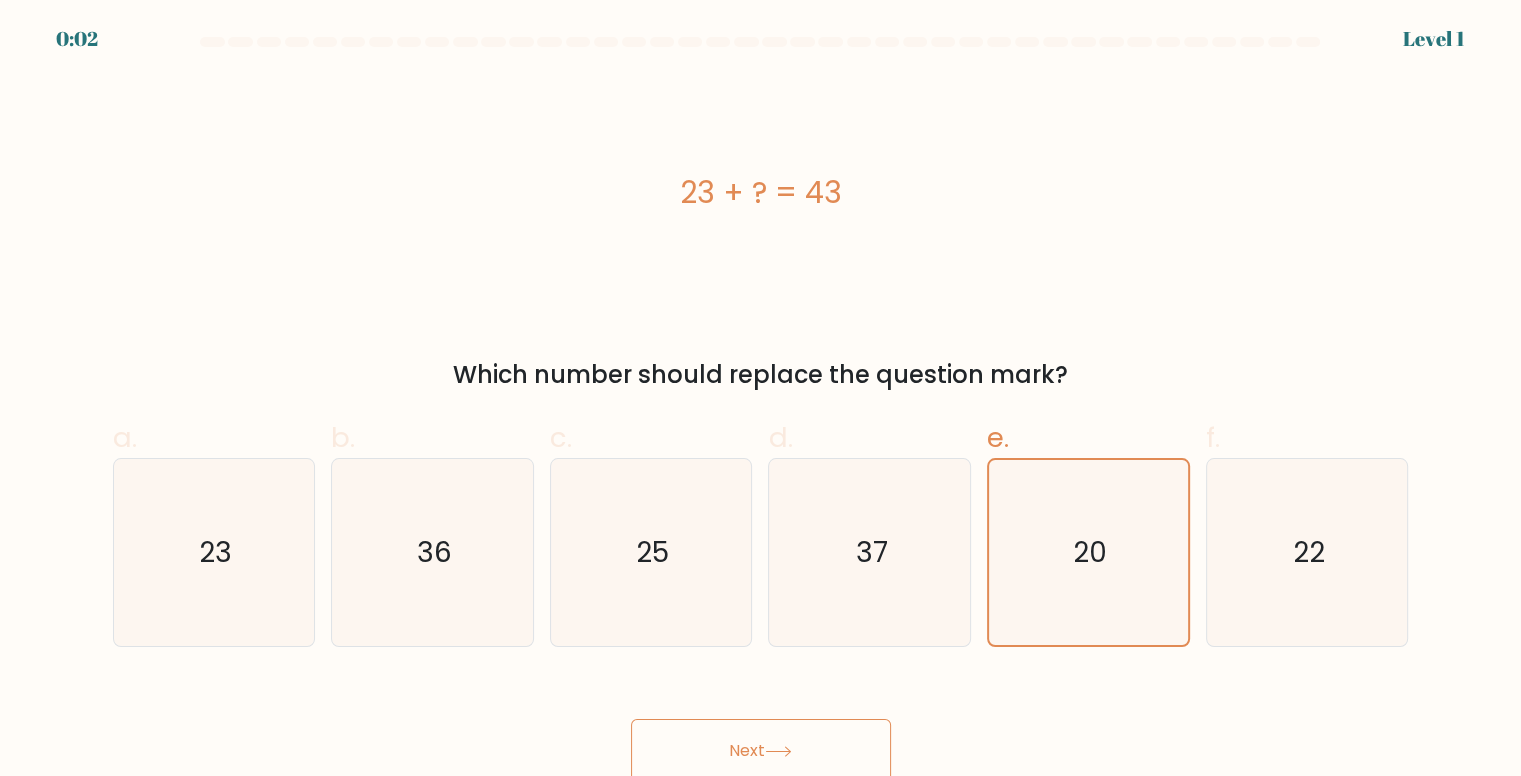 click on "Next" at bounding box center (761, 751) 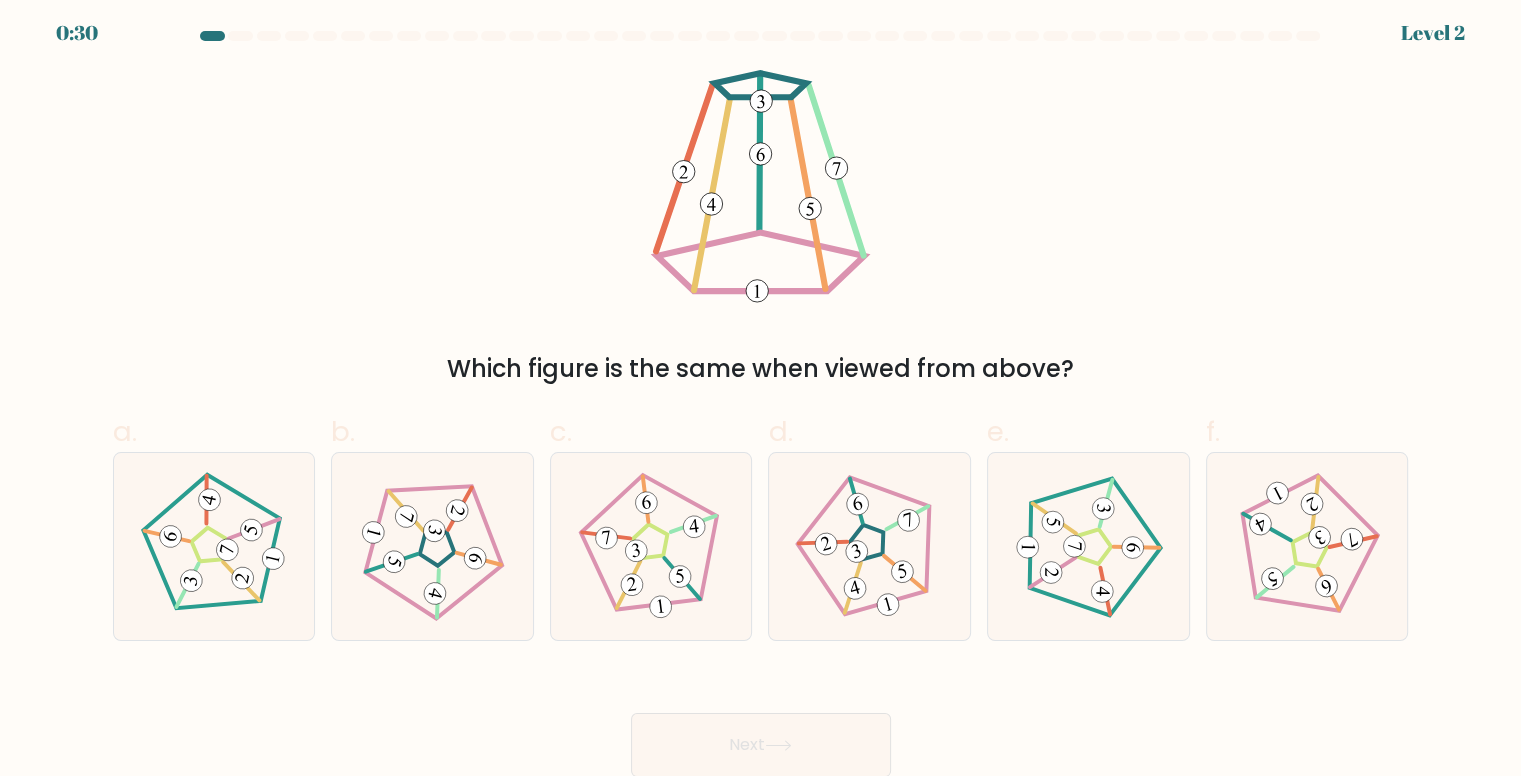 scroll, scrollTop: 8, scrollLeft: 0, axis: vertical 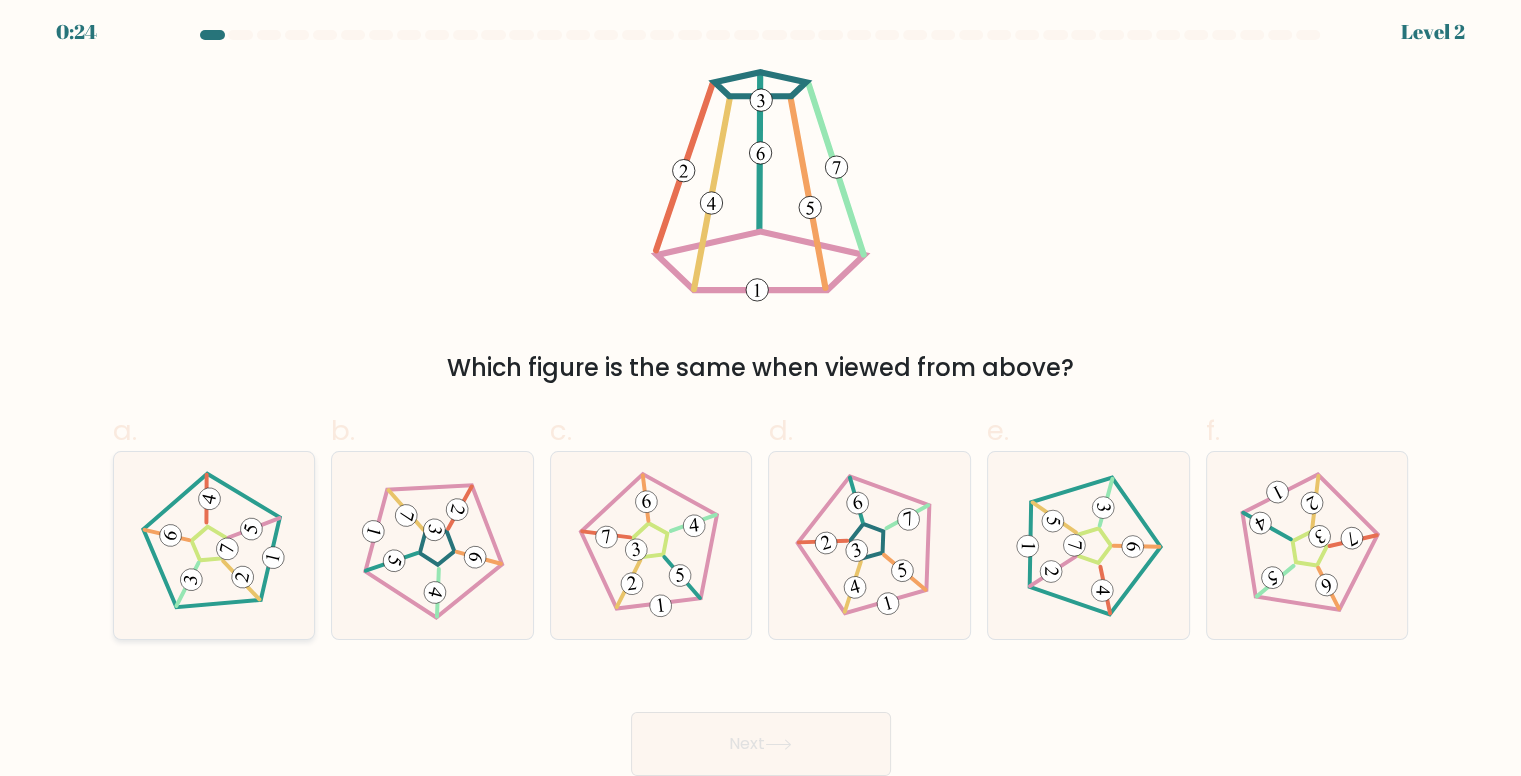 click 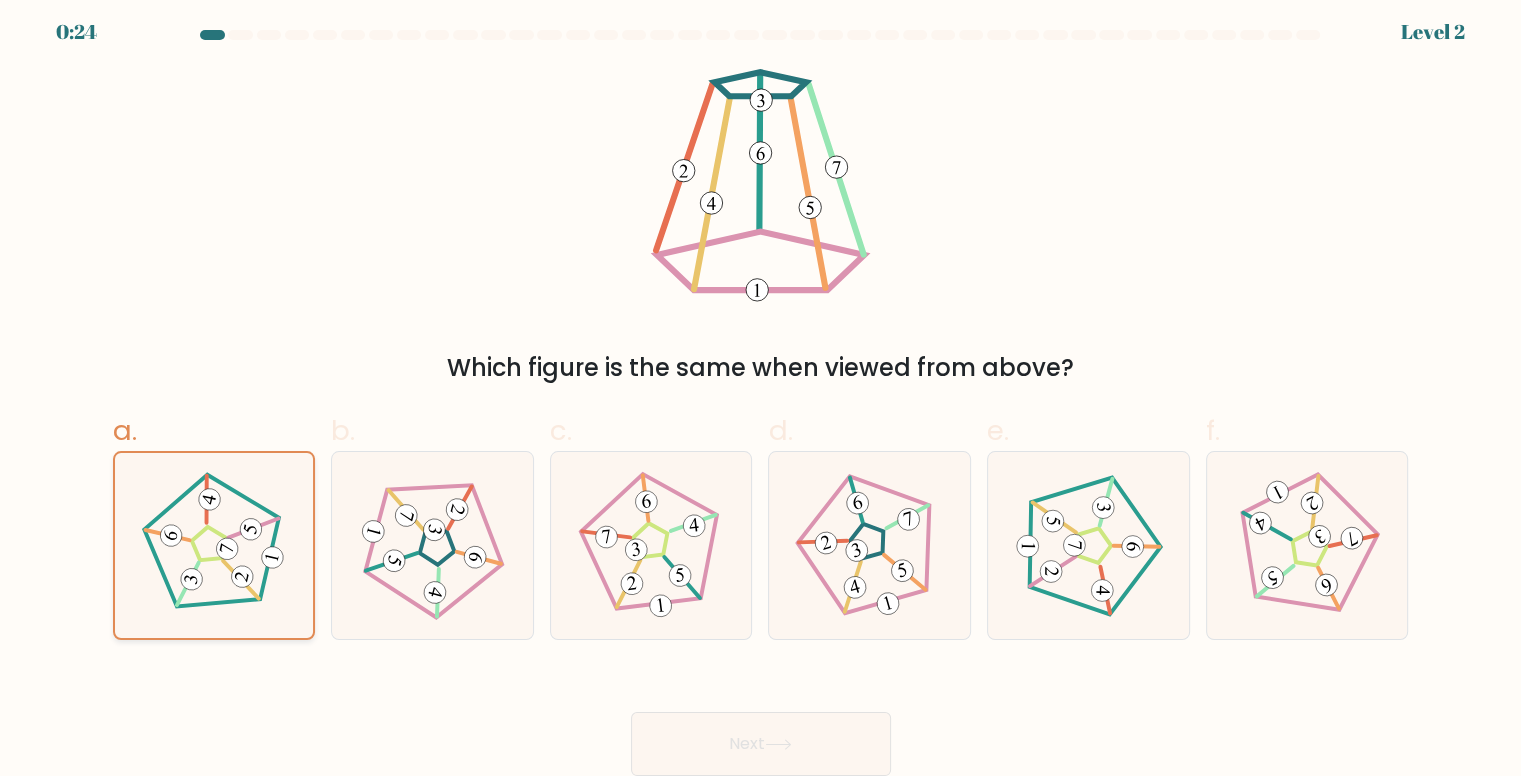 click 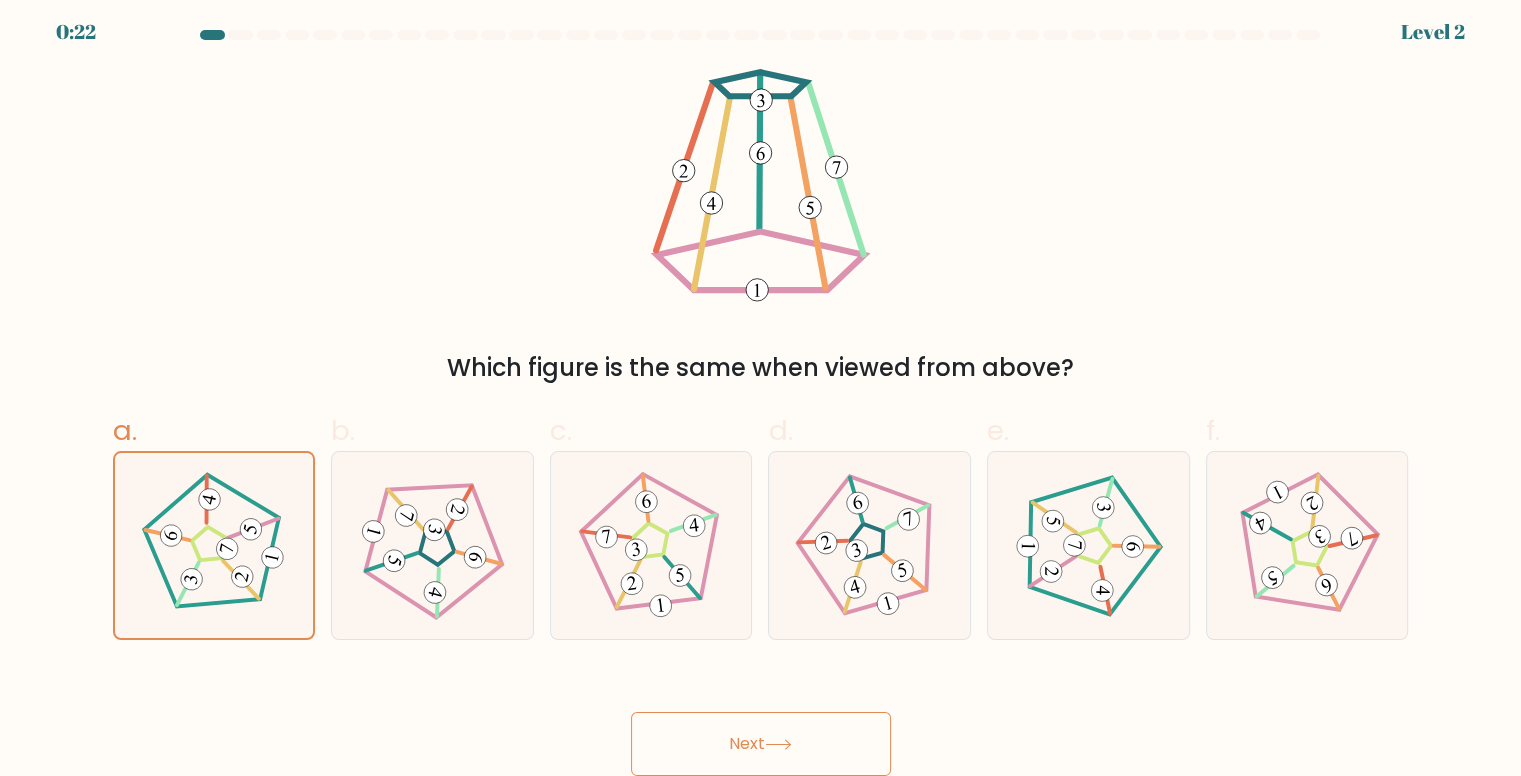 click on "Next" at bounding box center [761, 744] 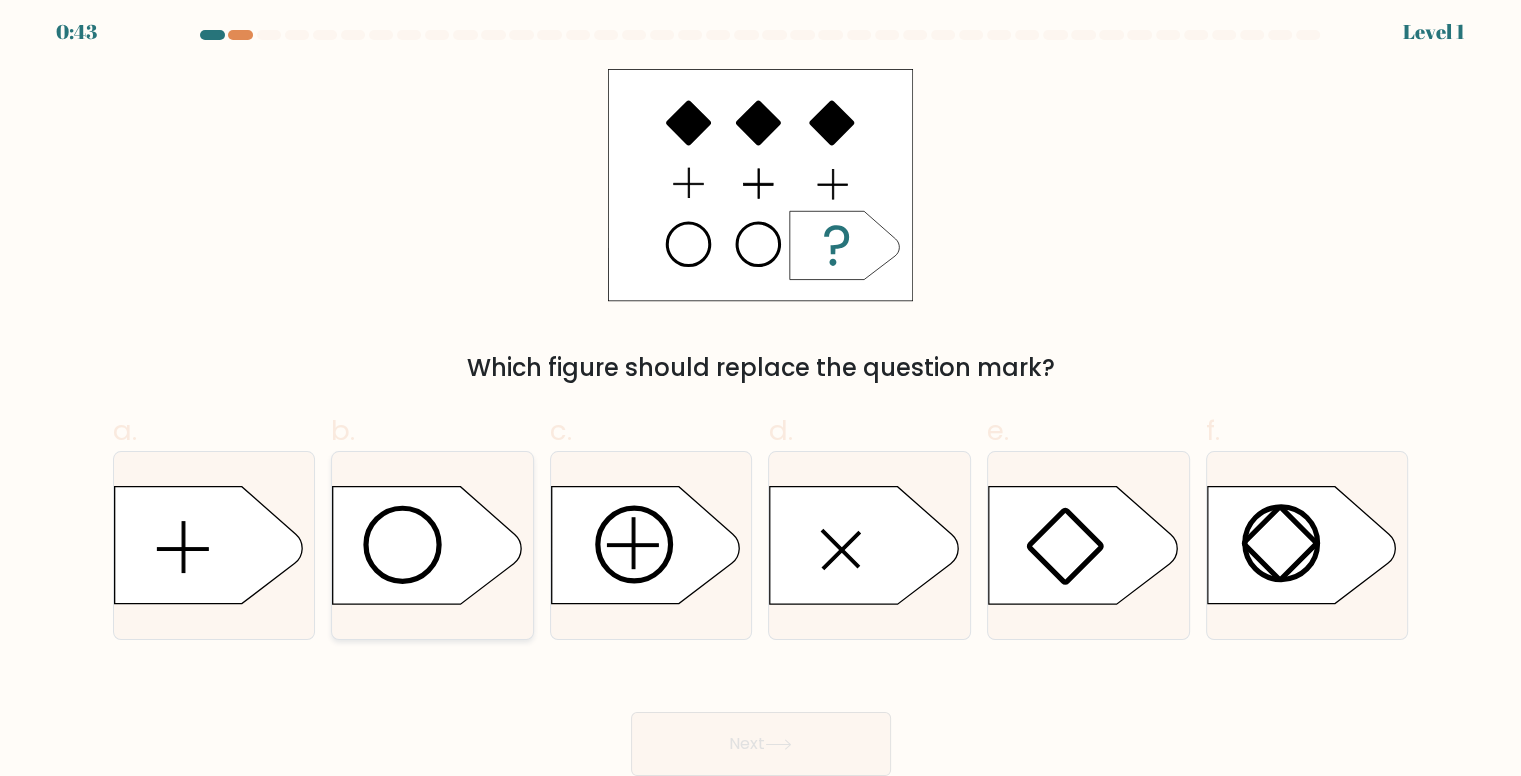 click 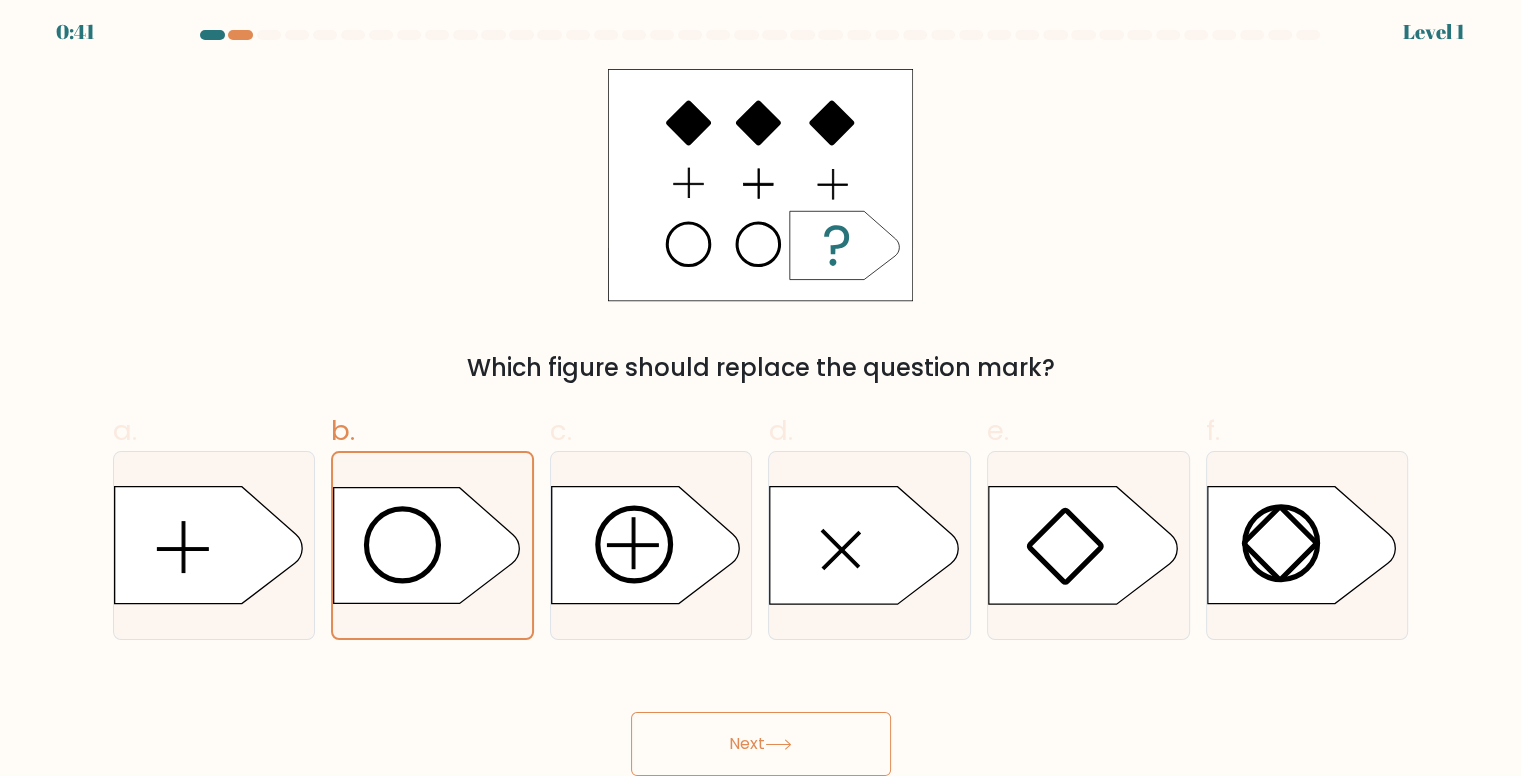 click on "Next" at bounding box center [761, 744] 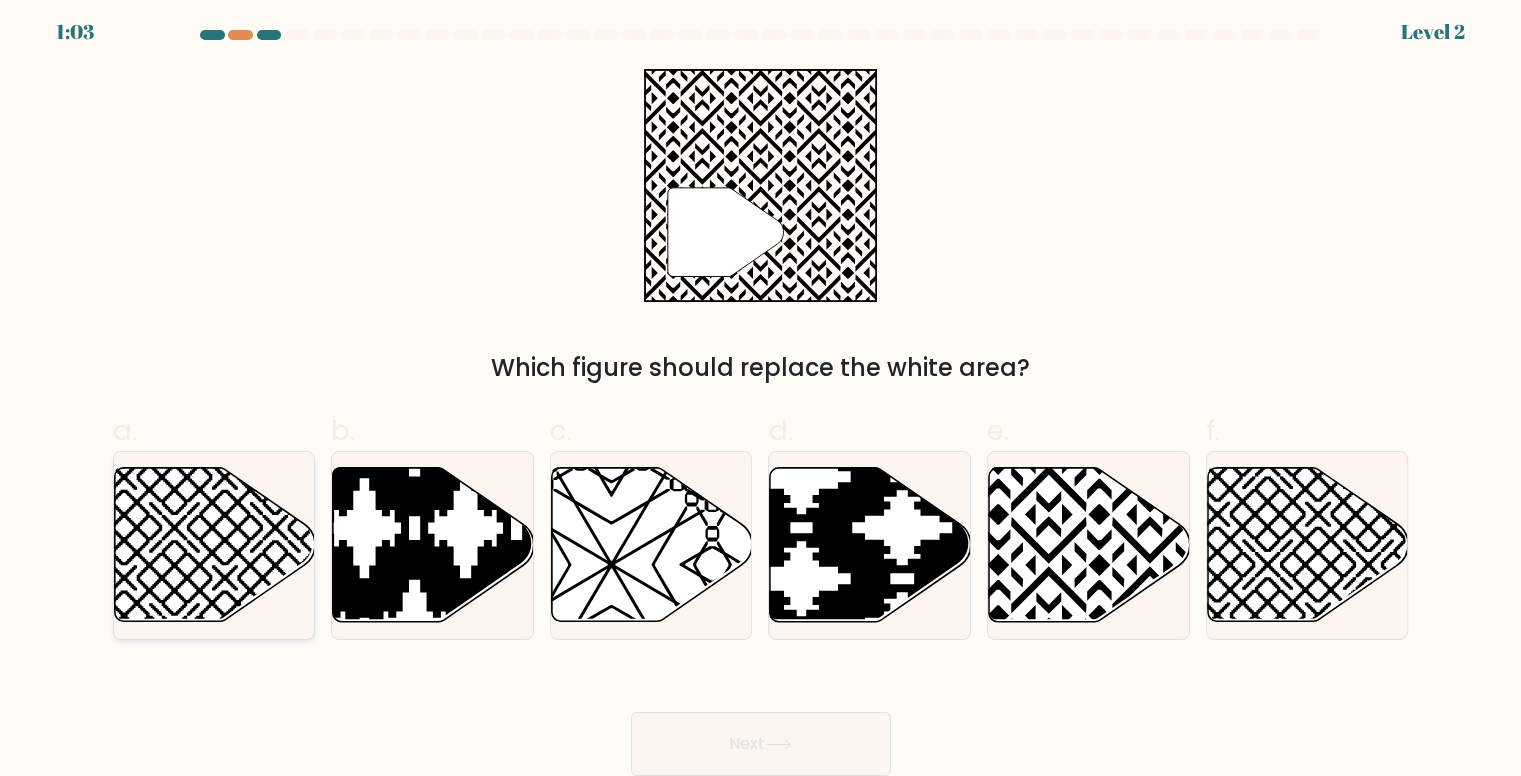 click 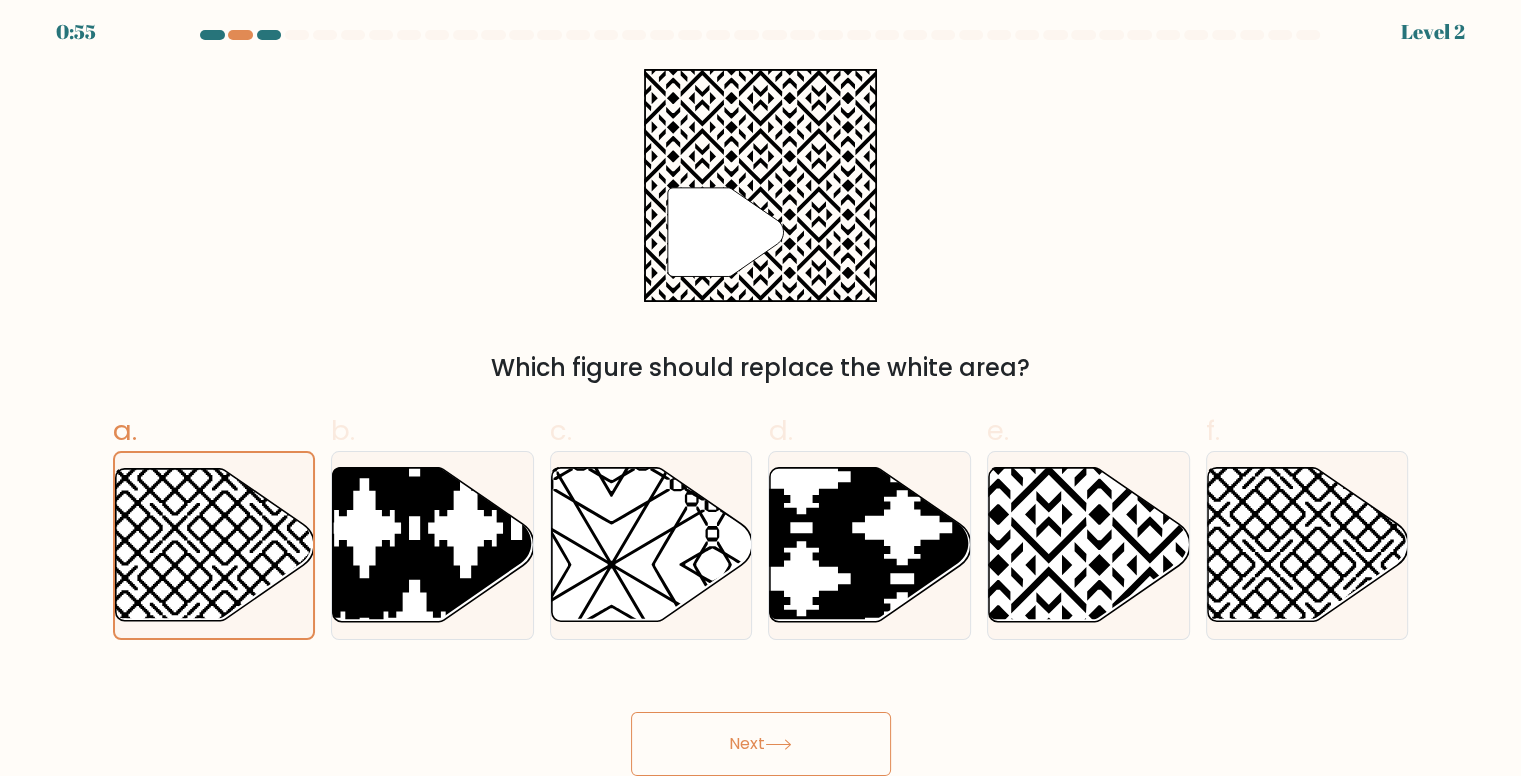 drag, startPoint x: 774, startPoint y: 741, endPoint x: 462, endPoint y: 693, distance: 315.67072 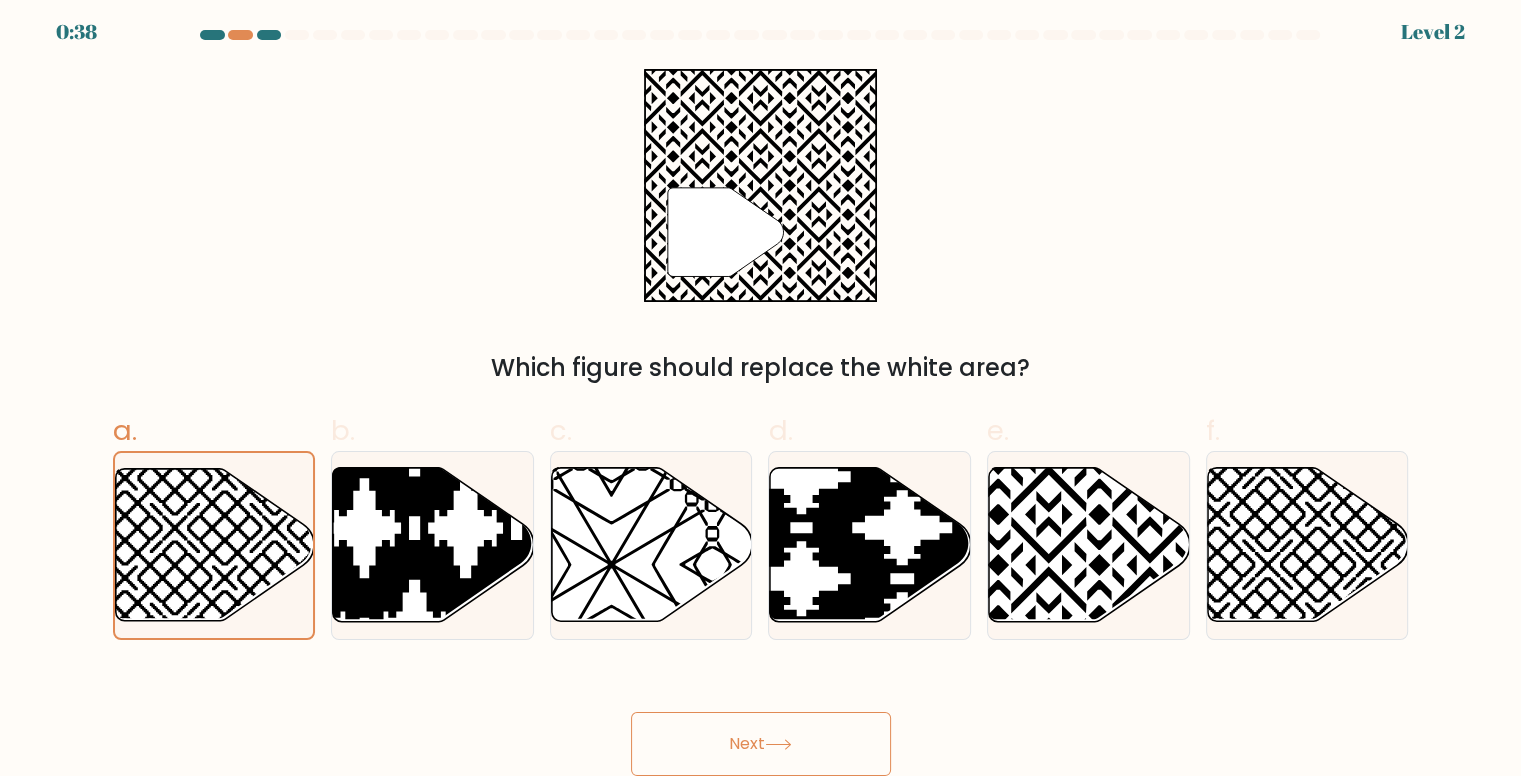 click on "Next" at bounding box center [761, 744] 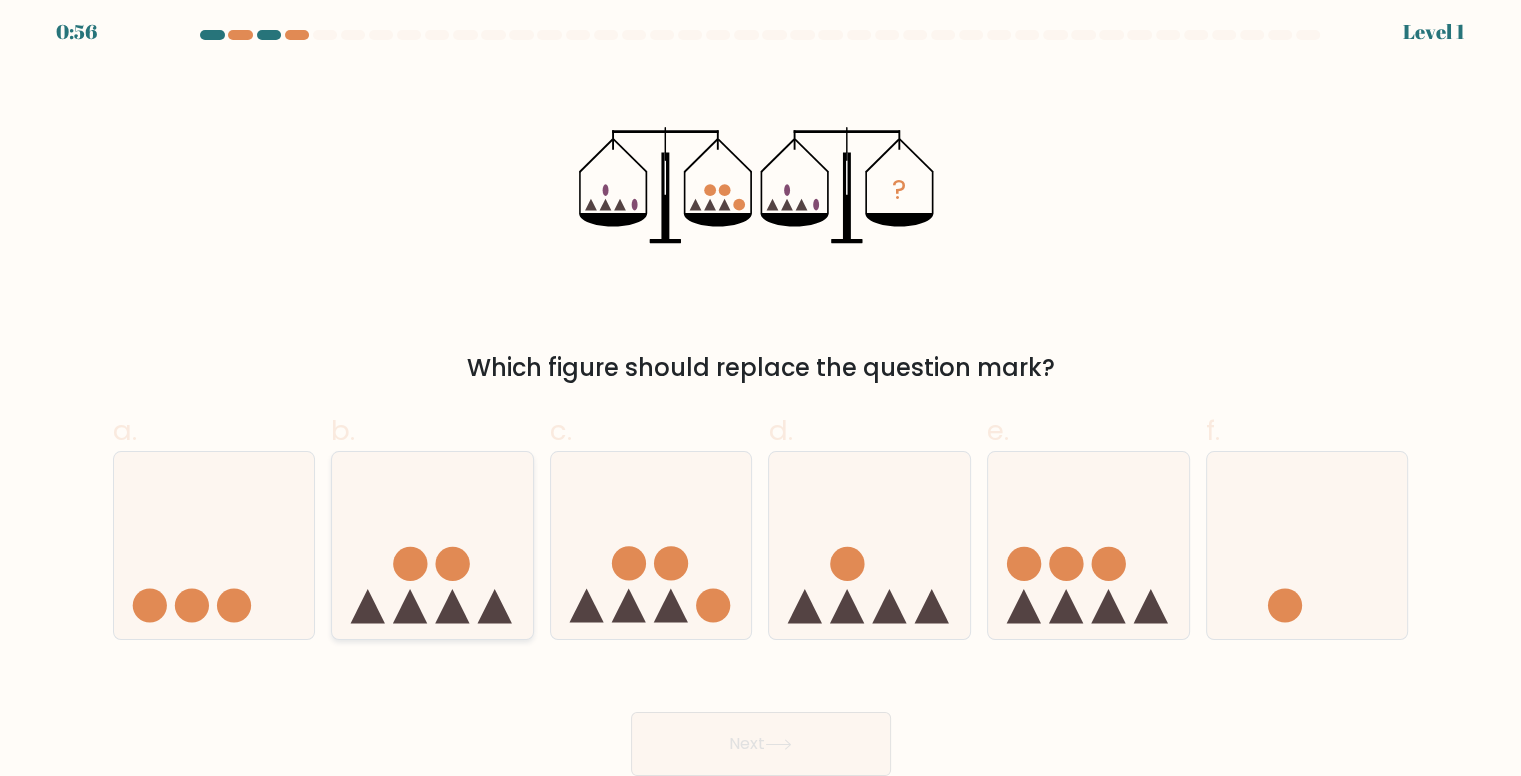 click 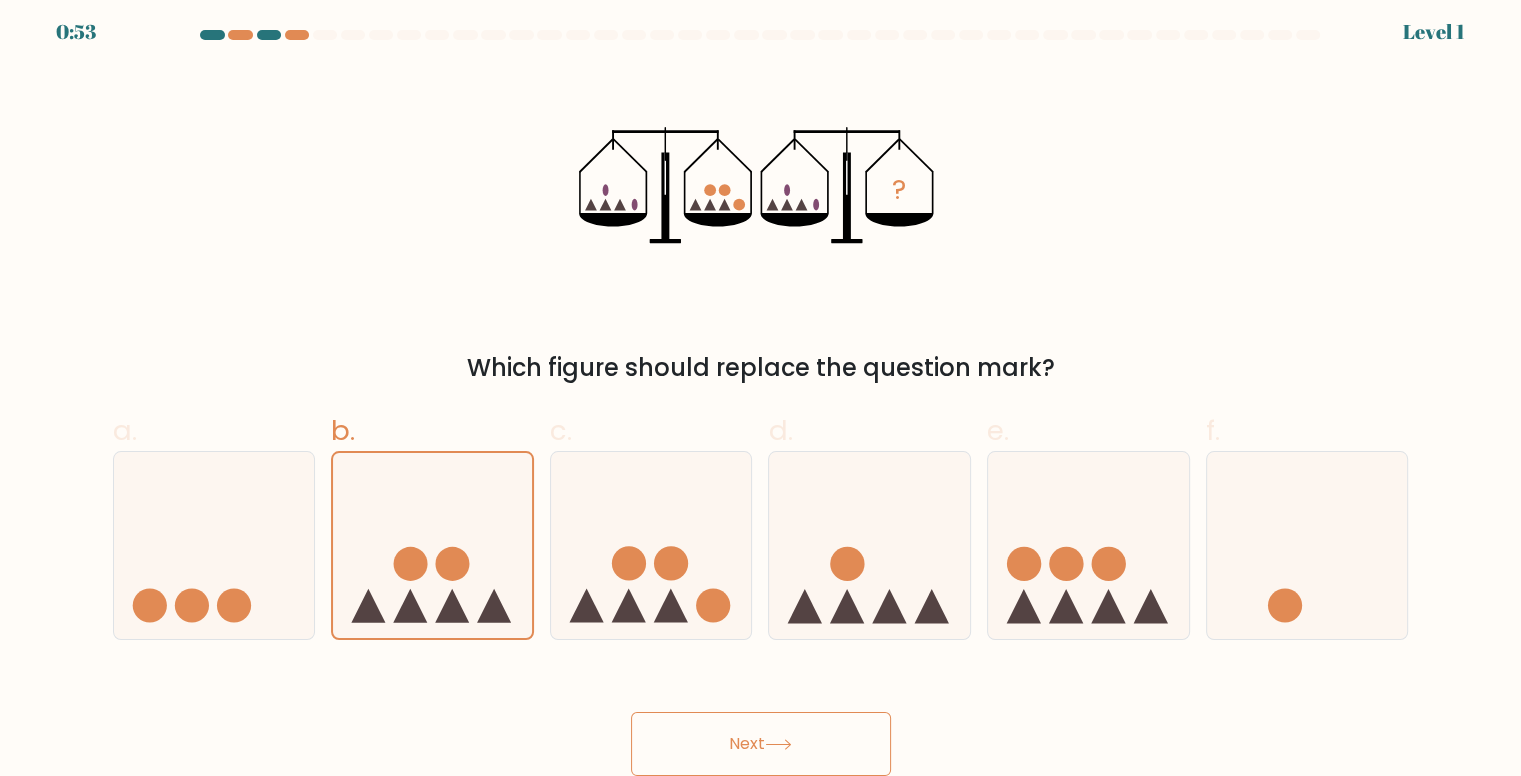 click on "Next" at bounding box center [761, 744] 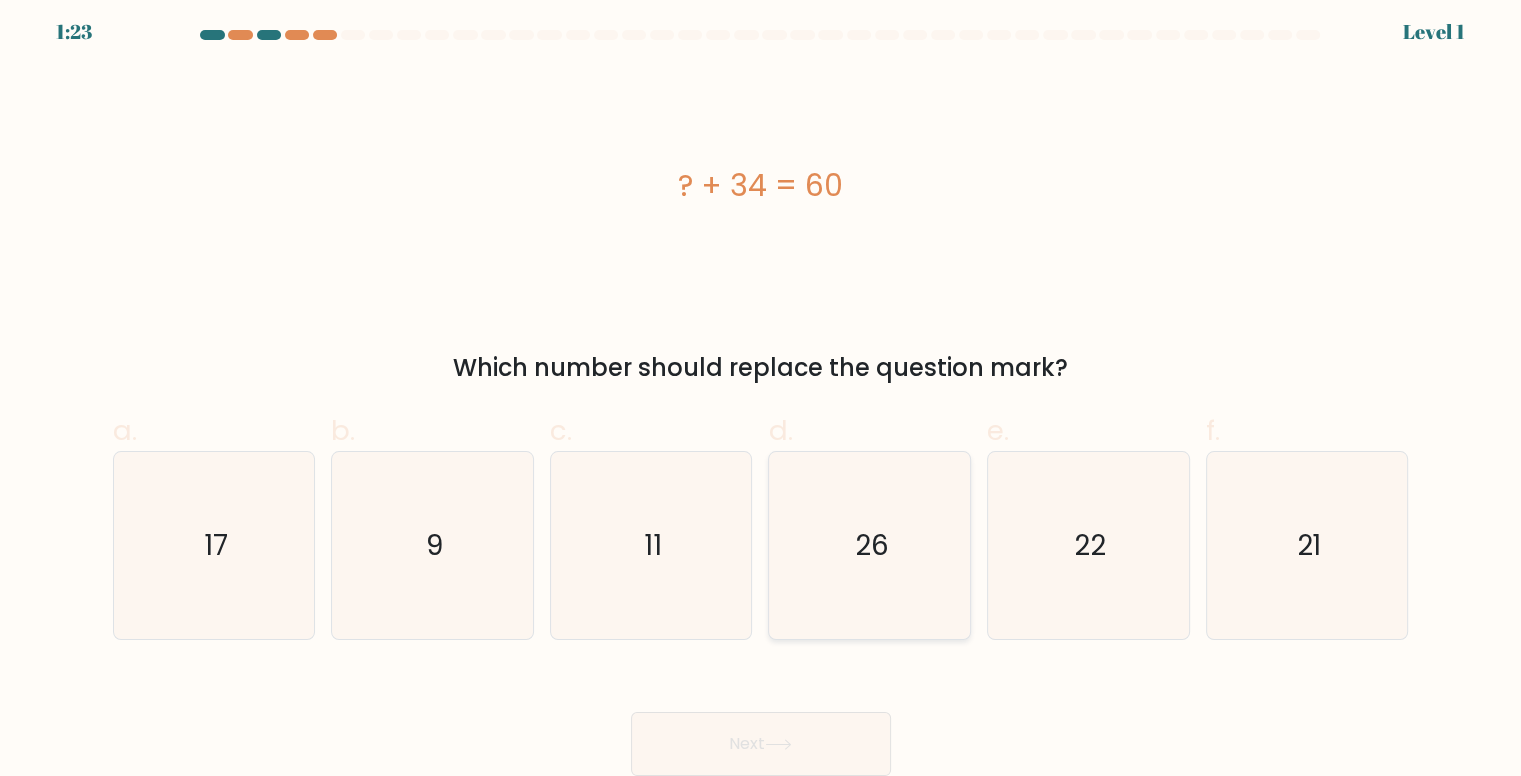 click on "26" 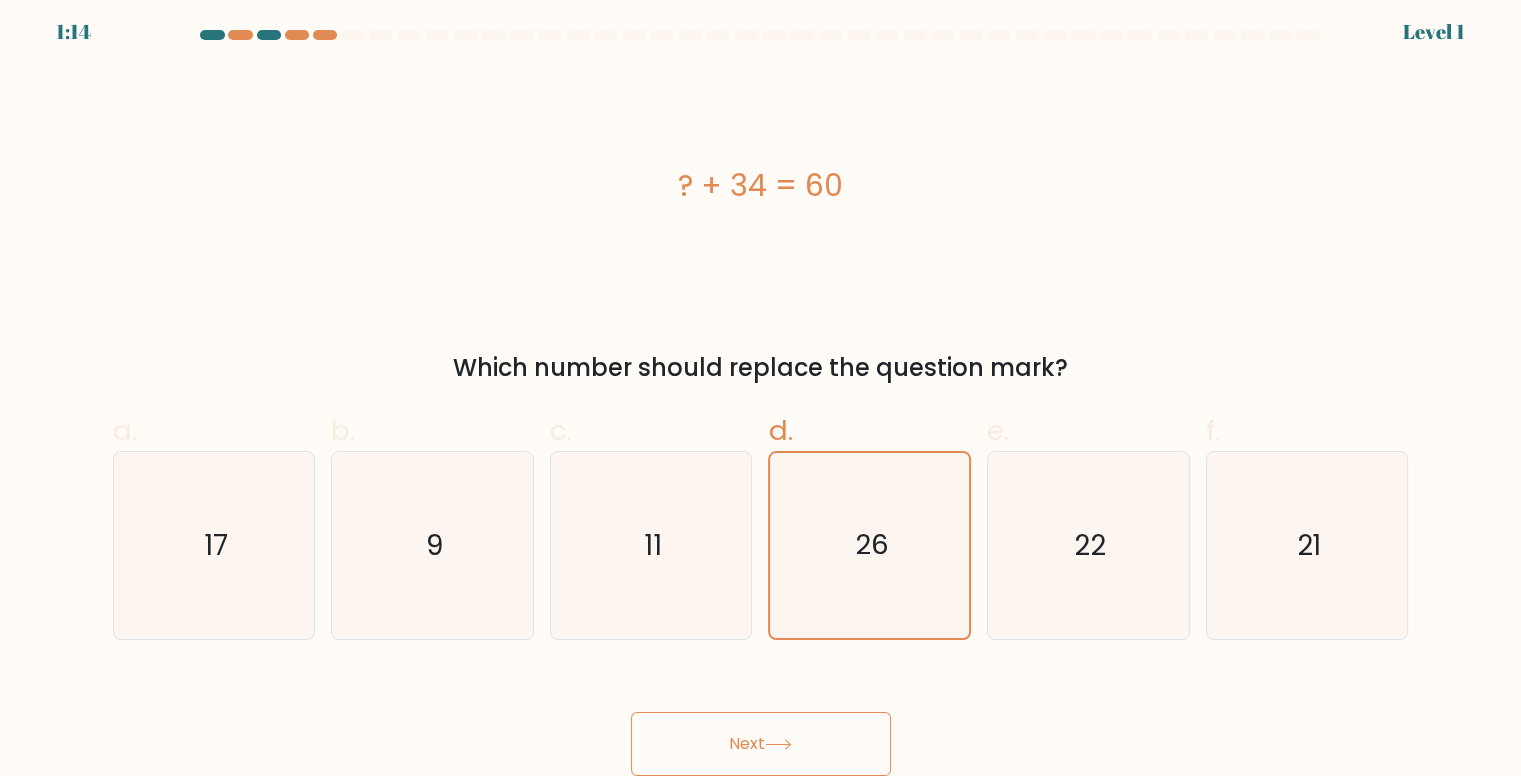 click on "Next" at bounding box center (761, 744) 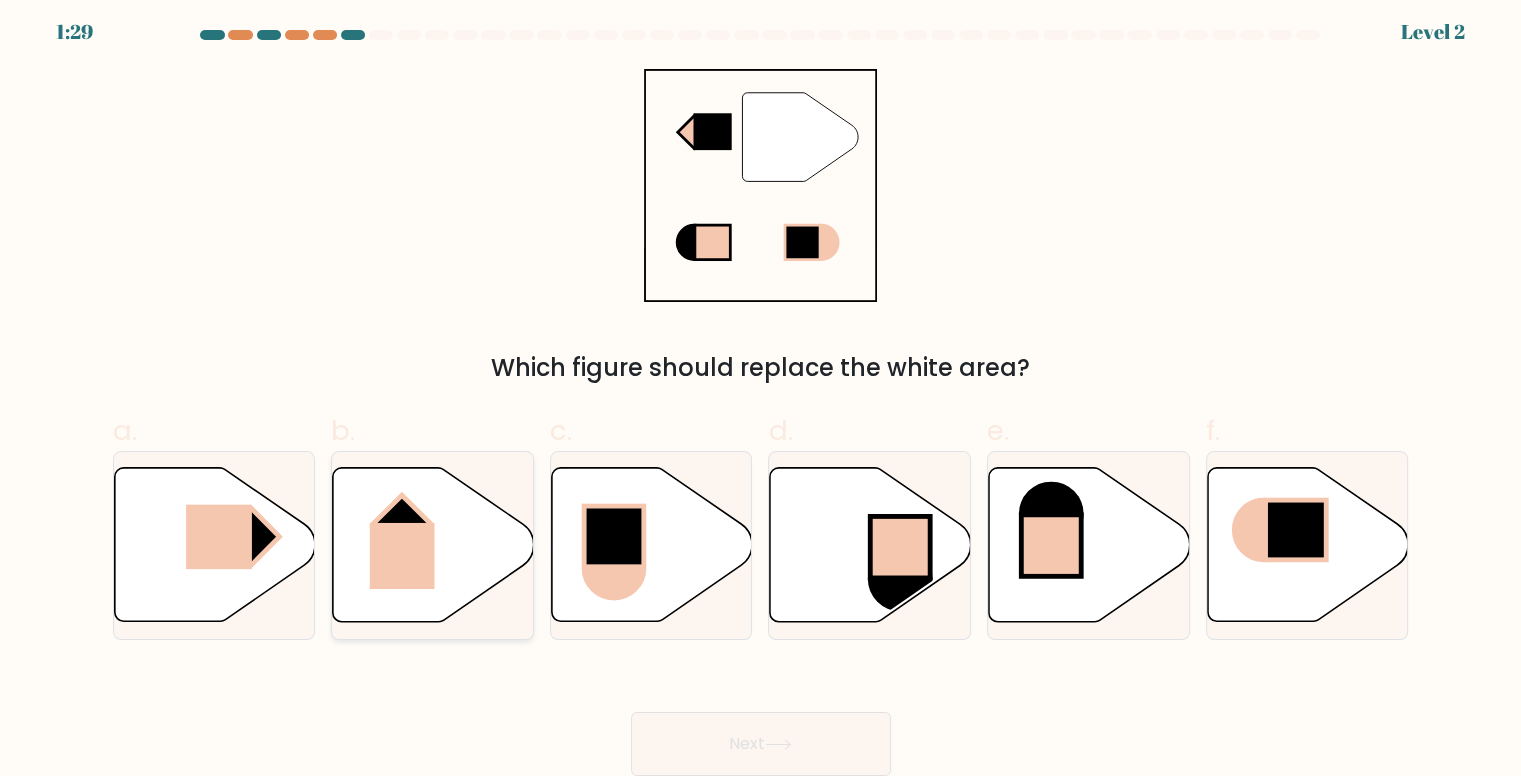 click 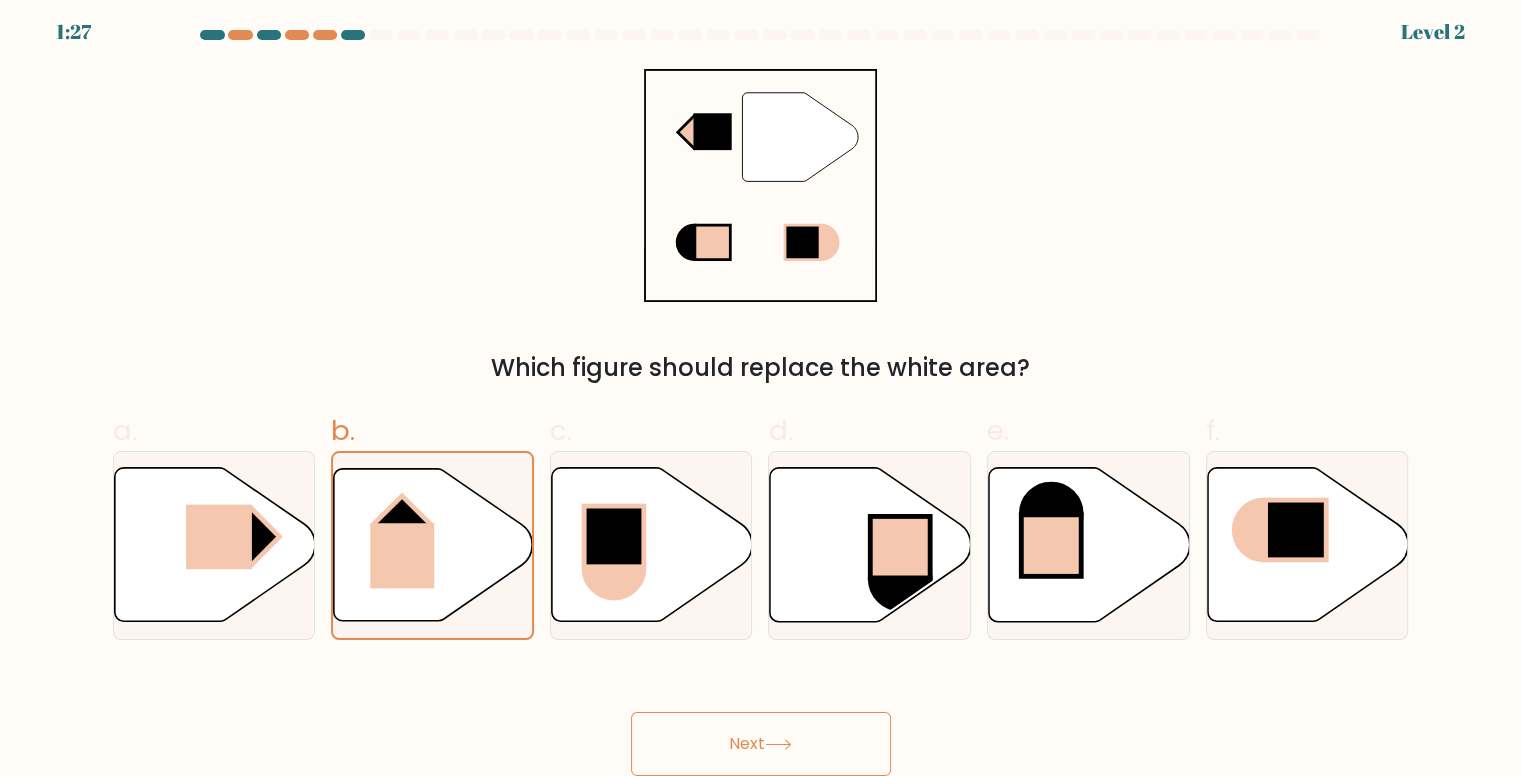 click on "Next" at bounding box center [761, 744] 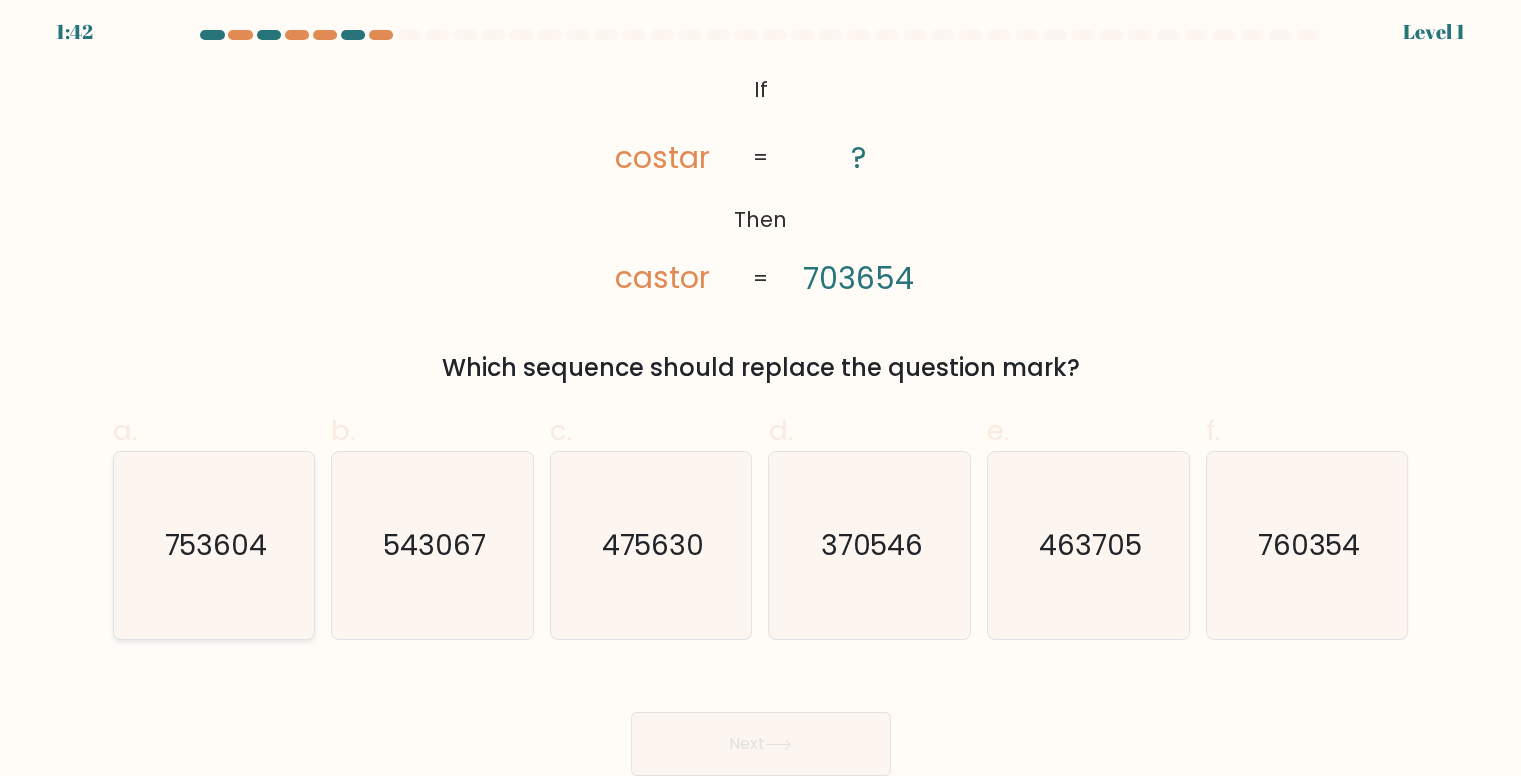 click on "753604" 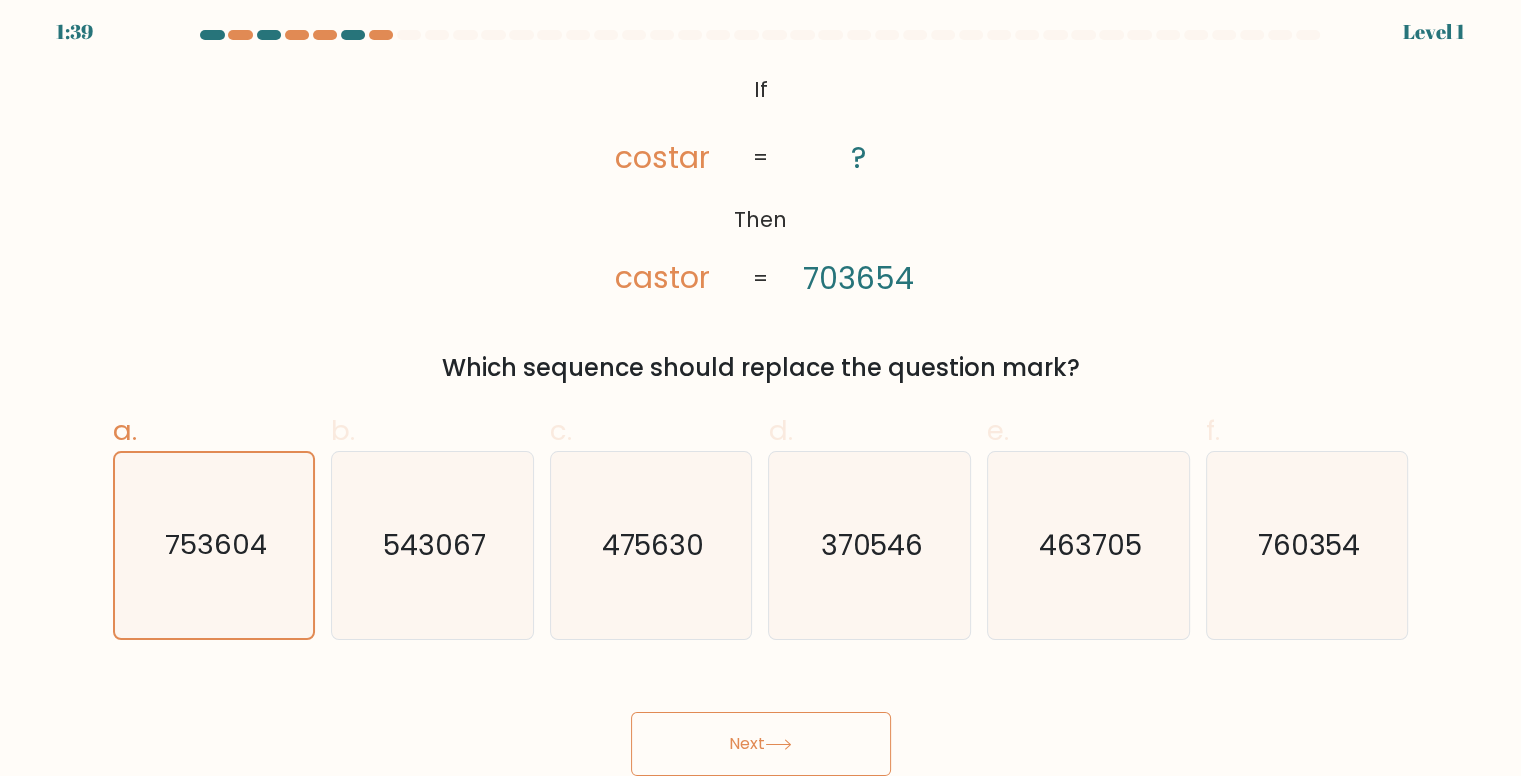 click on "Next" at bounding box center (761, 744) 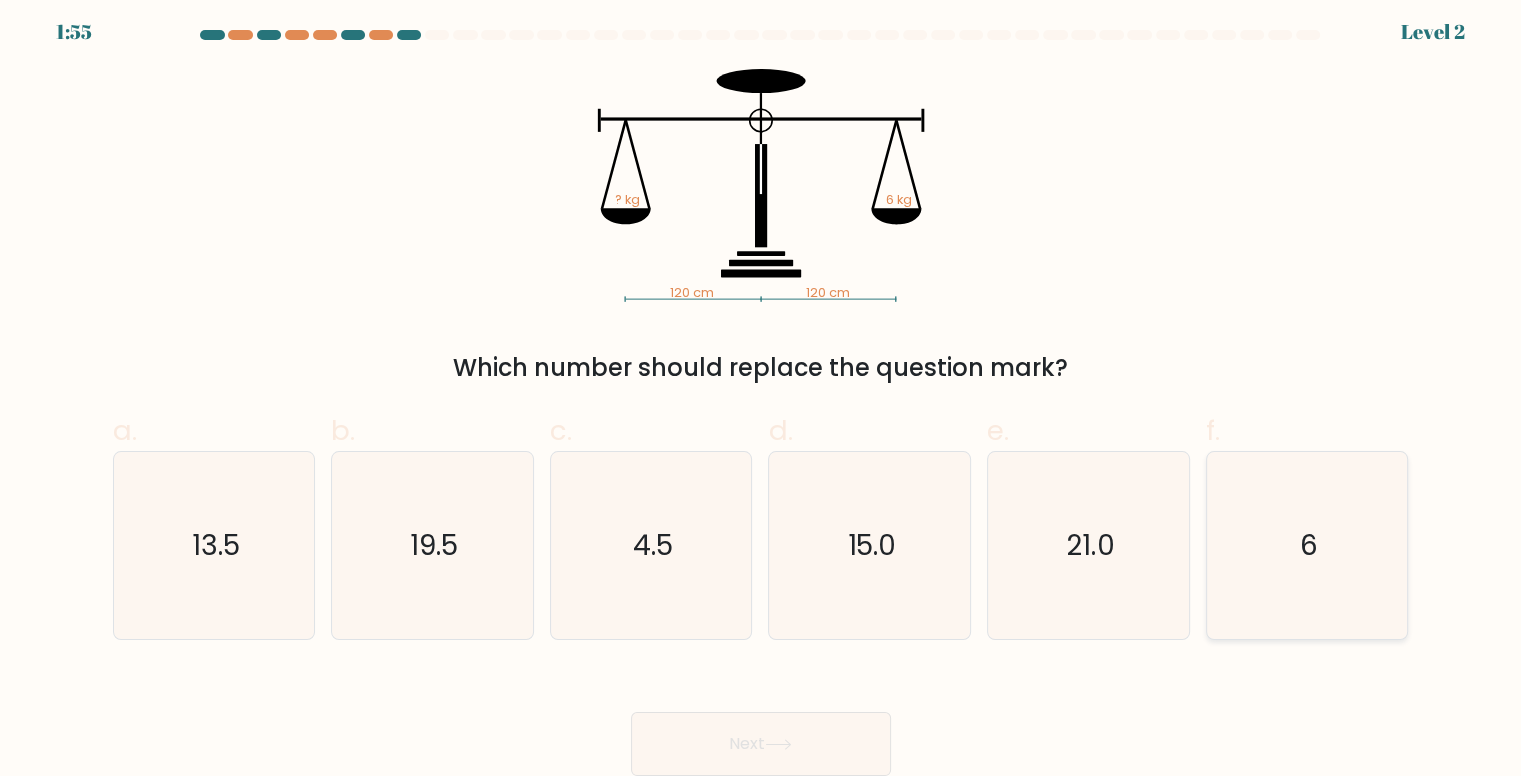 click on "6" 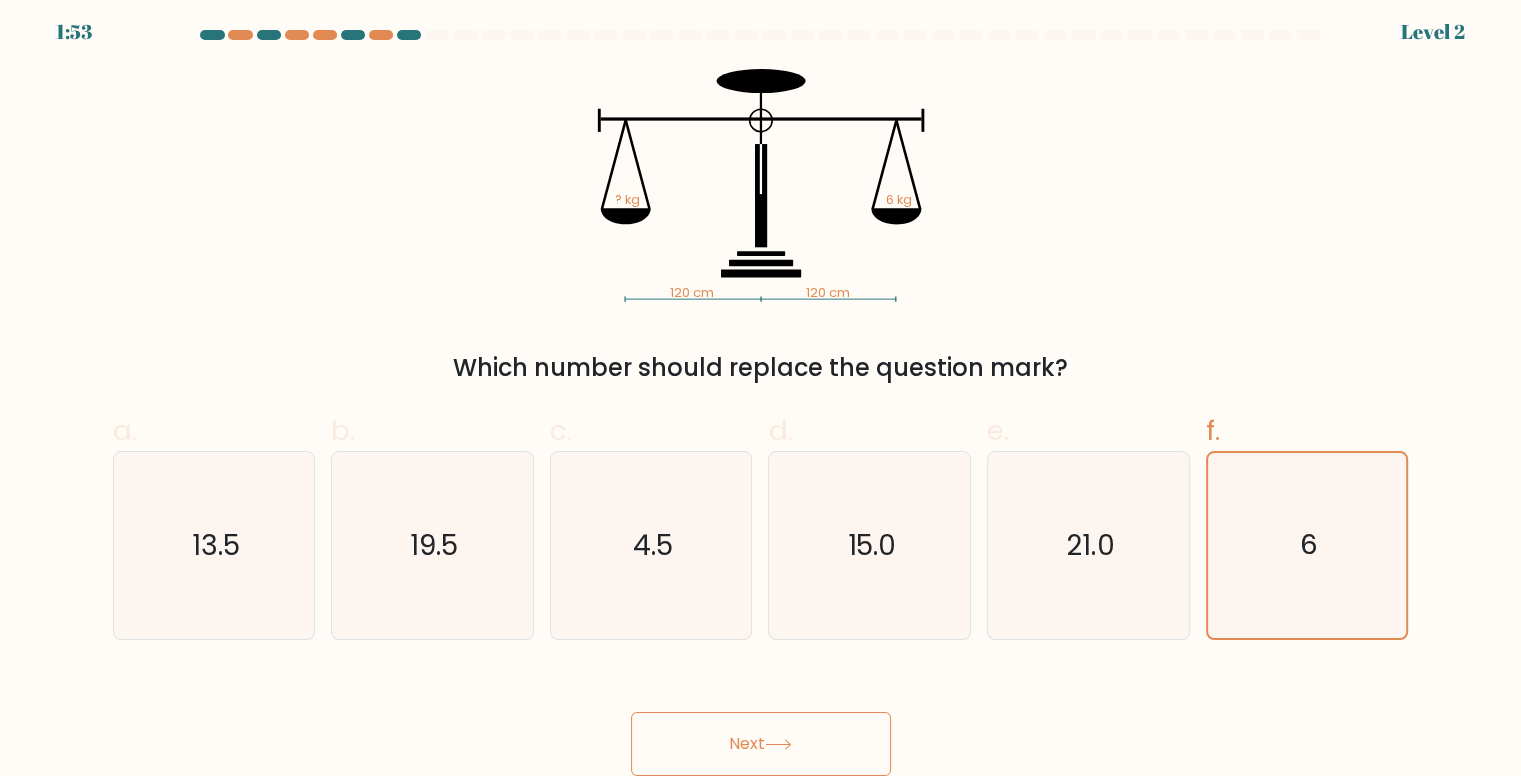 click on "Next" at bounding box center (761, 744) 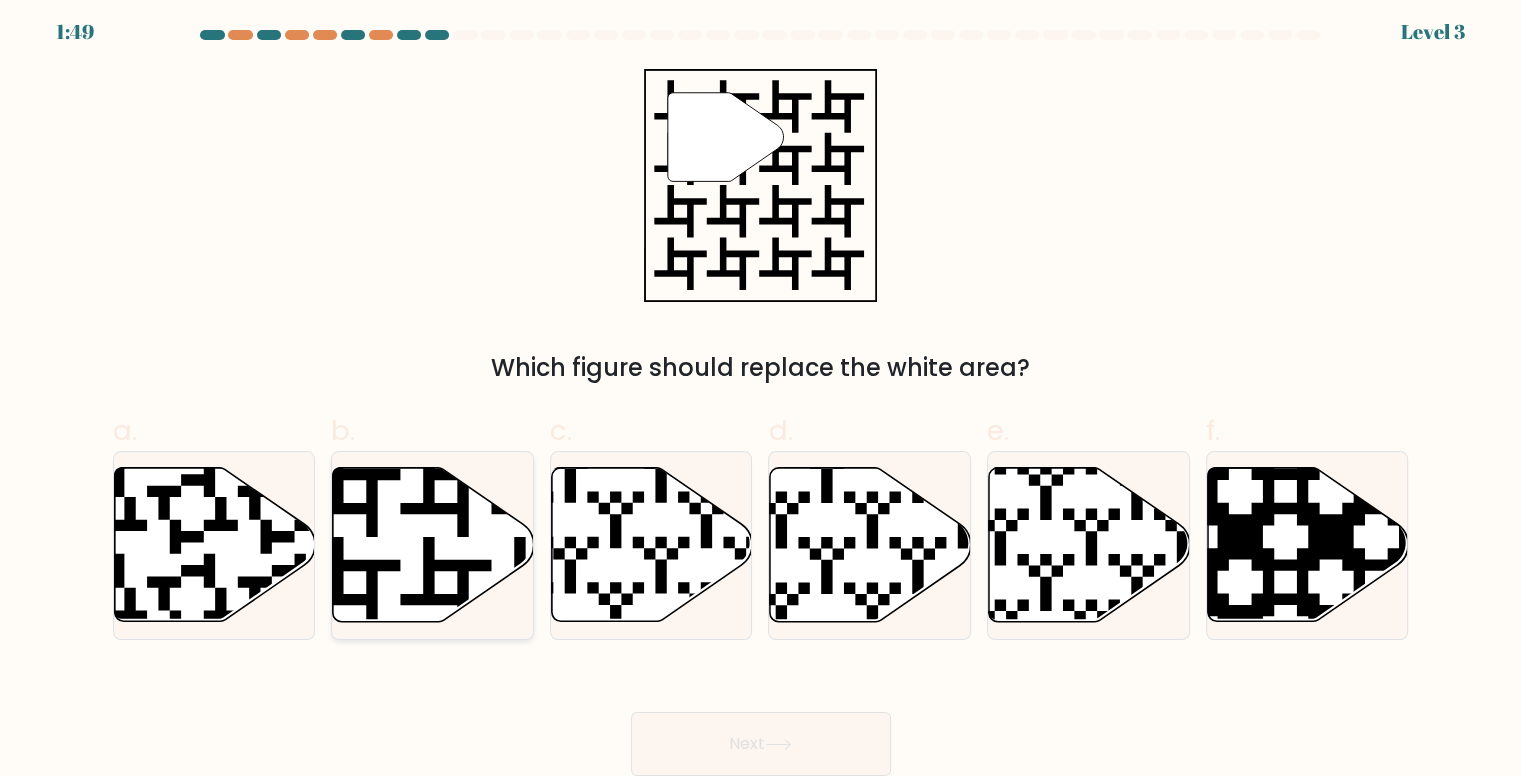 click 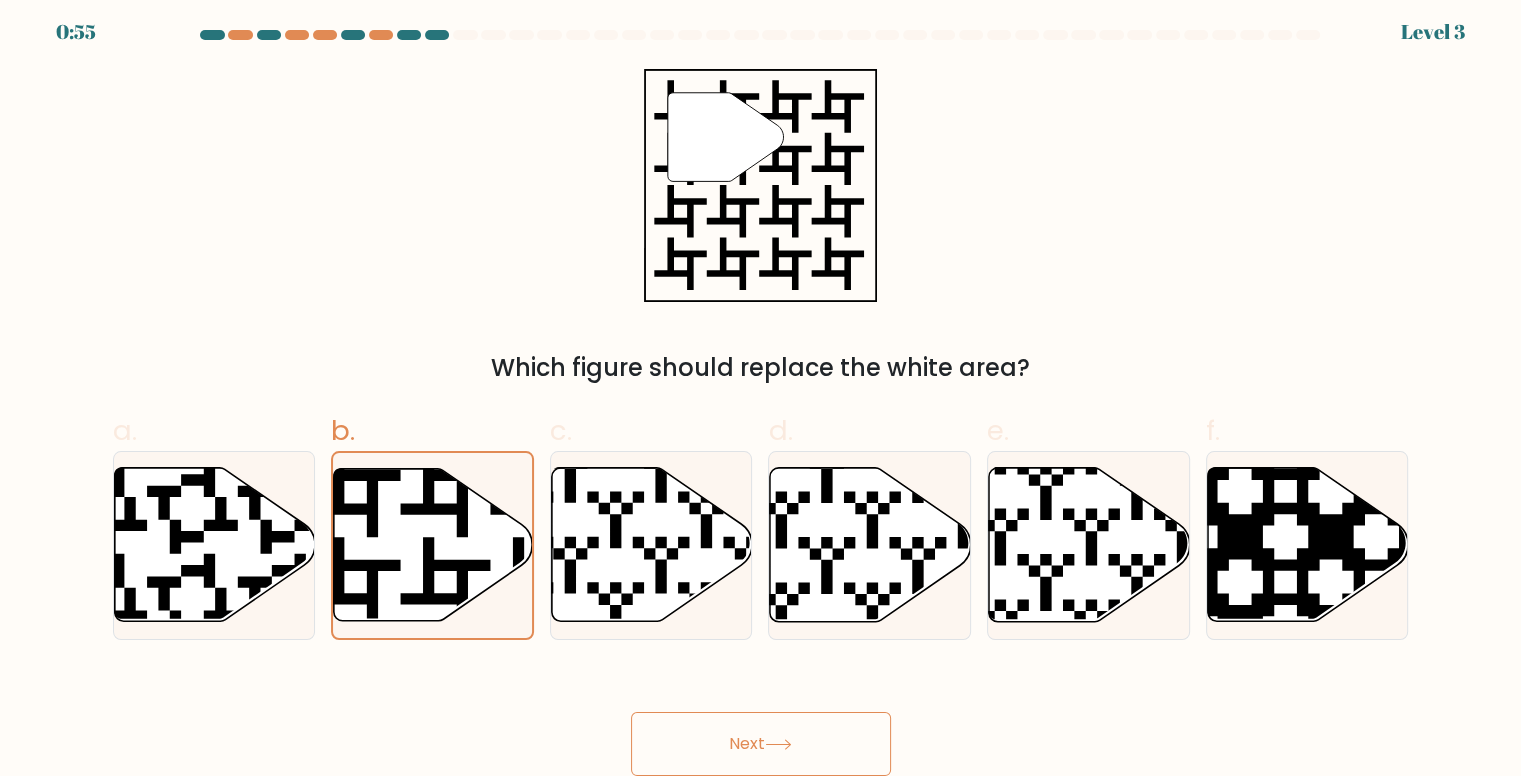 click on "Next" at bounding box center (761, 744) 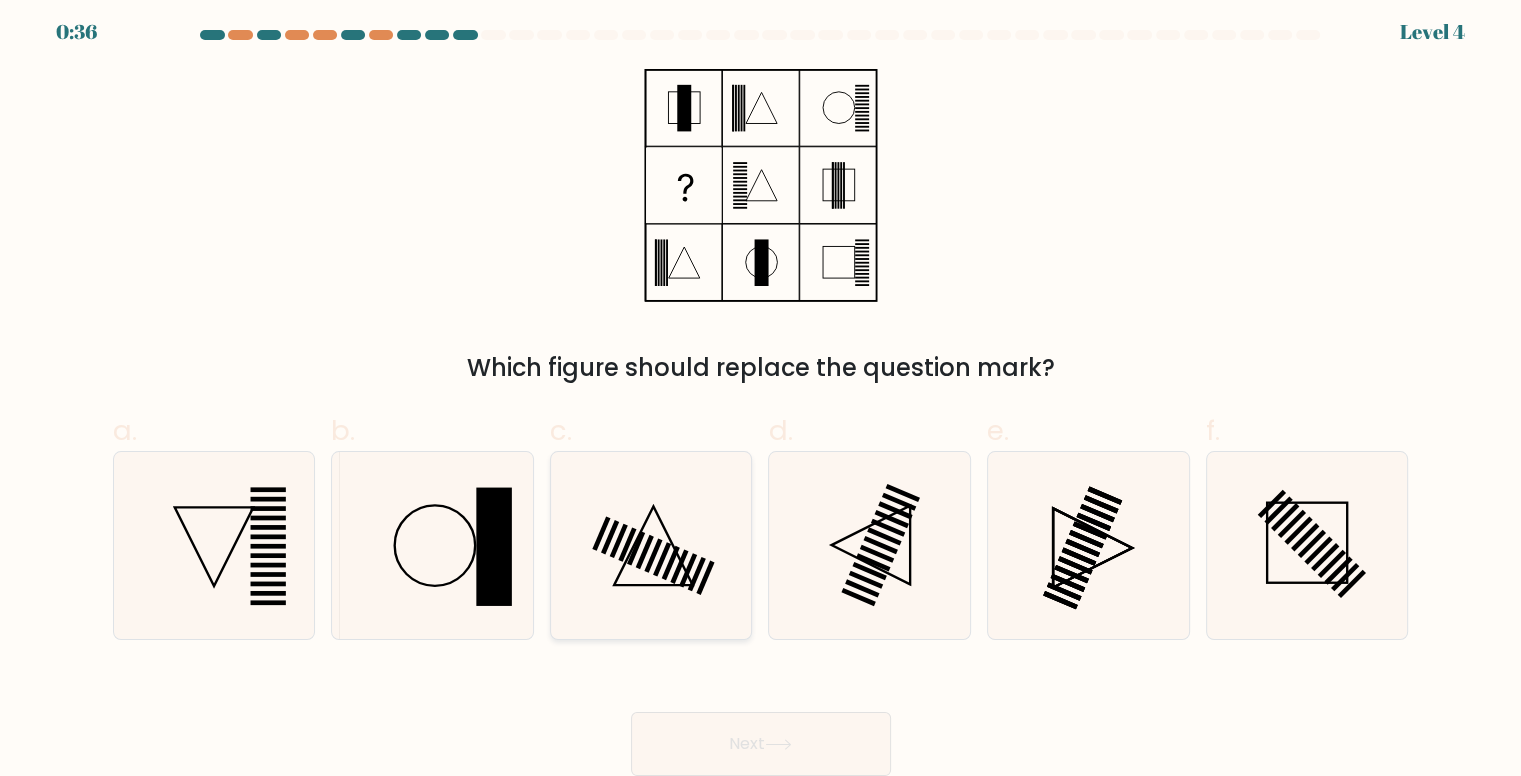 click 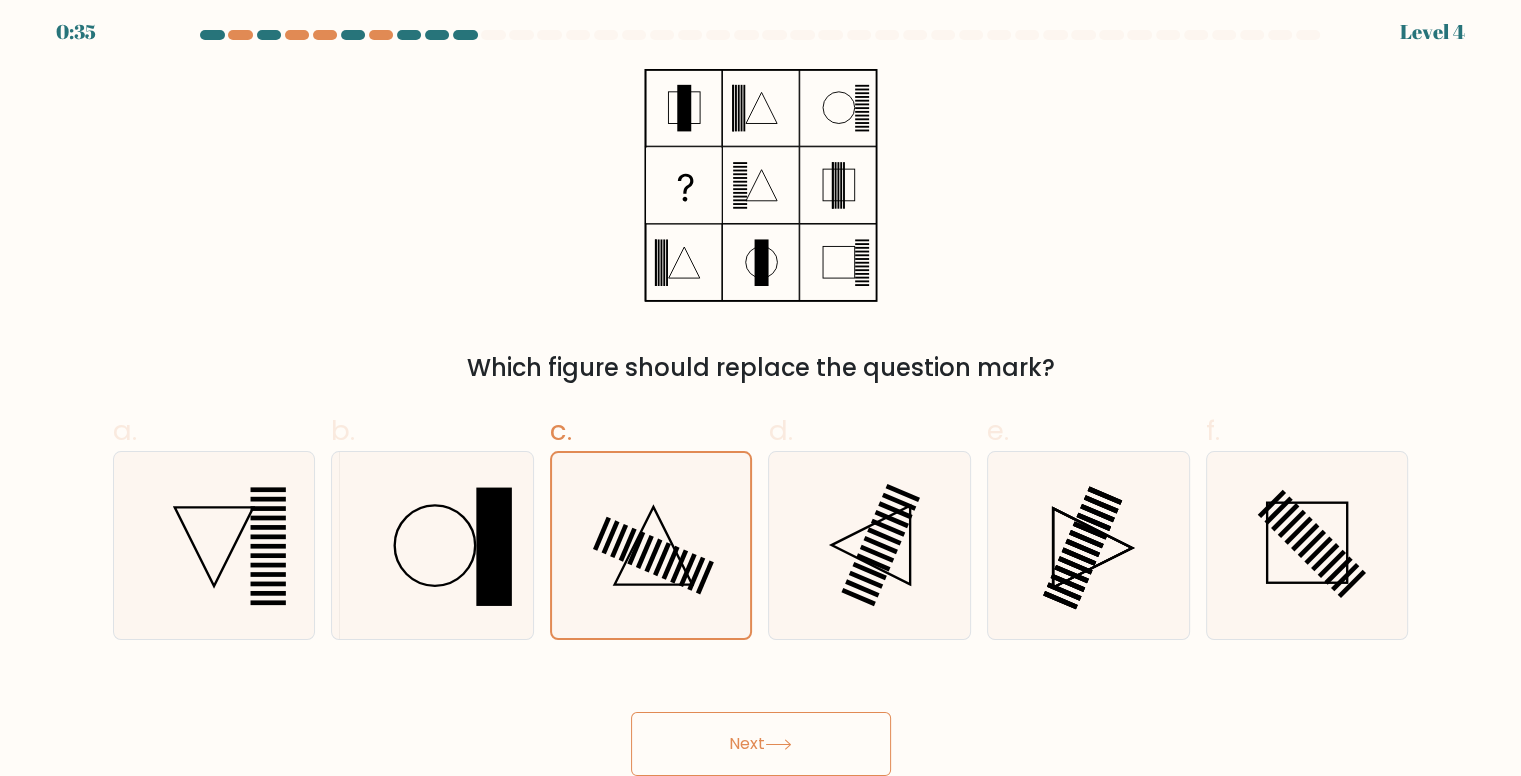 click on "Next" at bounding box center [761, 744] 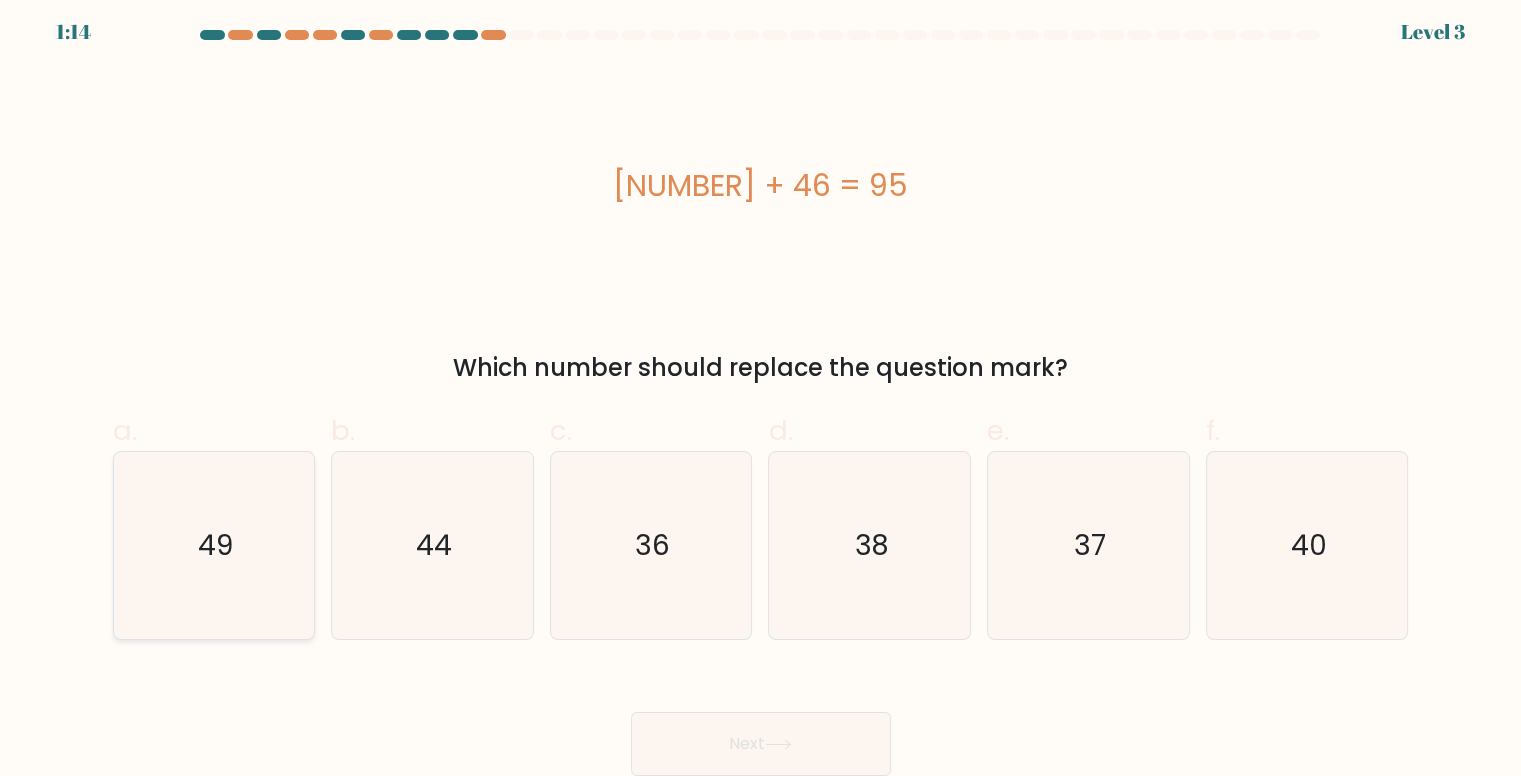 click on "49" 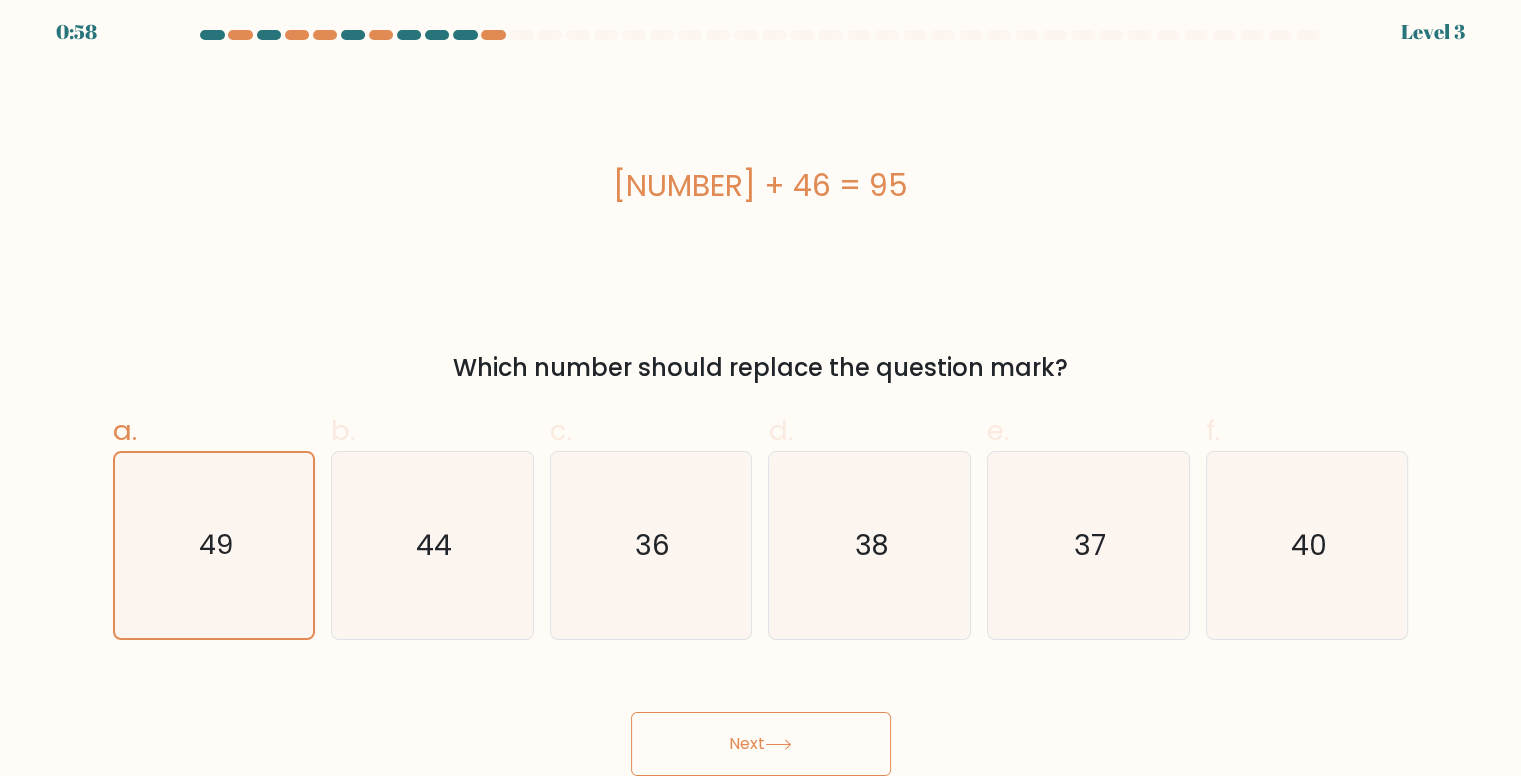 click on "Next" at bounding box center [761, 744] 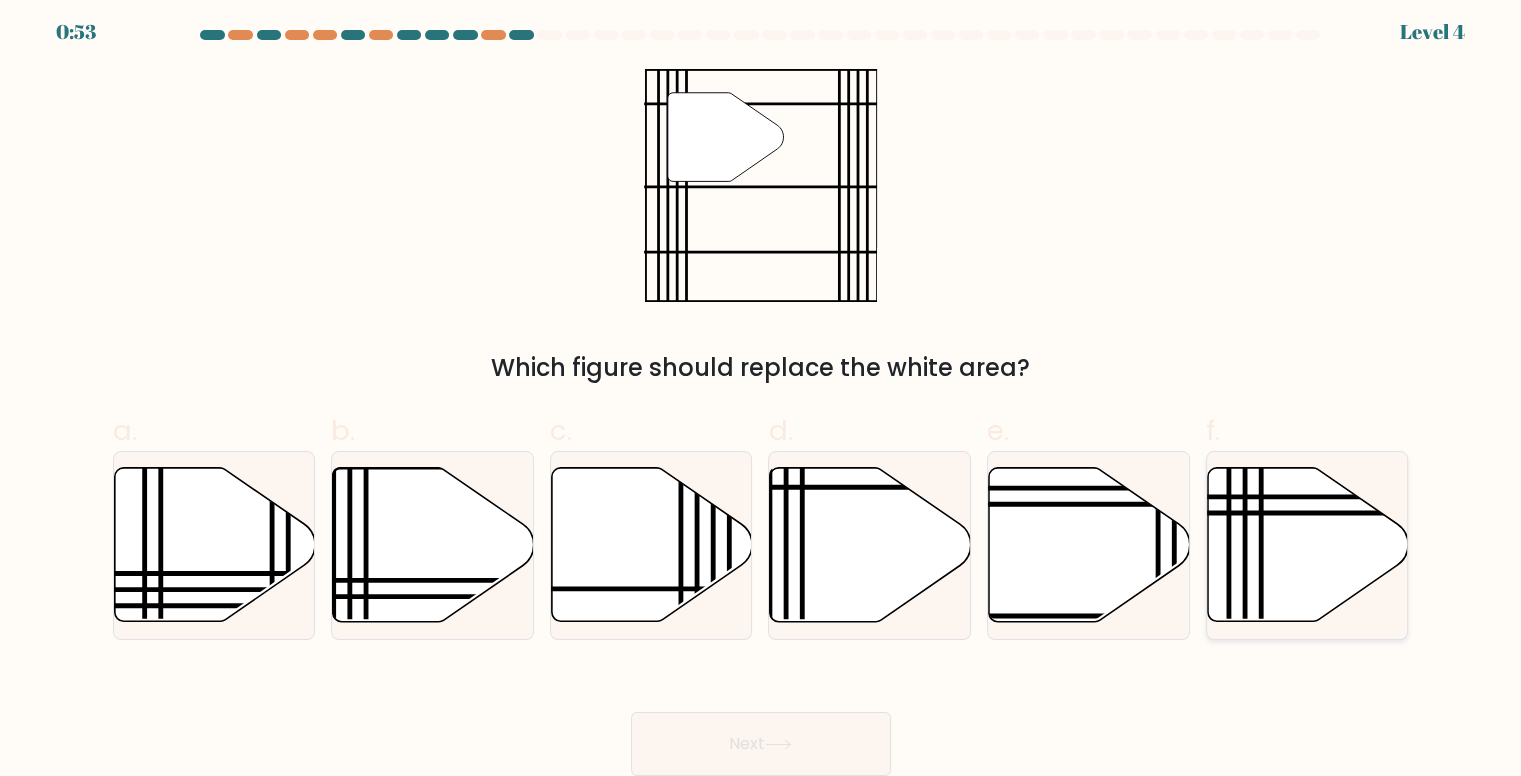click 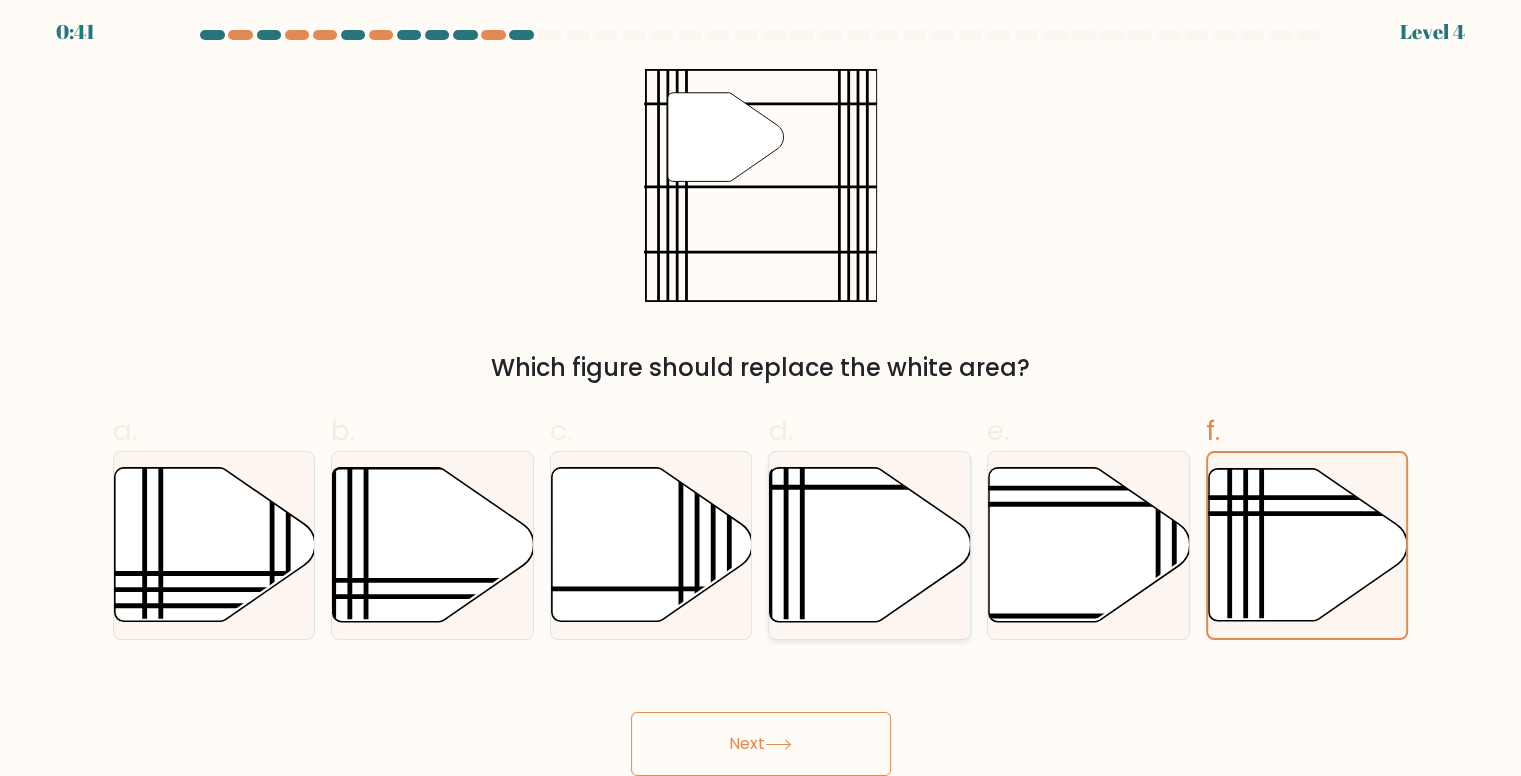 click 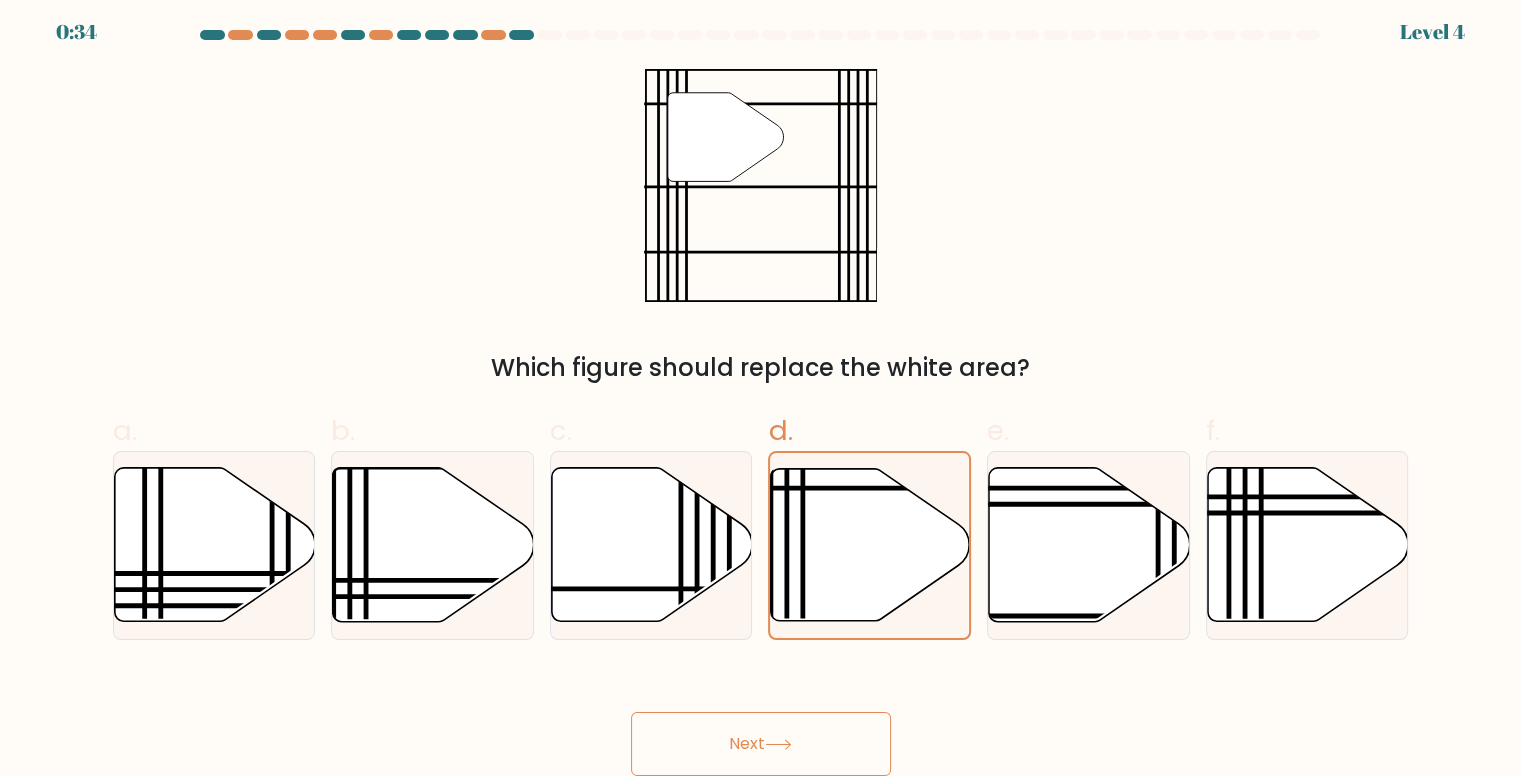 click on "Next" at bounding box center (761, 744) 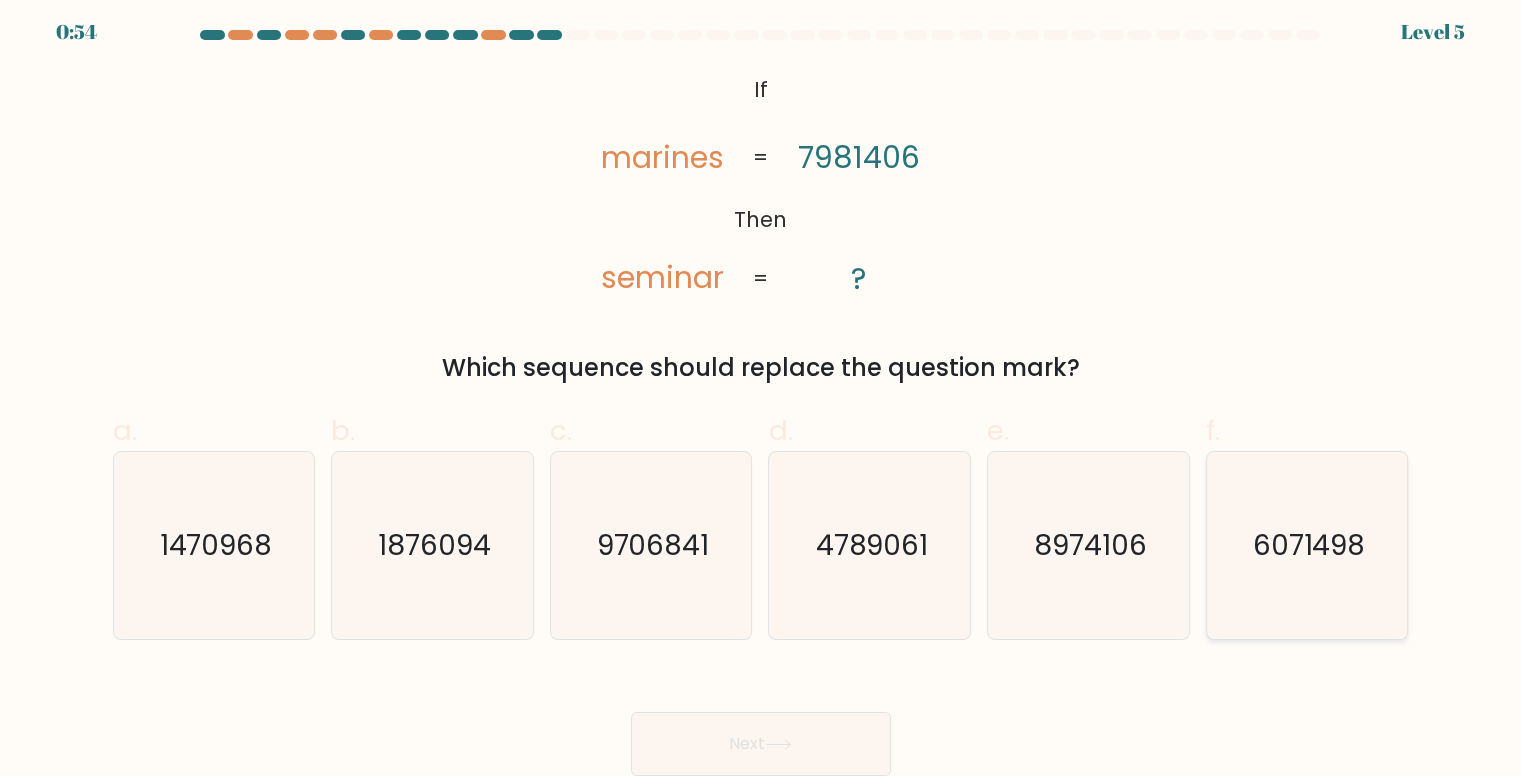 click on "6071498" 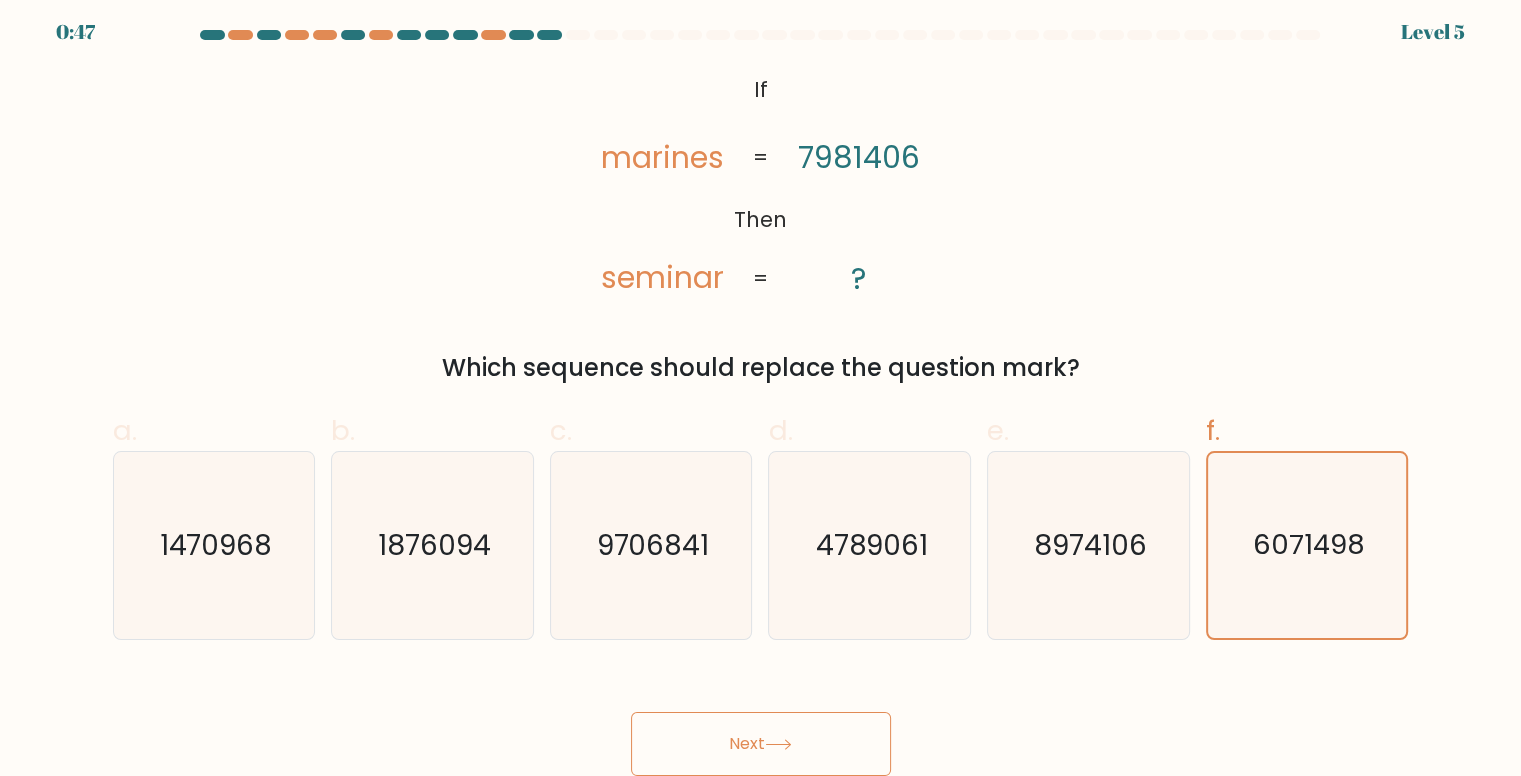 click on "Next" at bounding box center [761, 744] 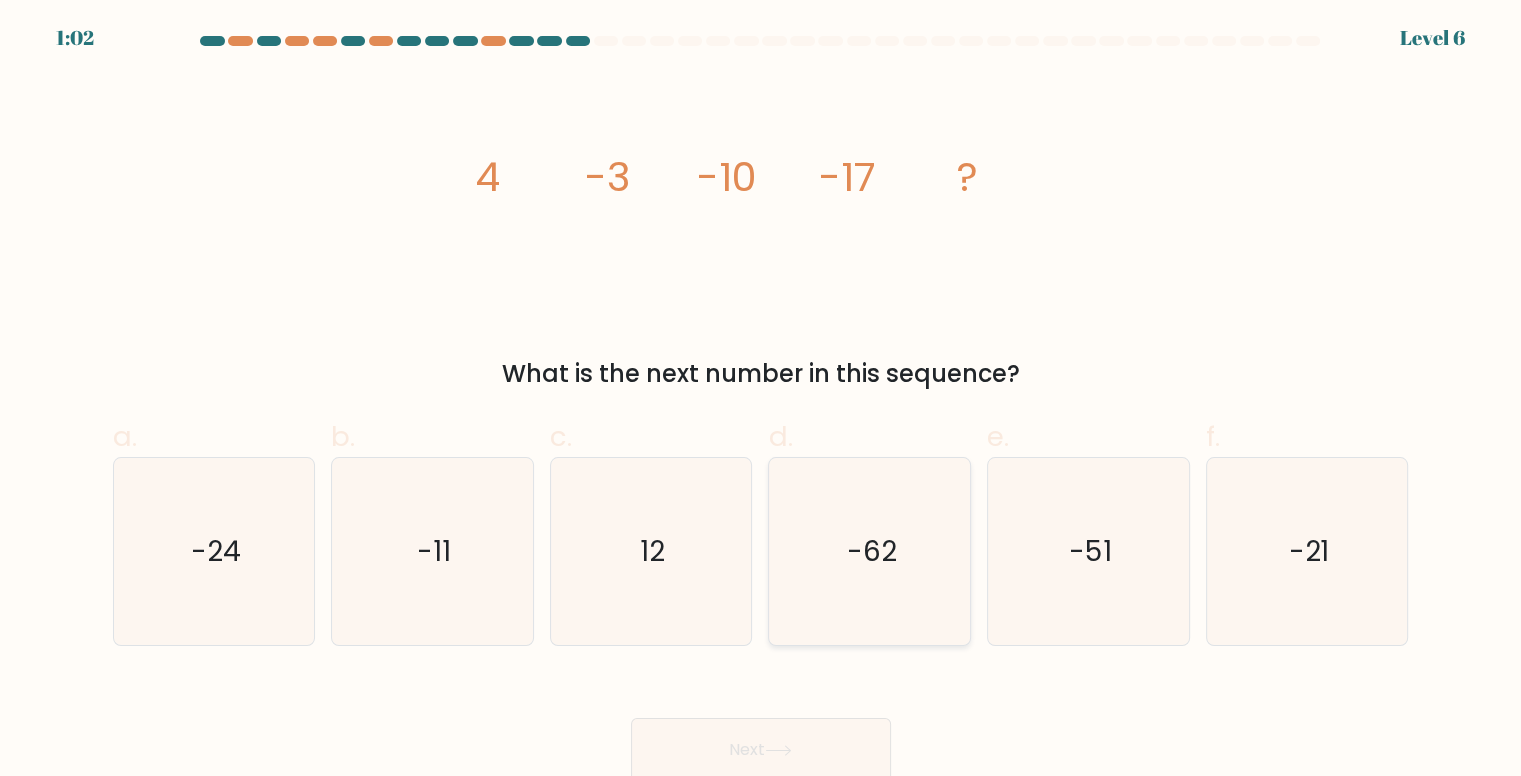scroll, scrollTop: 0, scrollLeft: 0, axis: both 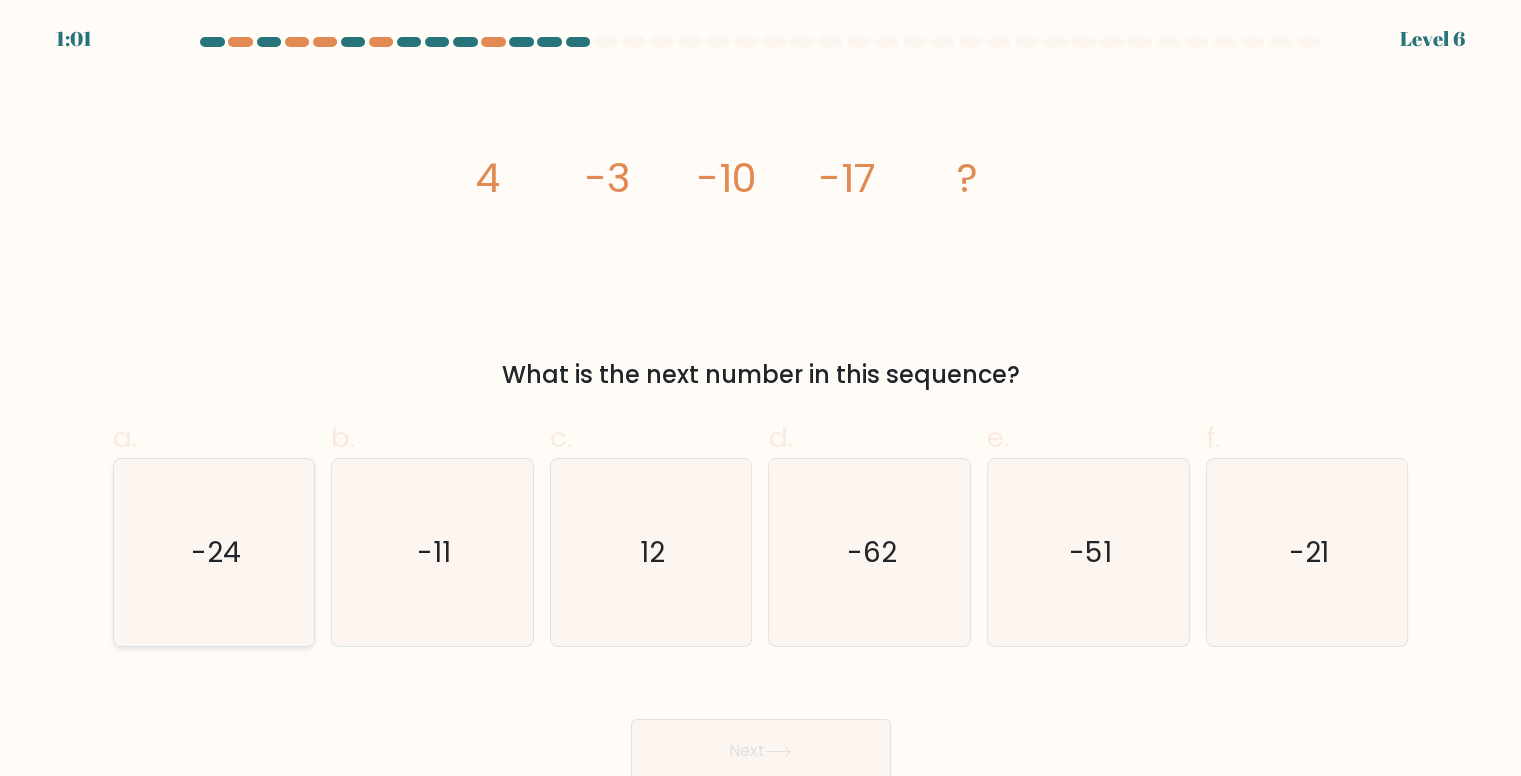 click on "-24" 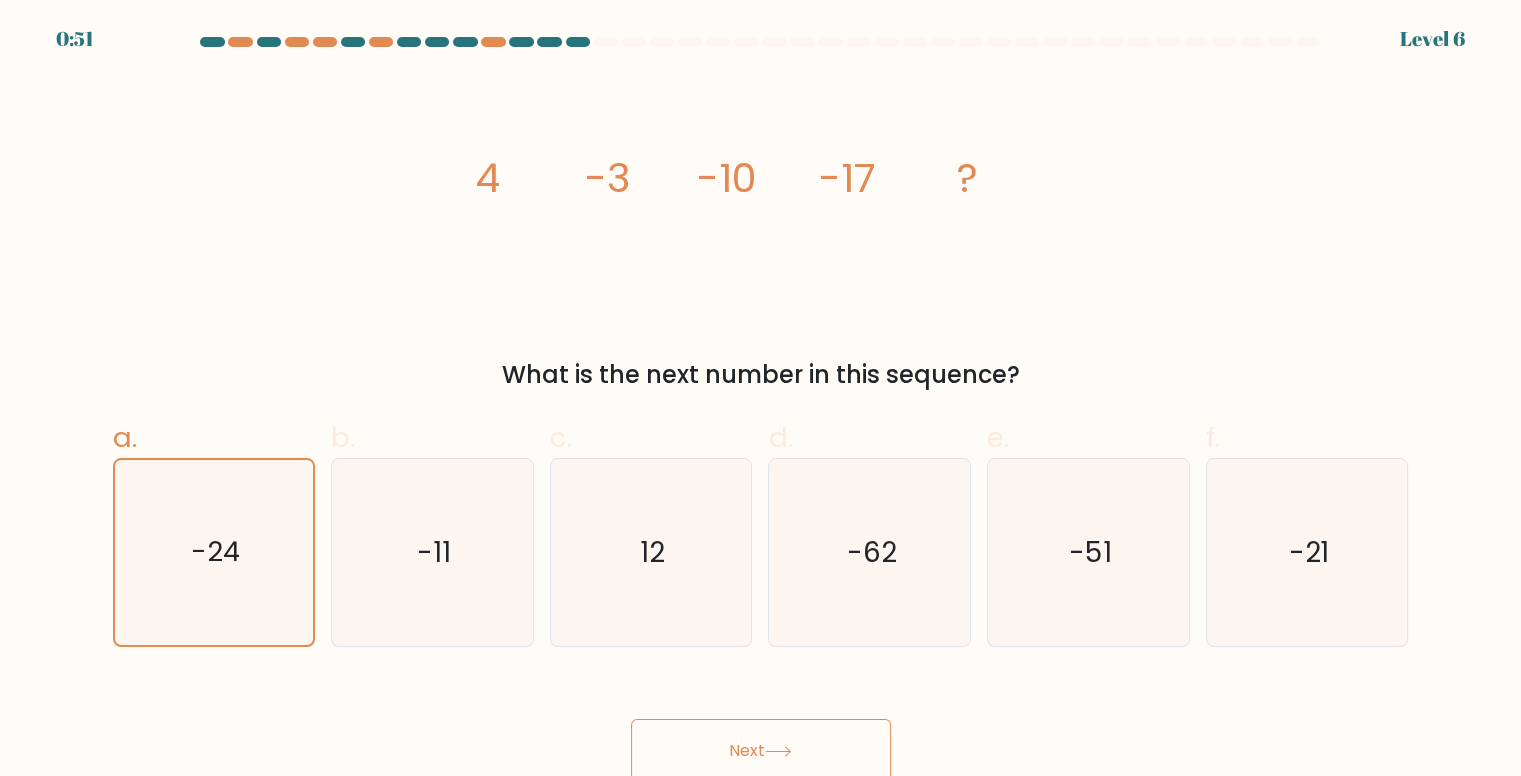 click on "Next" at bounding box center (761, 751) 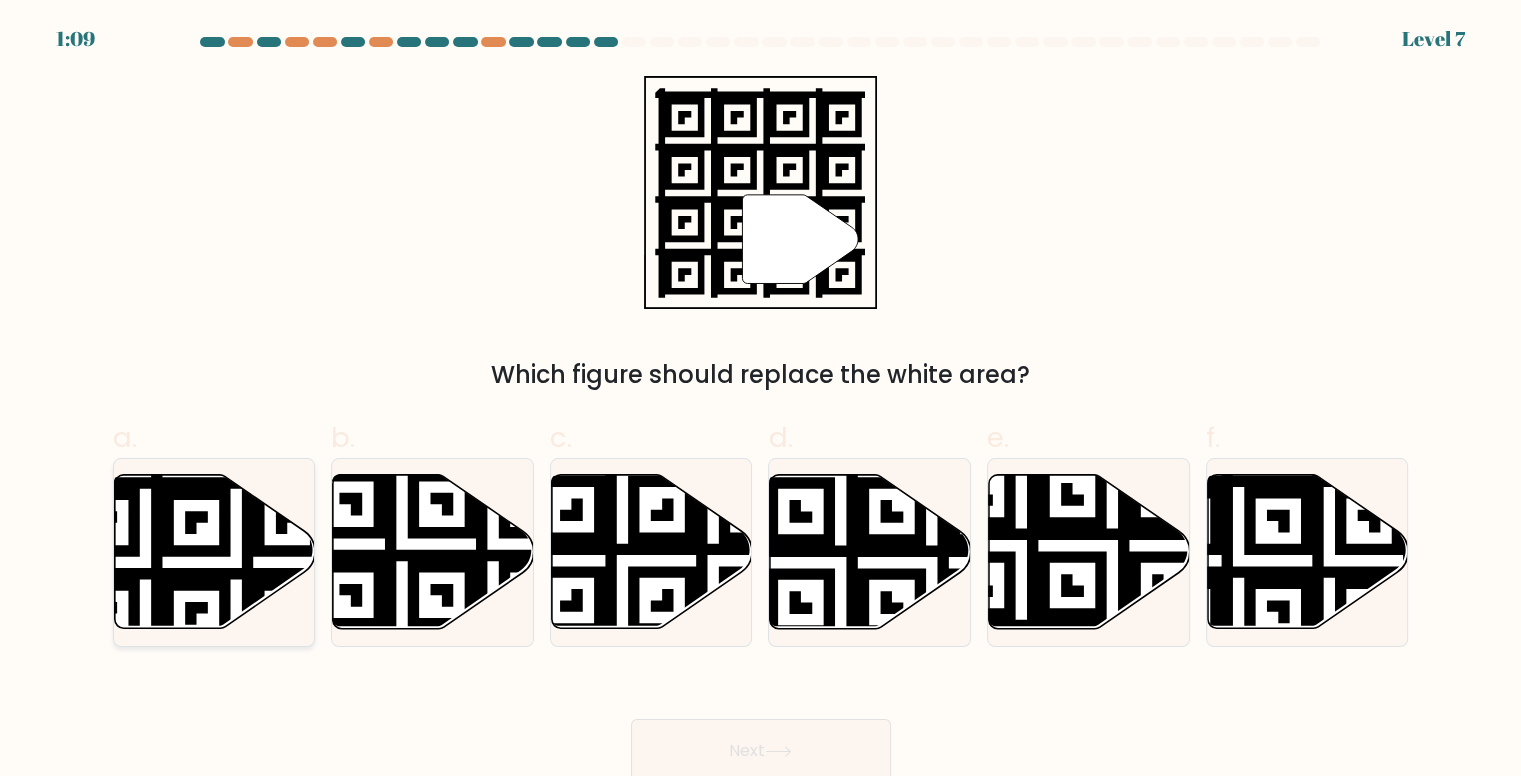 click 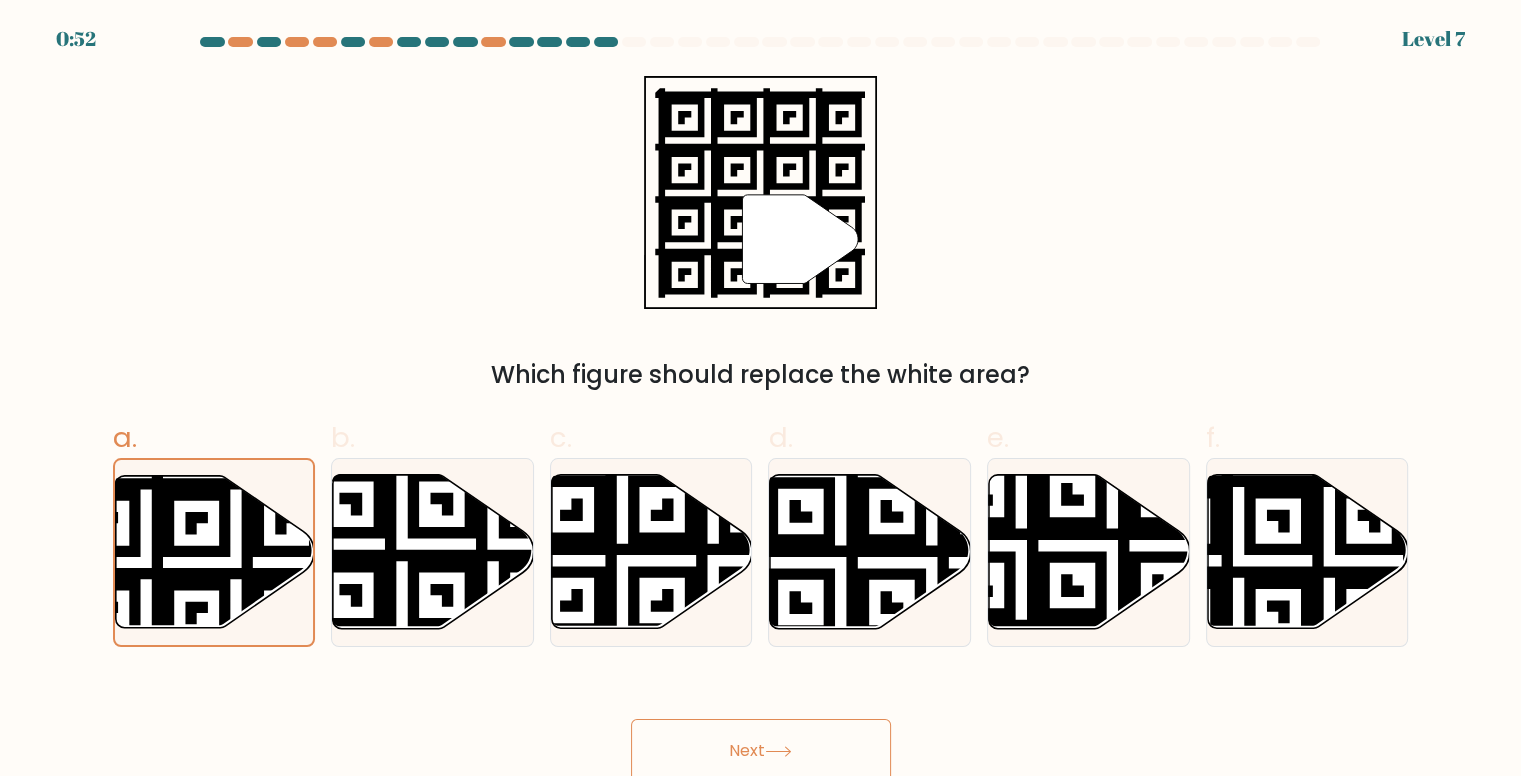 click on "Next" at bounding box center (761, 751) 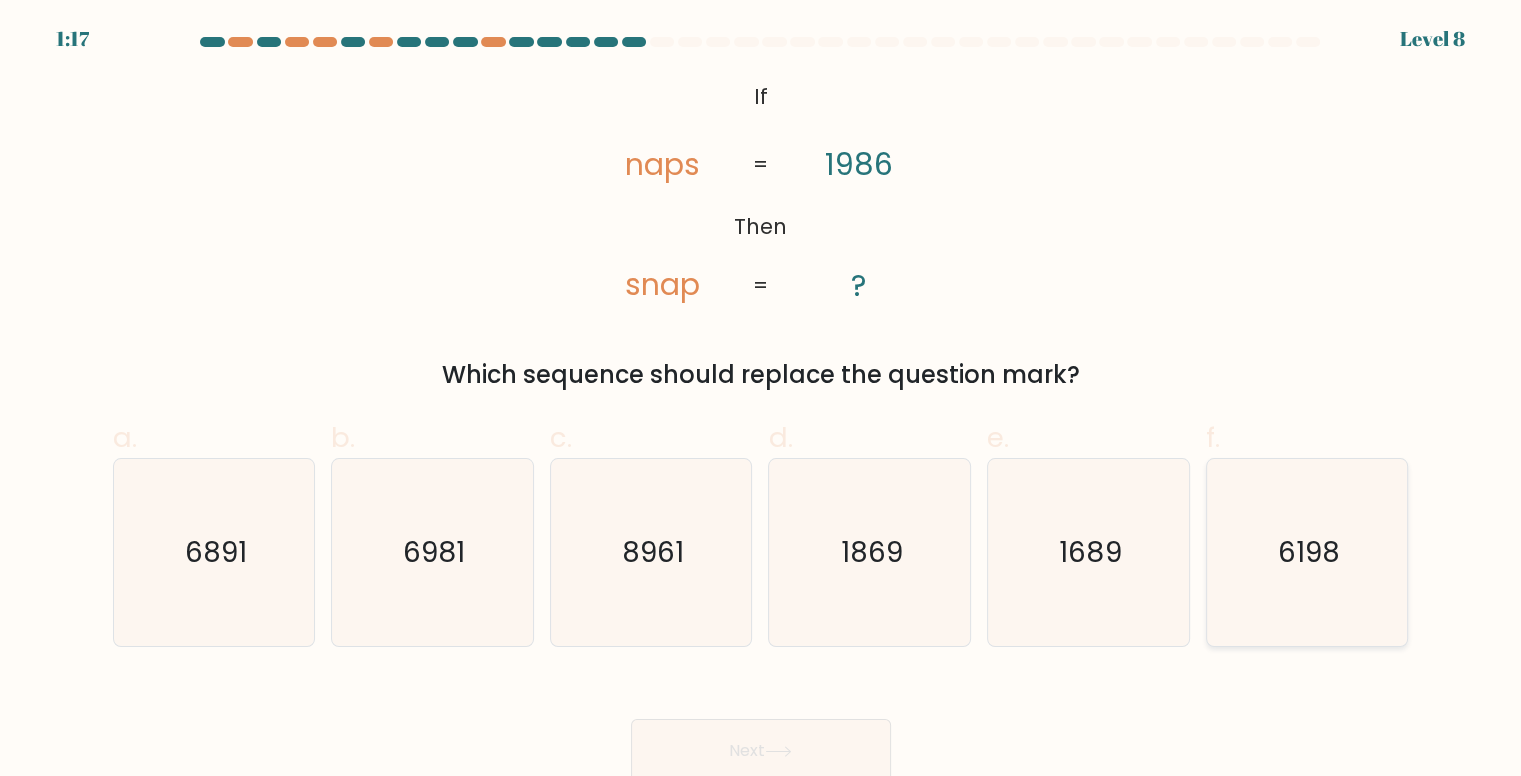 click on "6198" 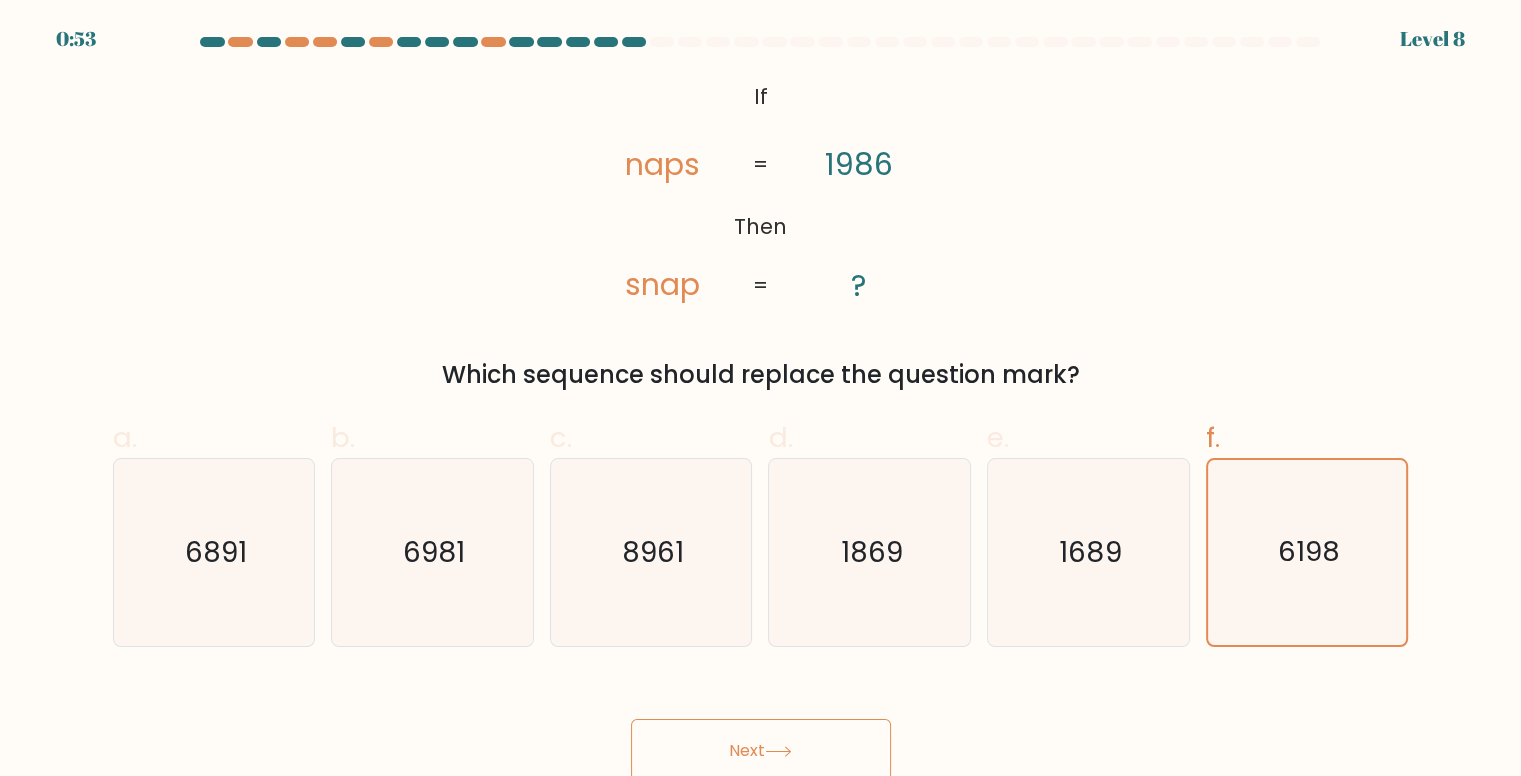 click on "Next" at bounding box center (761, 751) 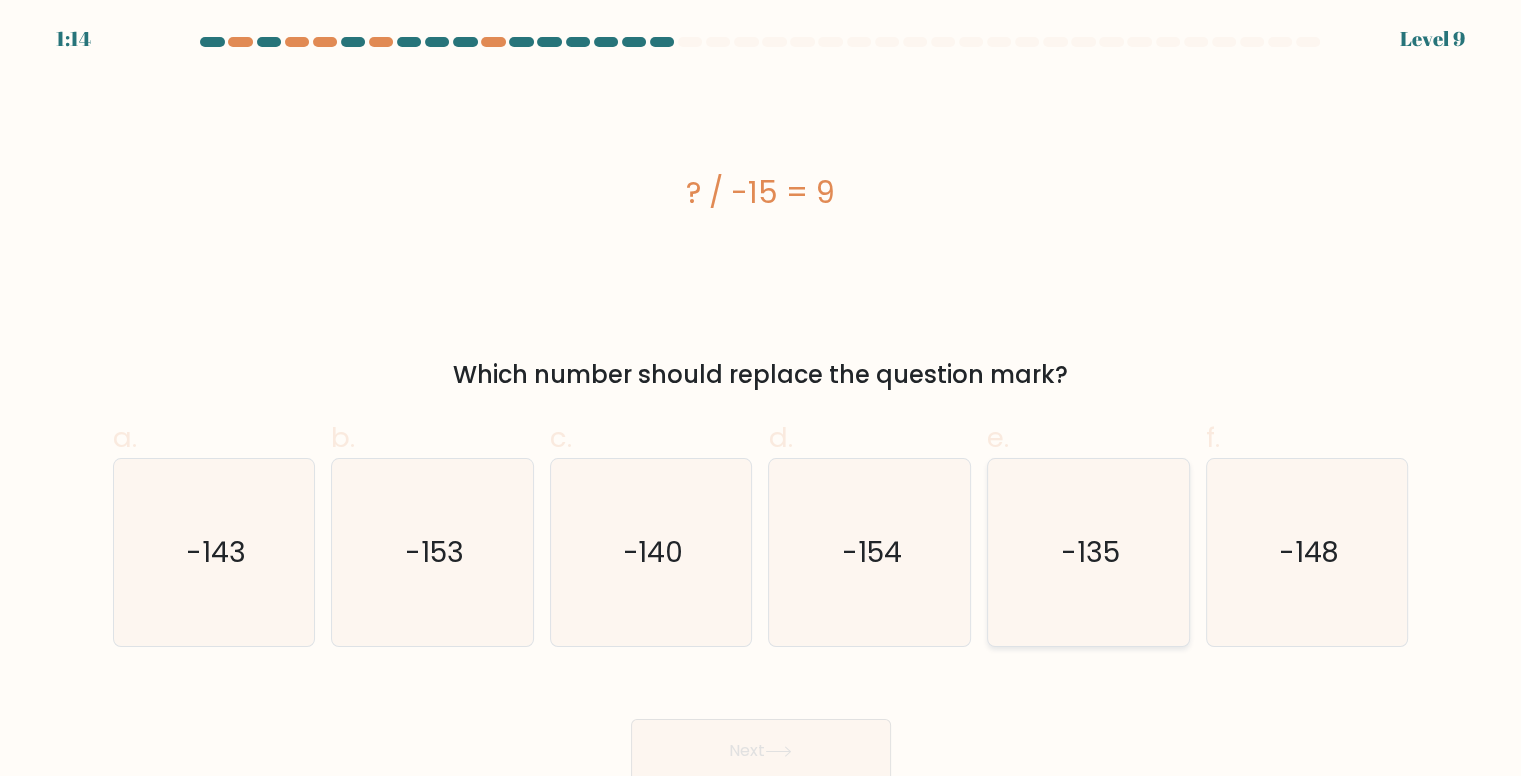 click on "-135" 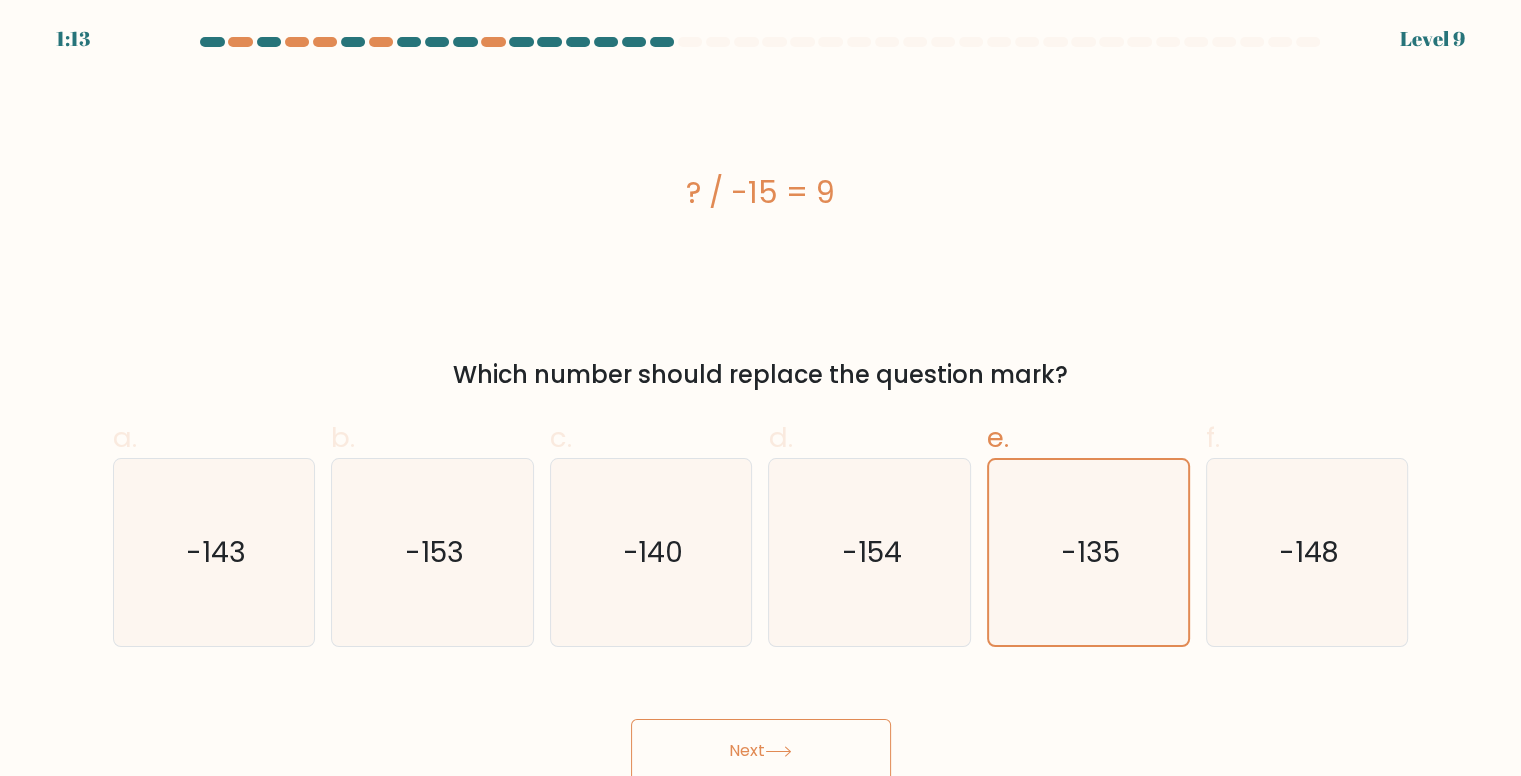 click on "Next" at bounding box center [761, 751] 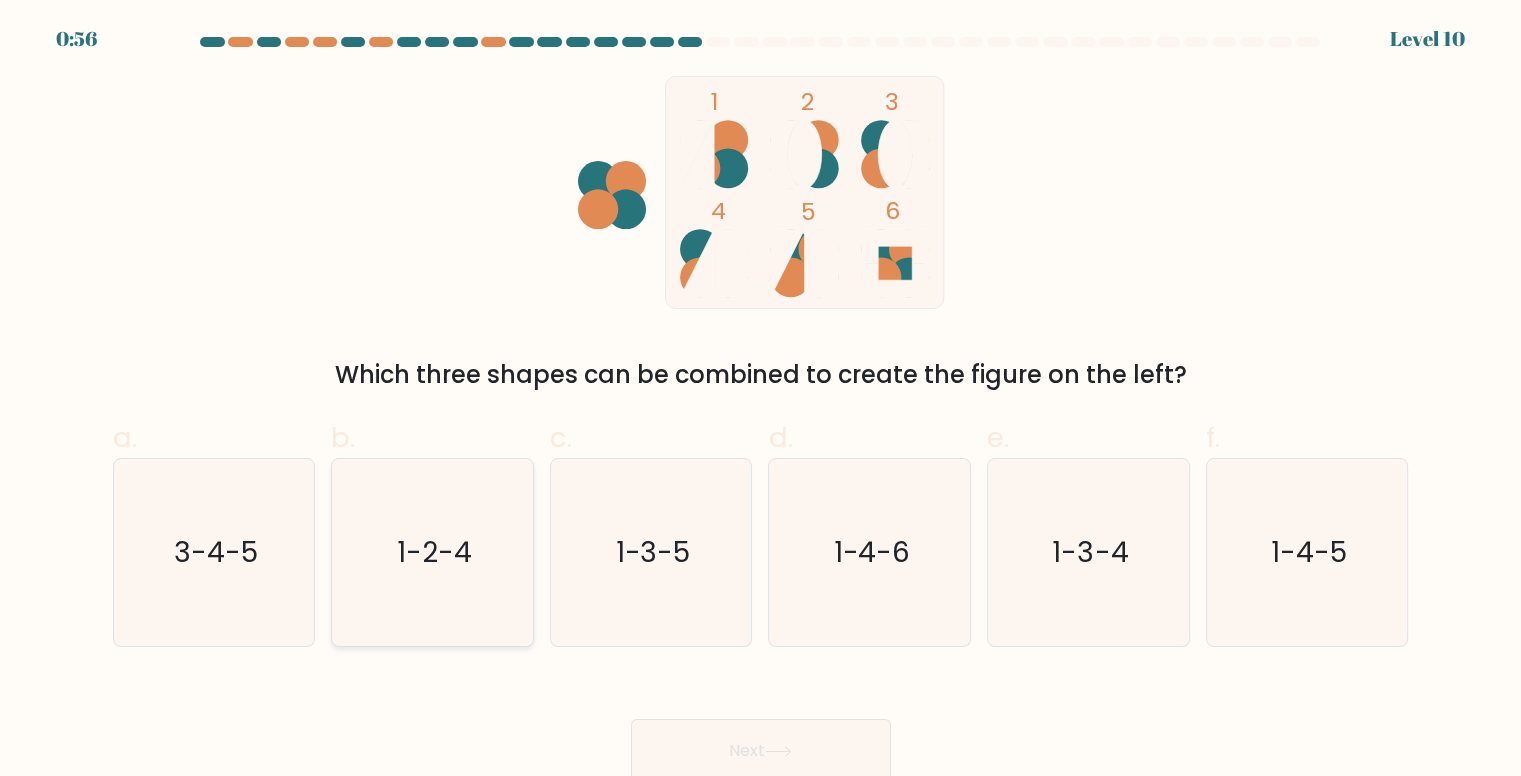 click on "1-2-4" 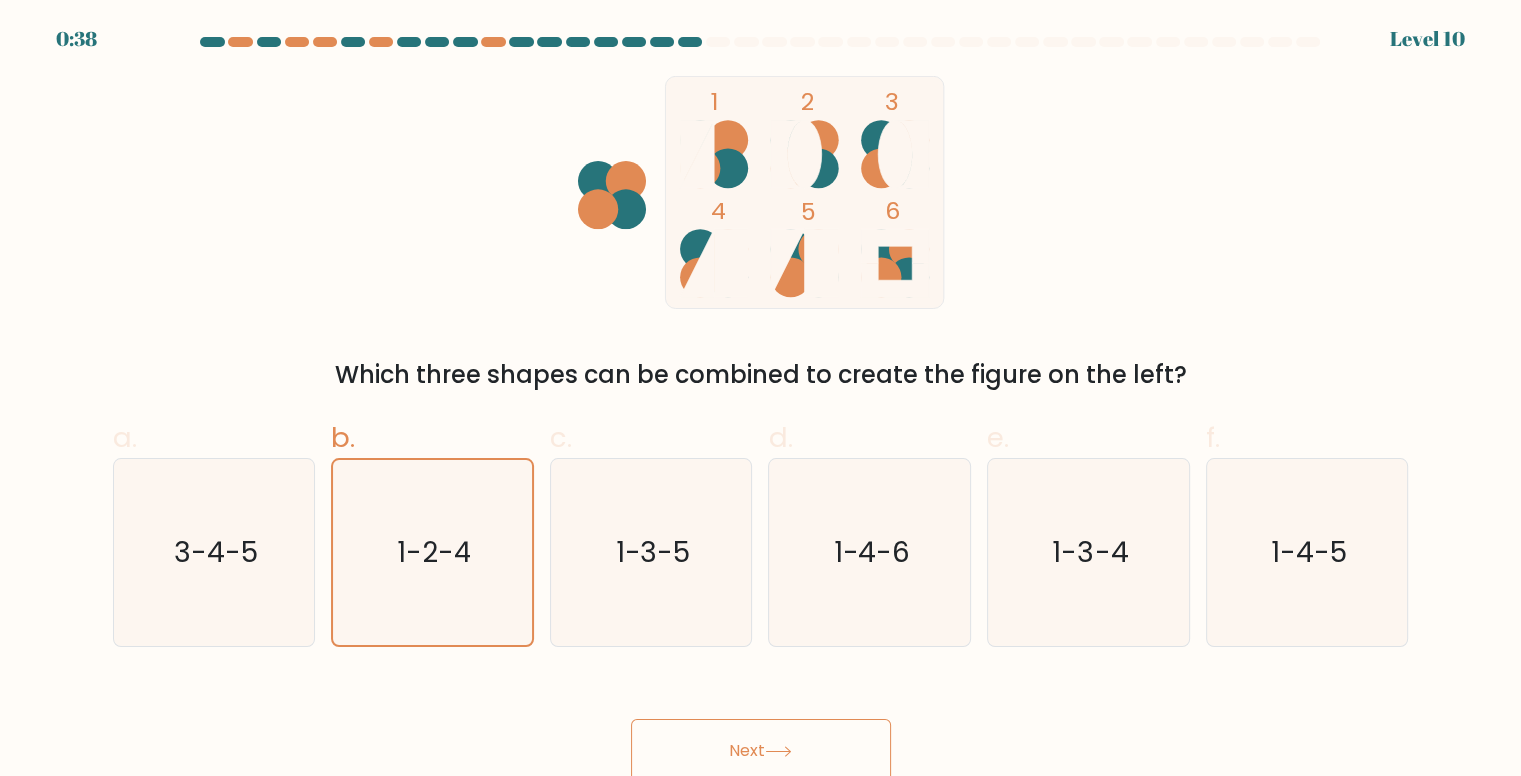 click on "Next" at bounding box center [761, 751] 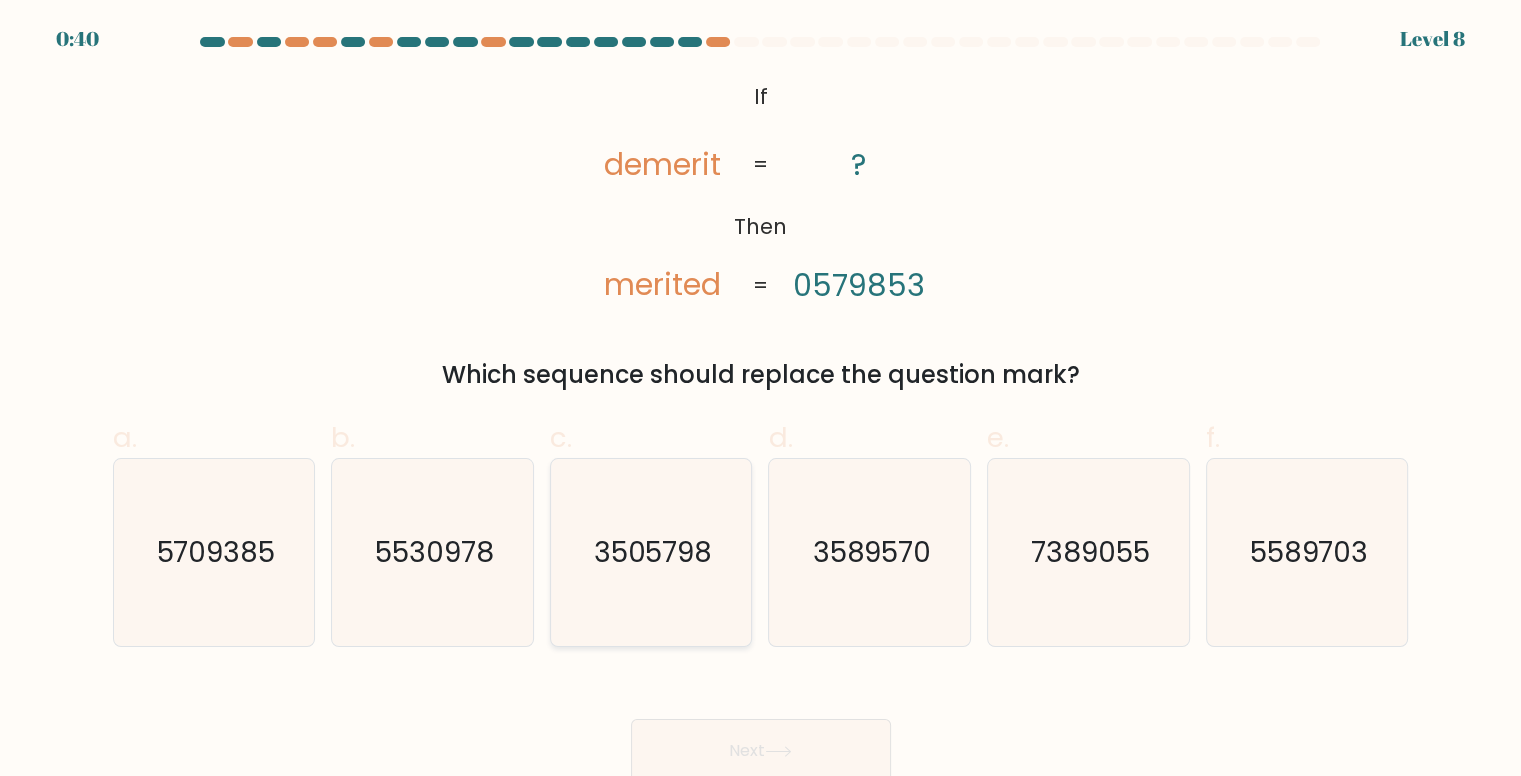 click on "3505798" 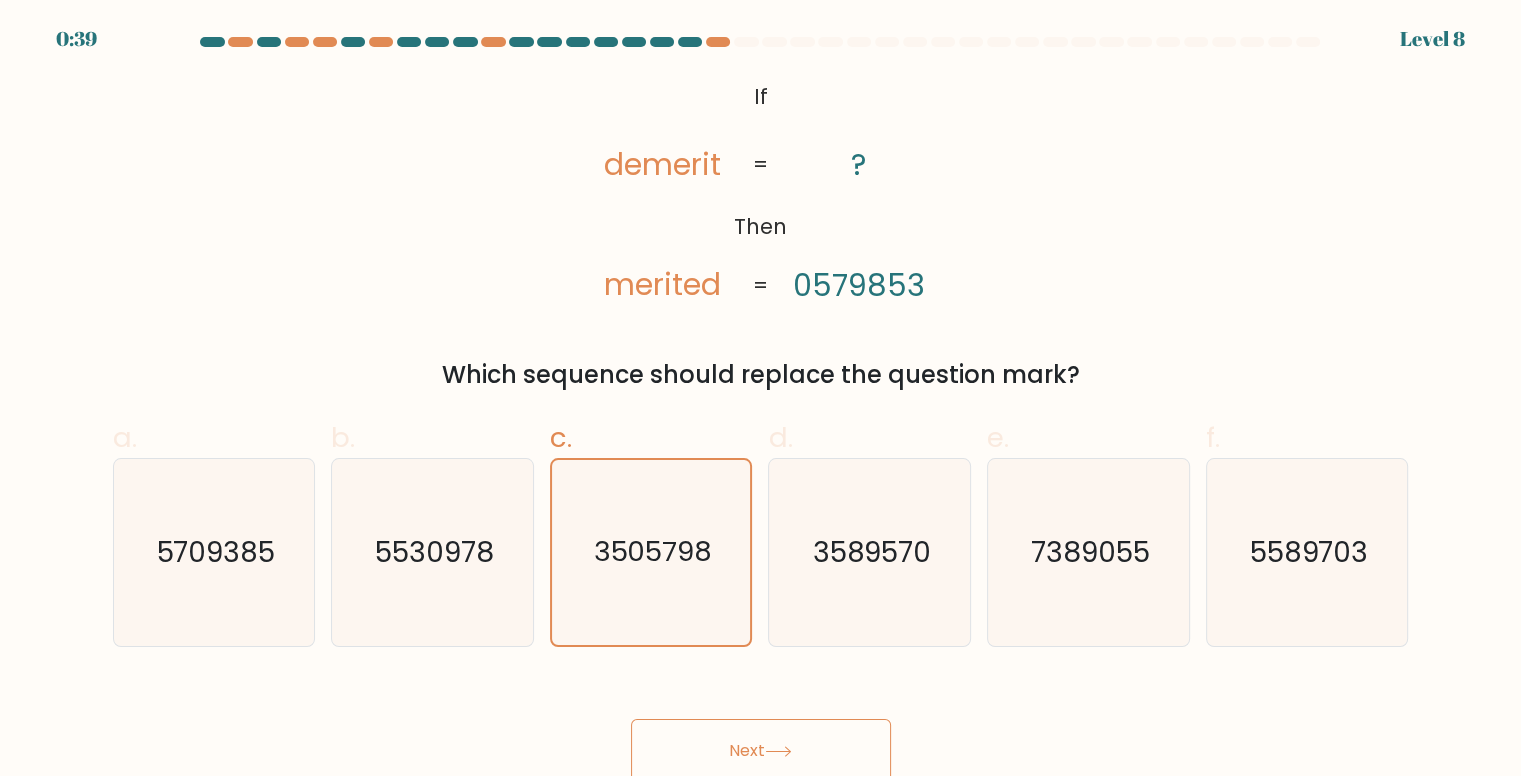 click on "Next" at bounding box center [761, 751] 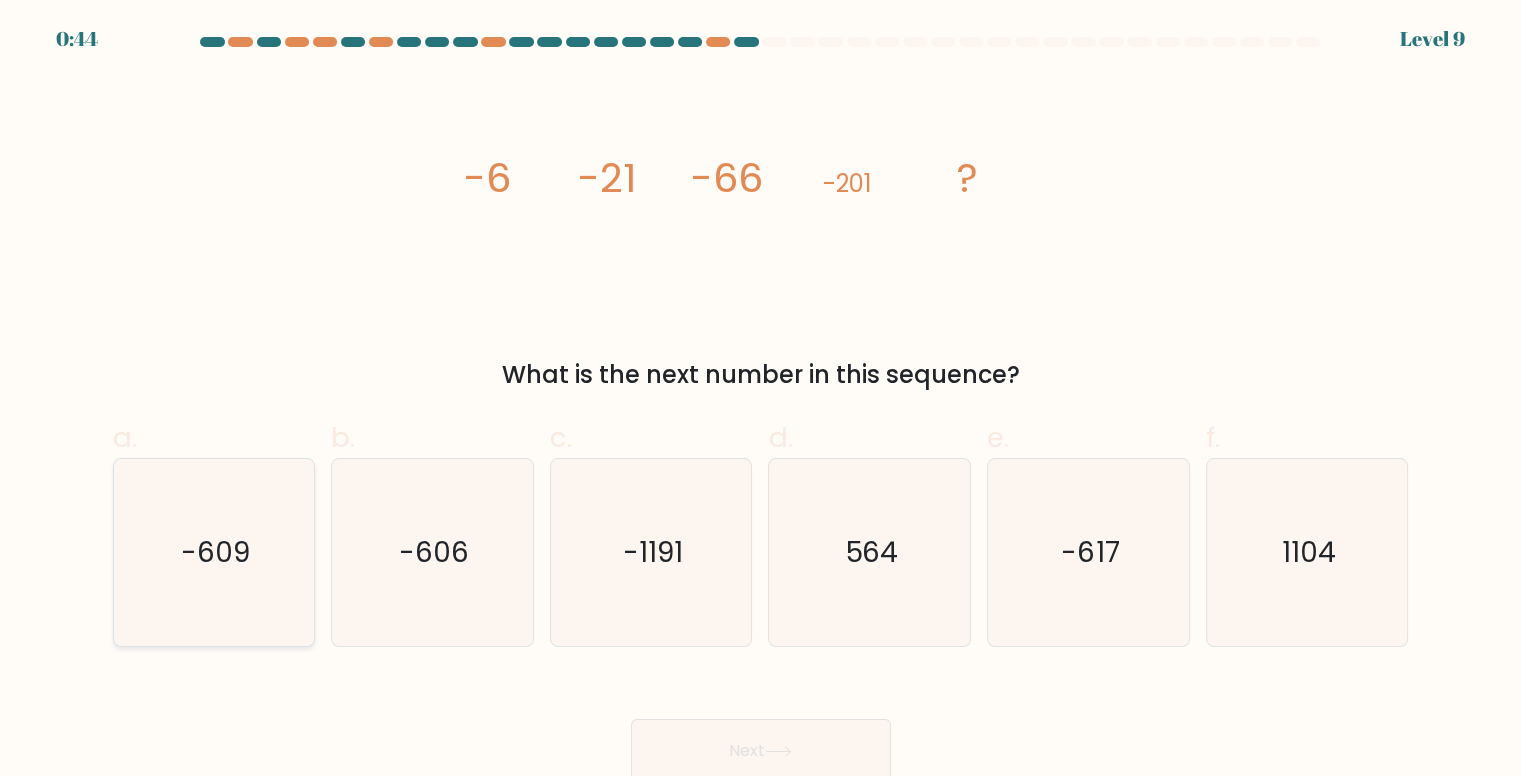 click on "-609" 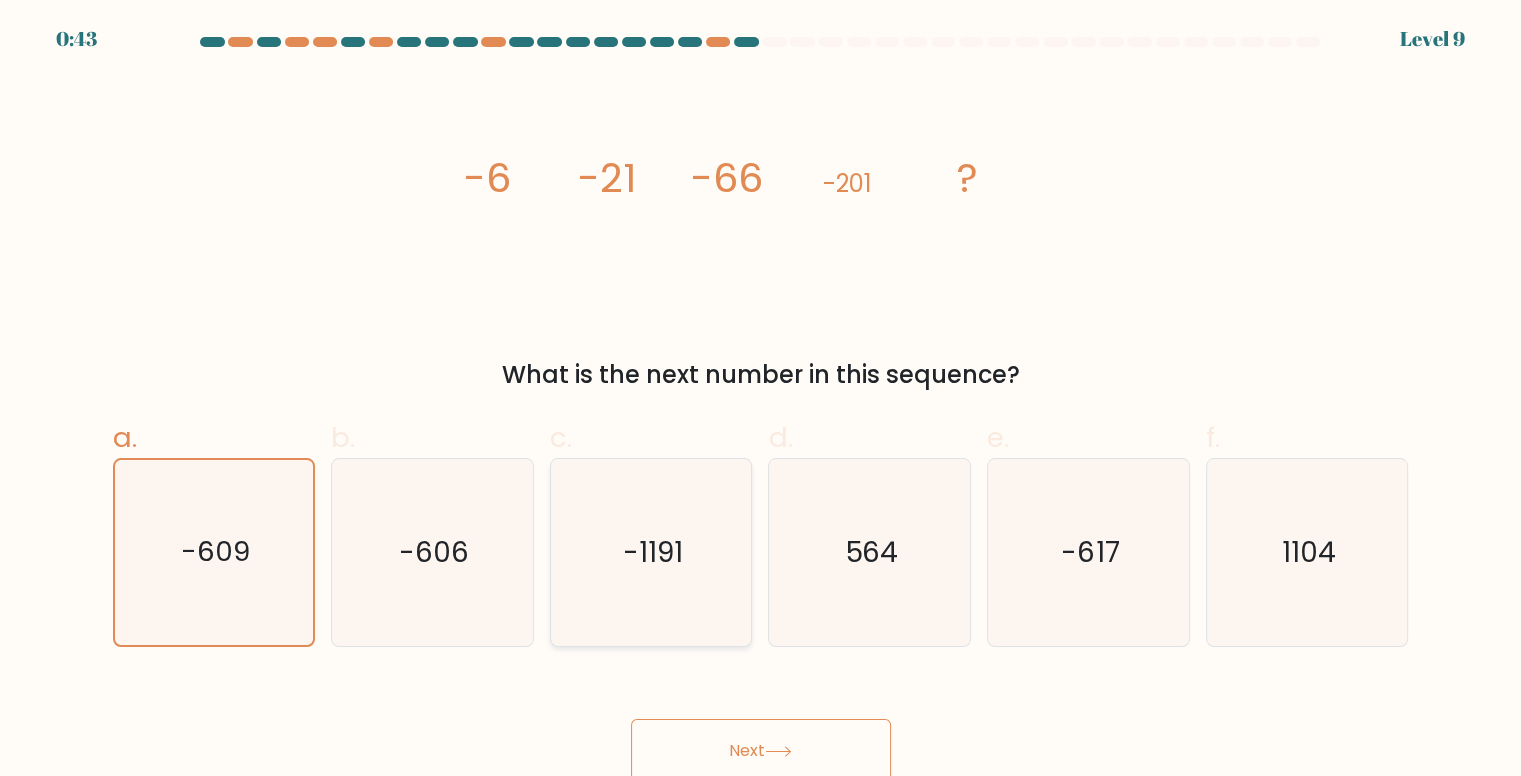 scroll, scrollTop: 8, scrollLeft: 0, axis: vertical 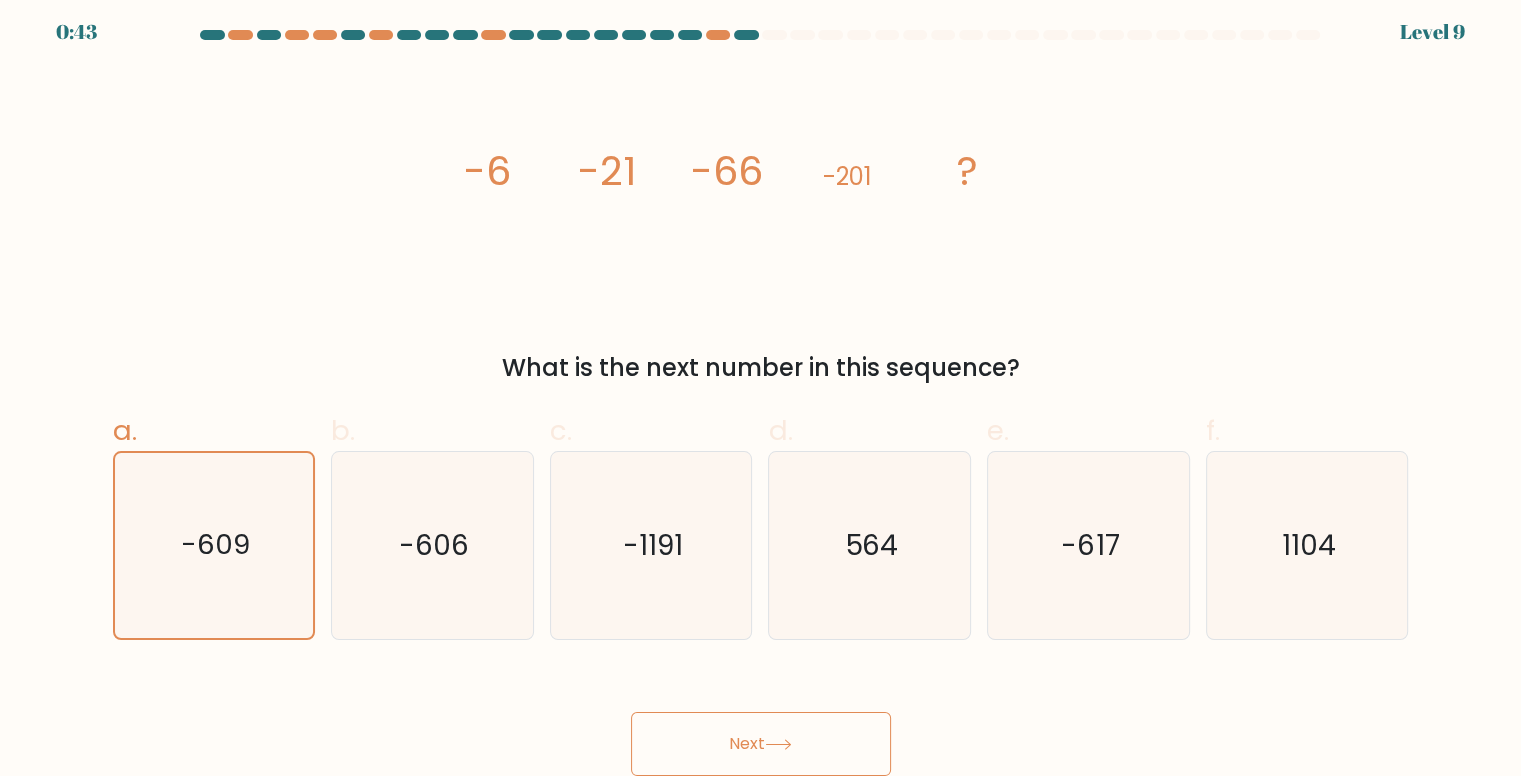 click on "Next" at bounding box center (761, 744) 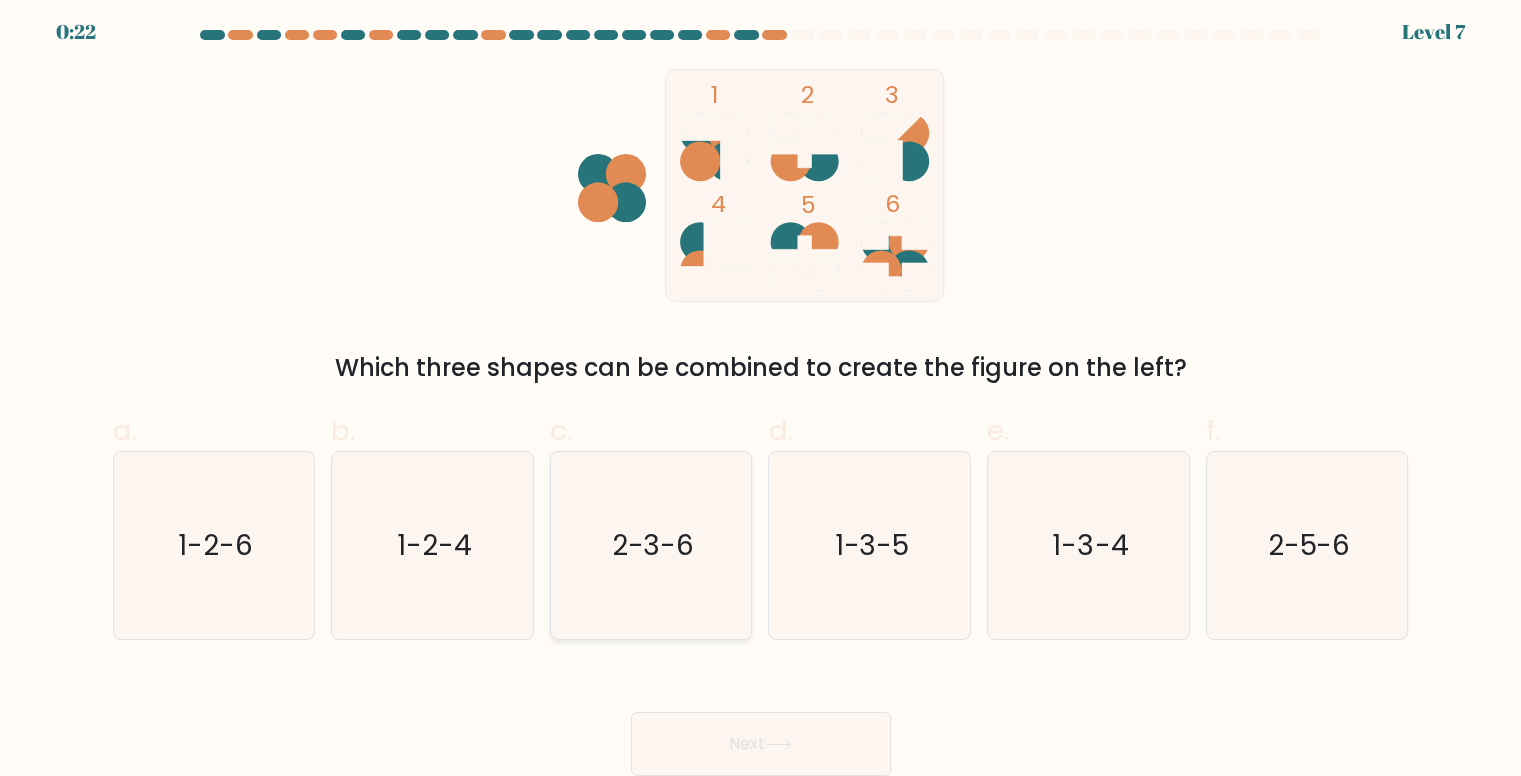 click on "2-3-6" 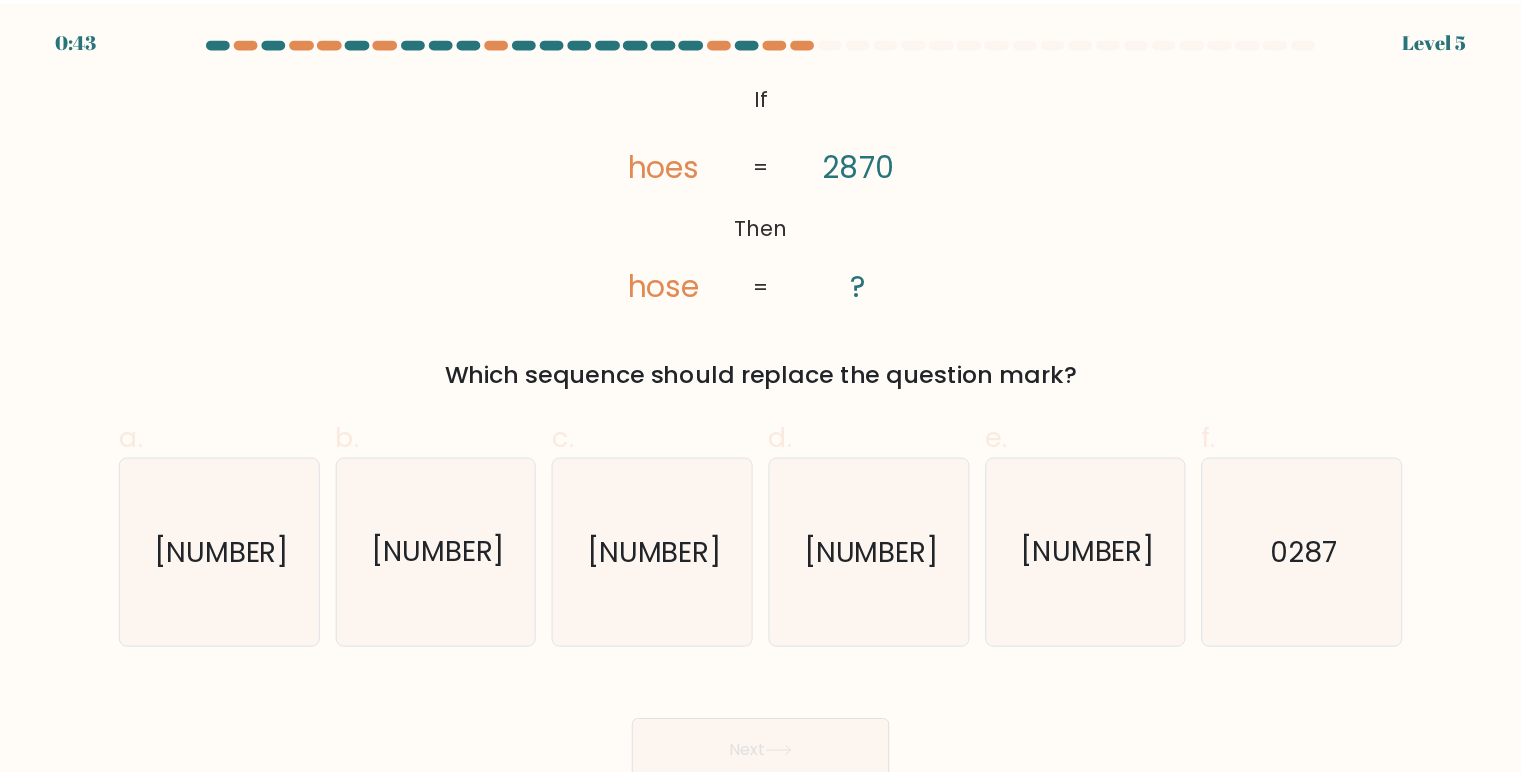 scroll, scrollTop: 0, scrollLeft: 0, axis: both 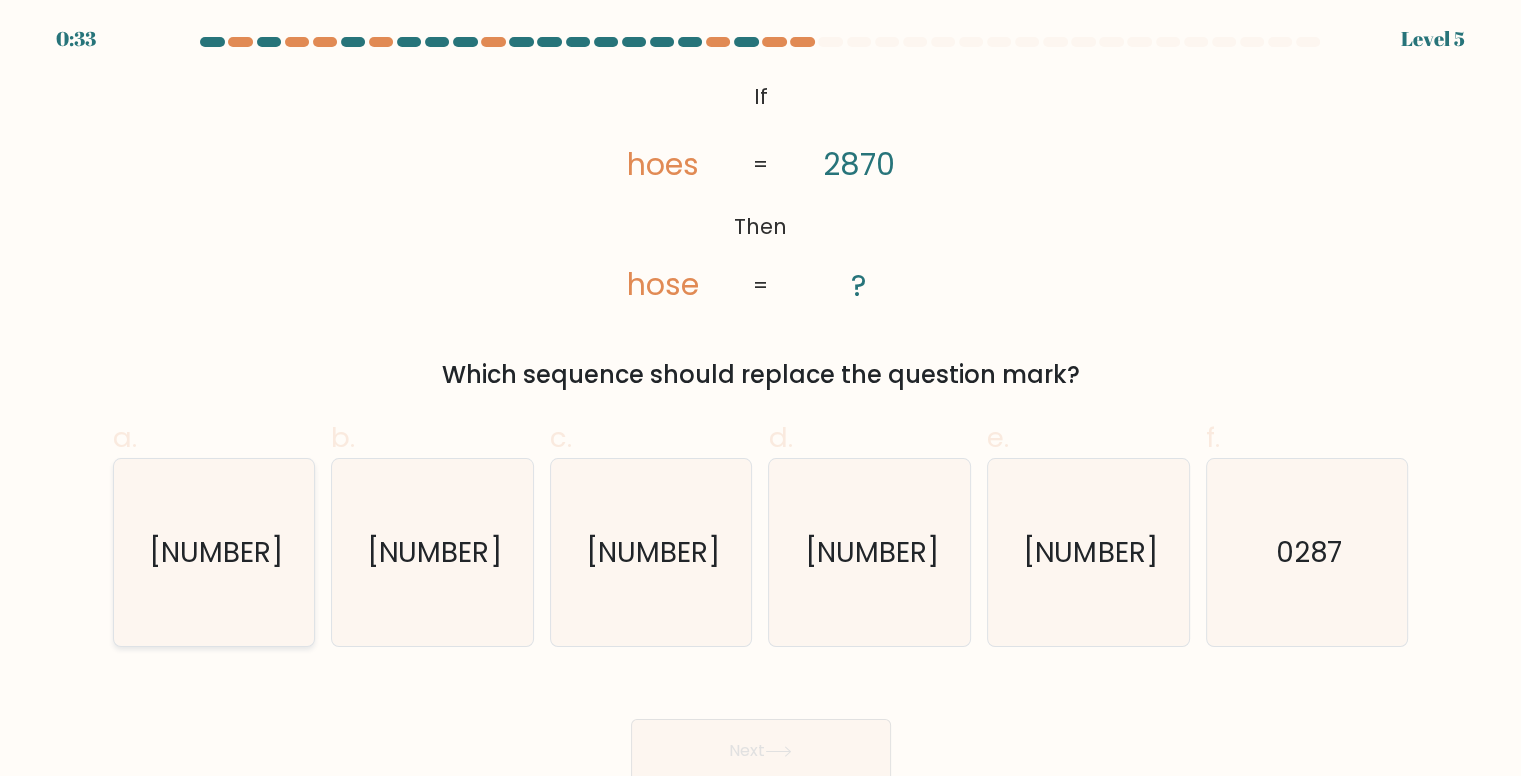 click on "[NUMBER]" 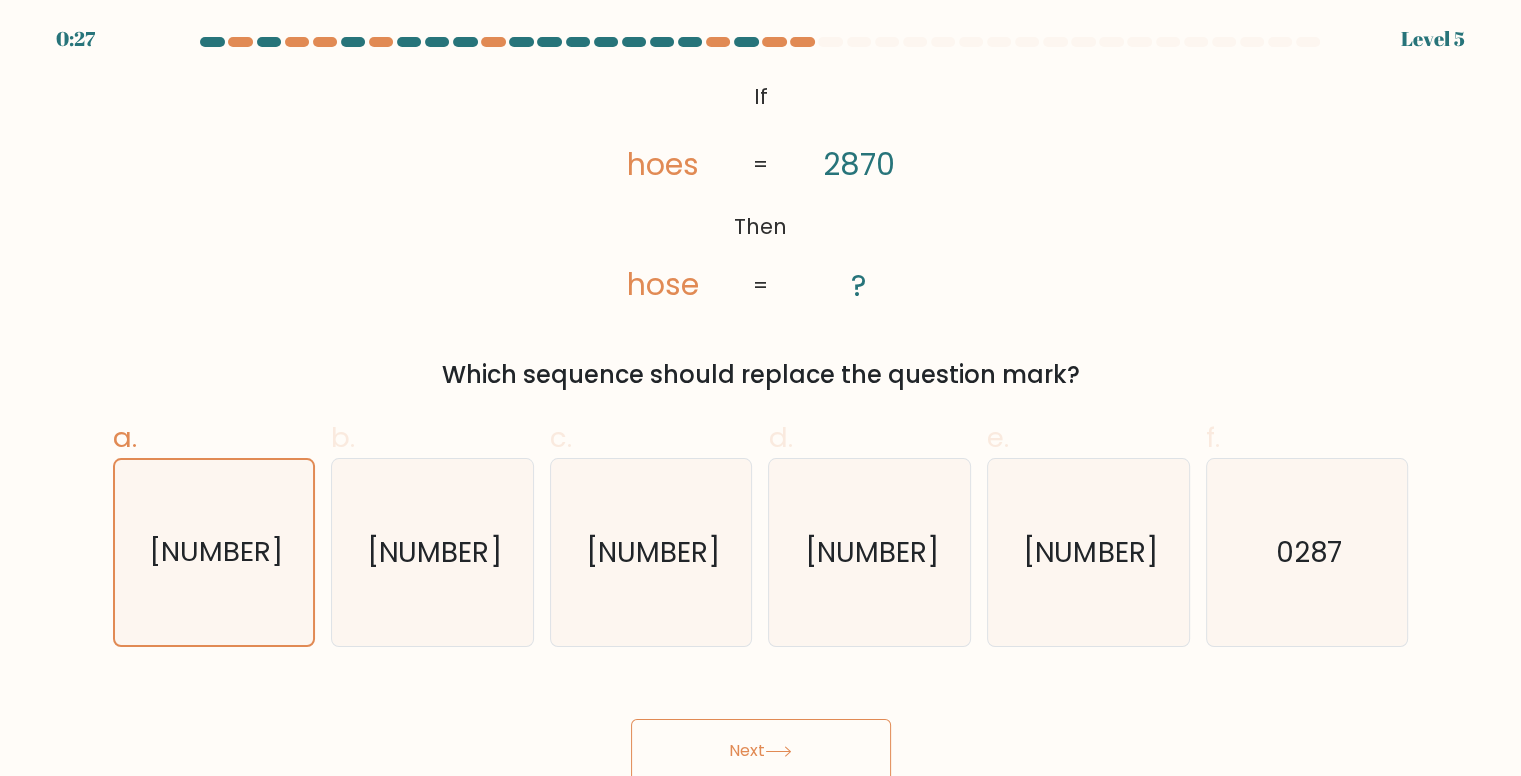 click on "Next" at bounding box center (761, 751) 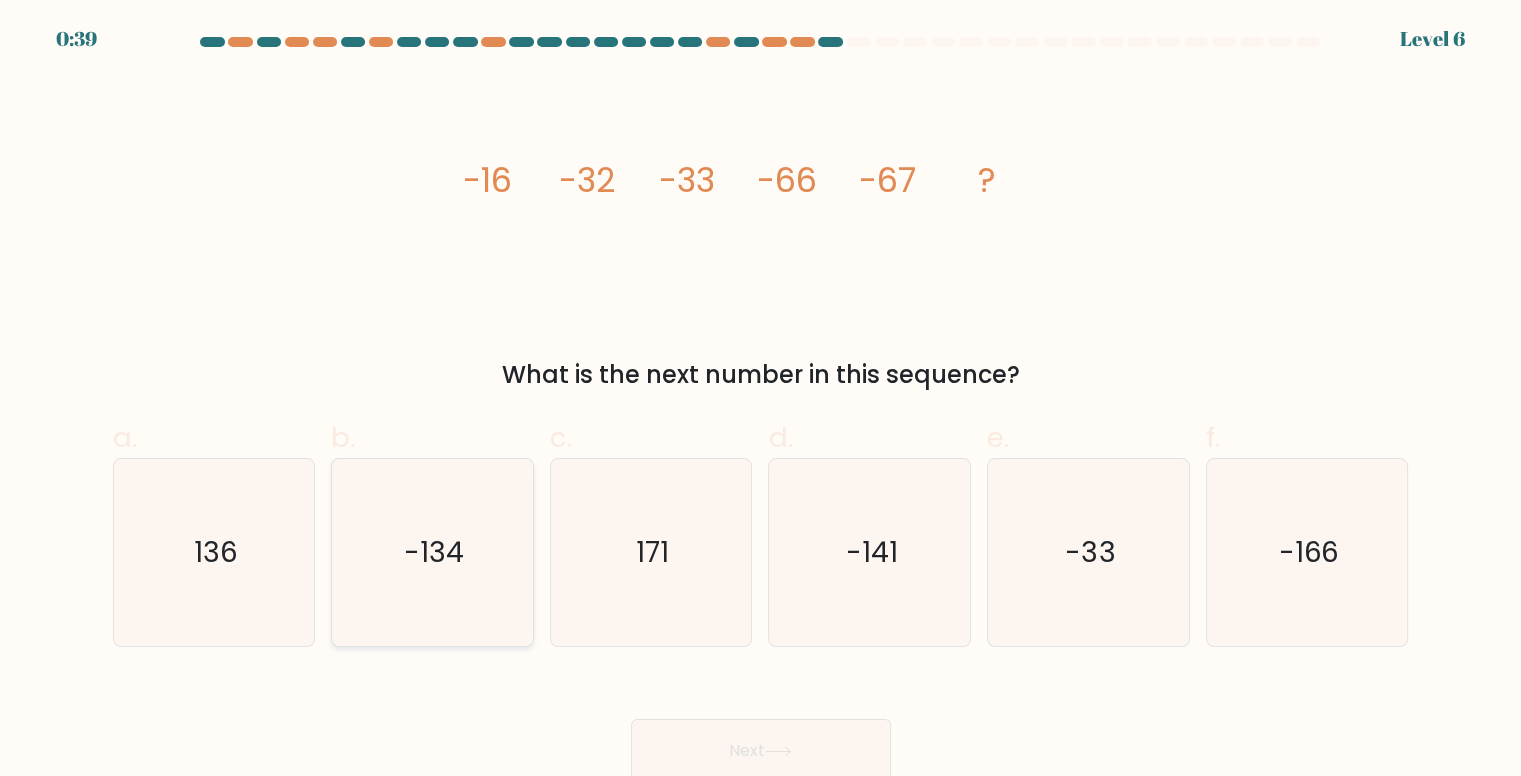 click on "-134" 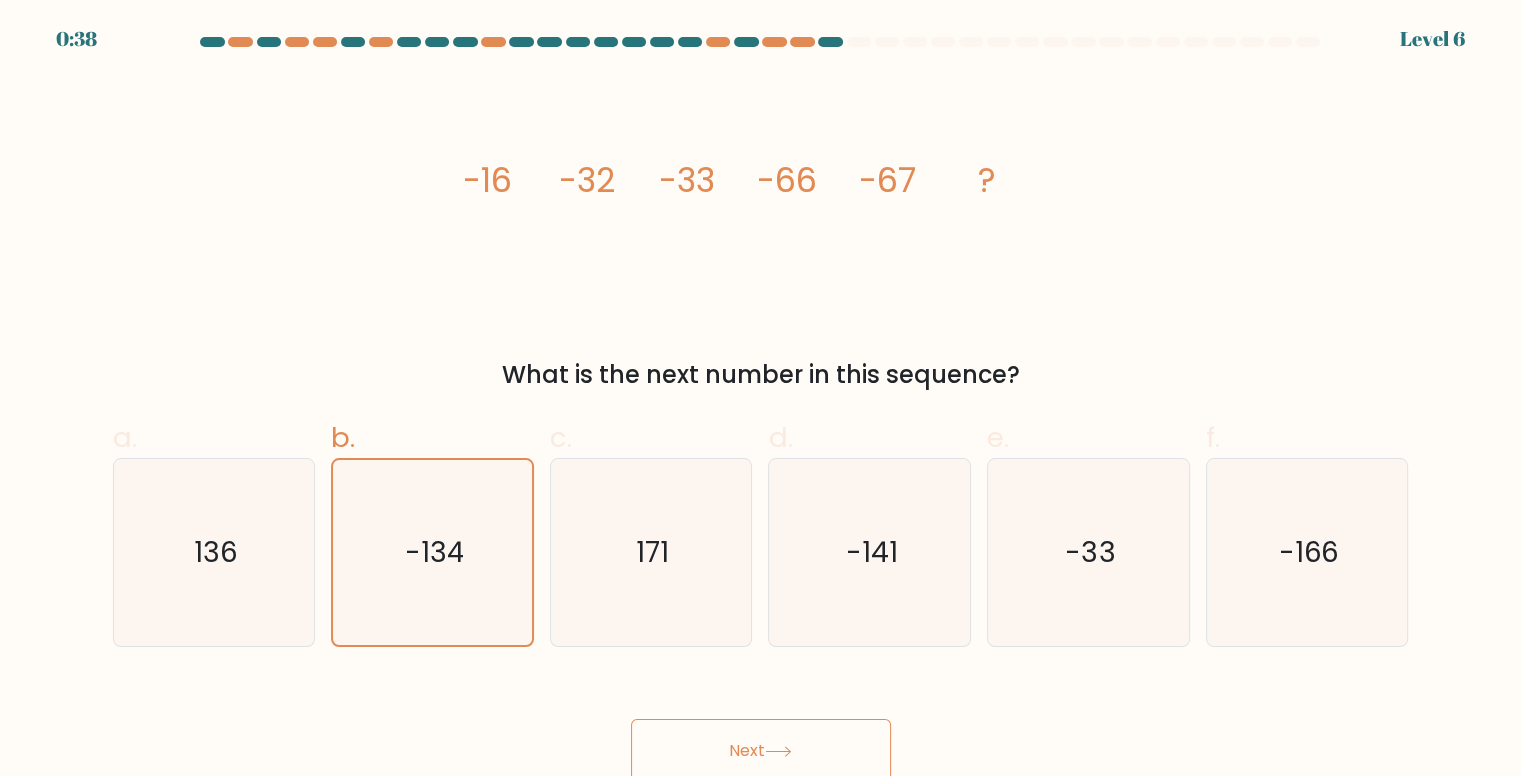 click on "Next" at bounding box center (761, 751) 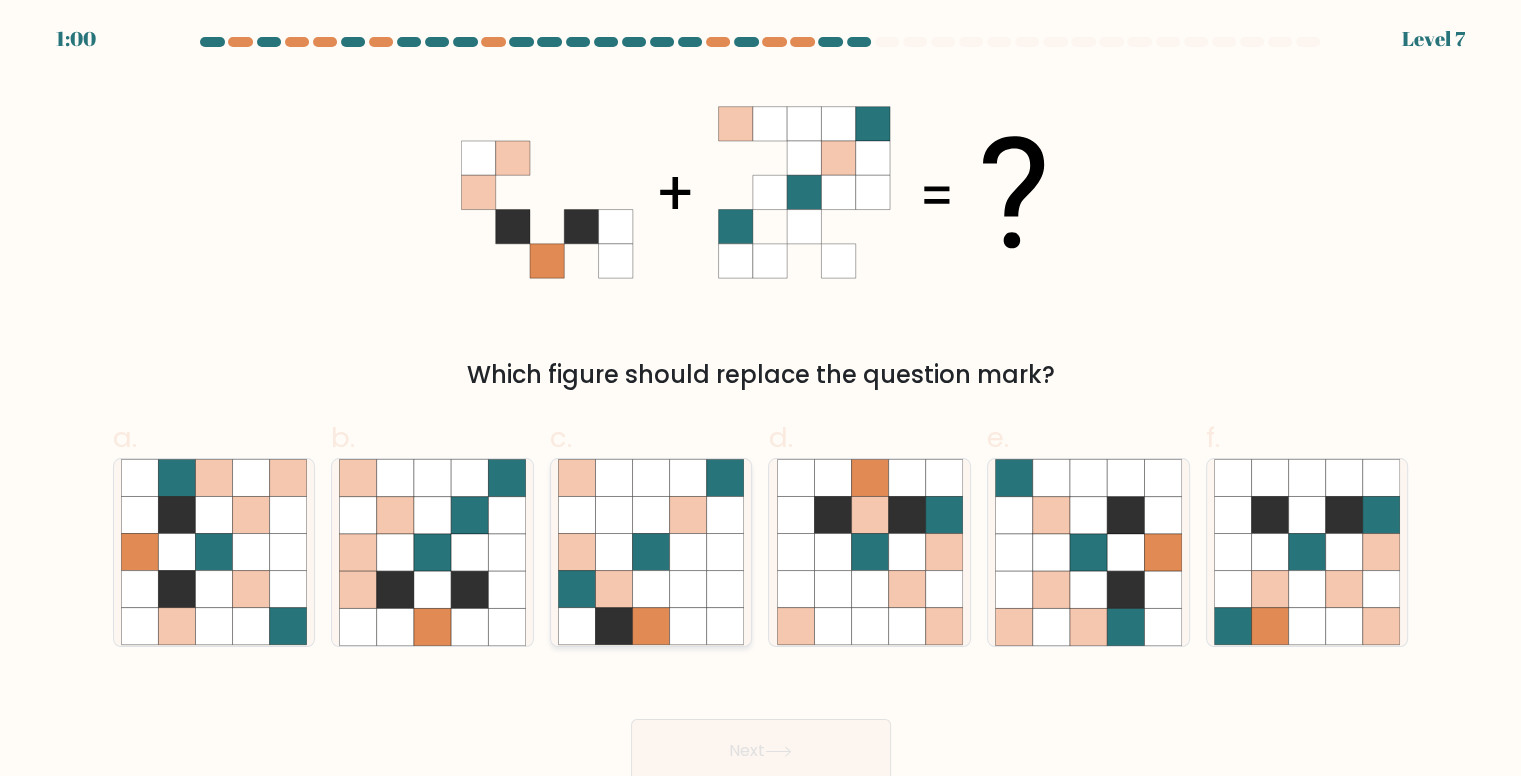 click 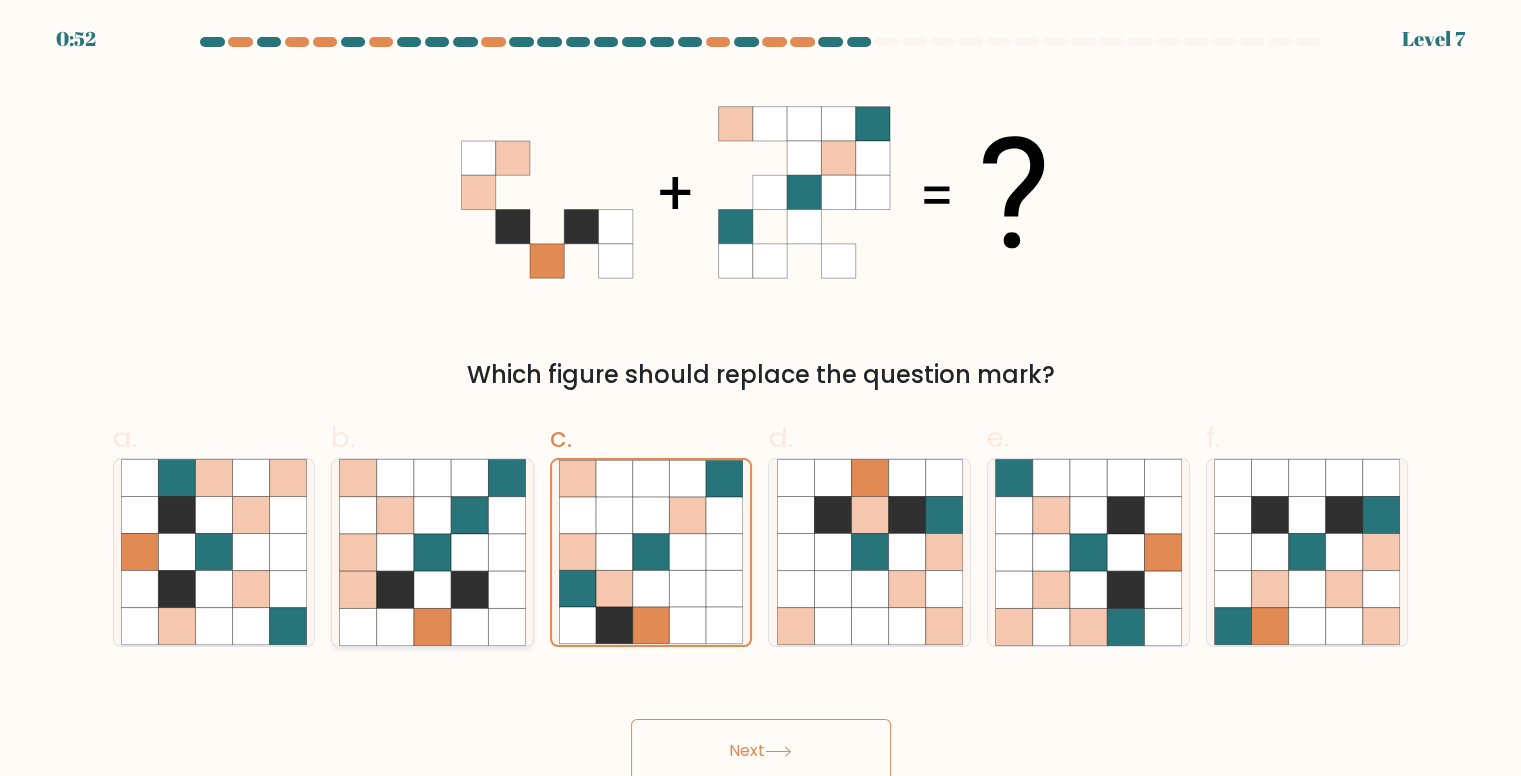 click 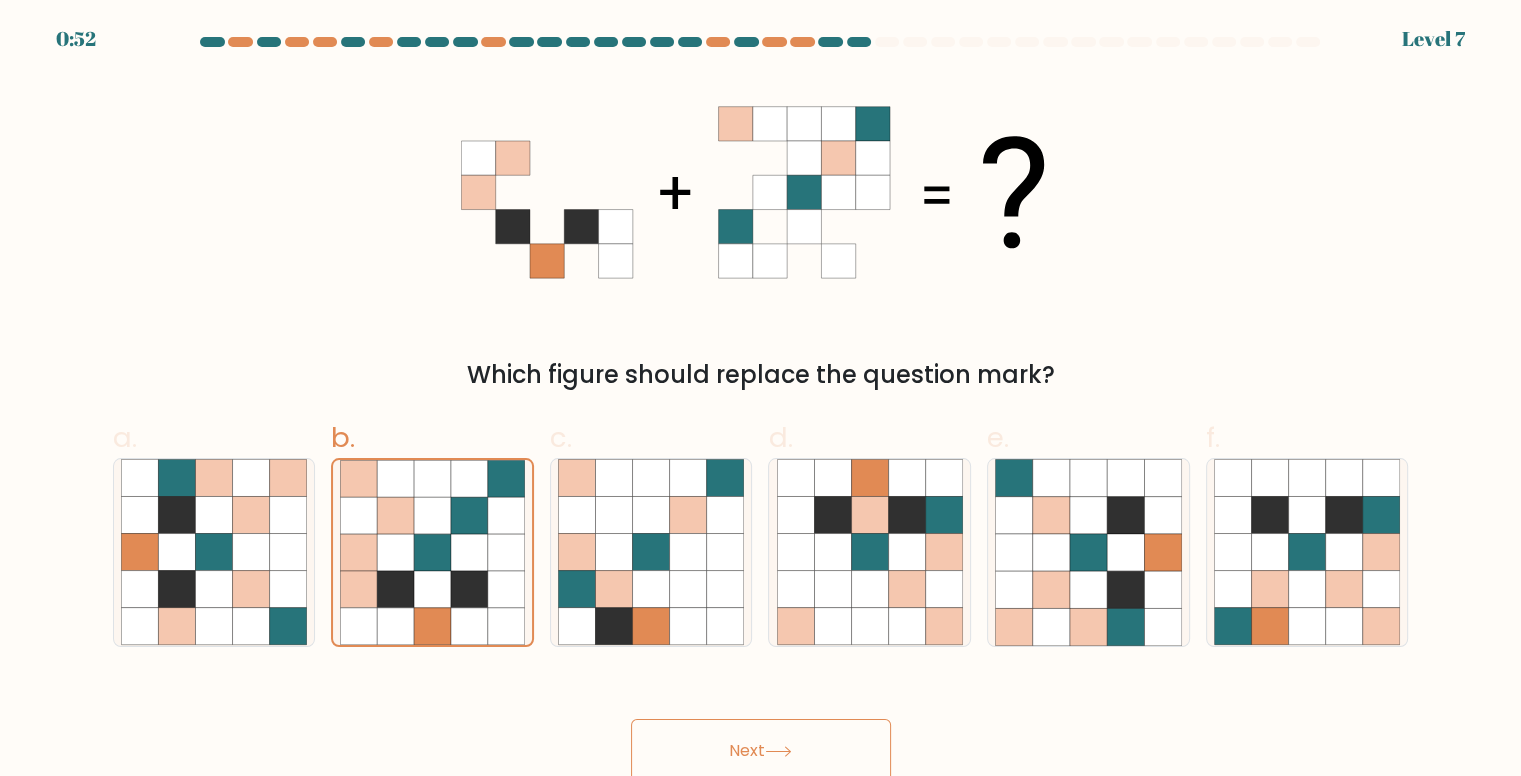 click on "Next" at bounding box center (761, 751) 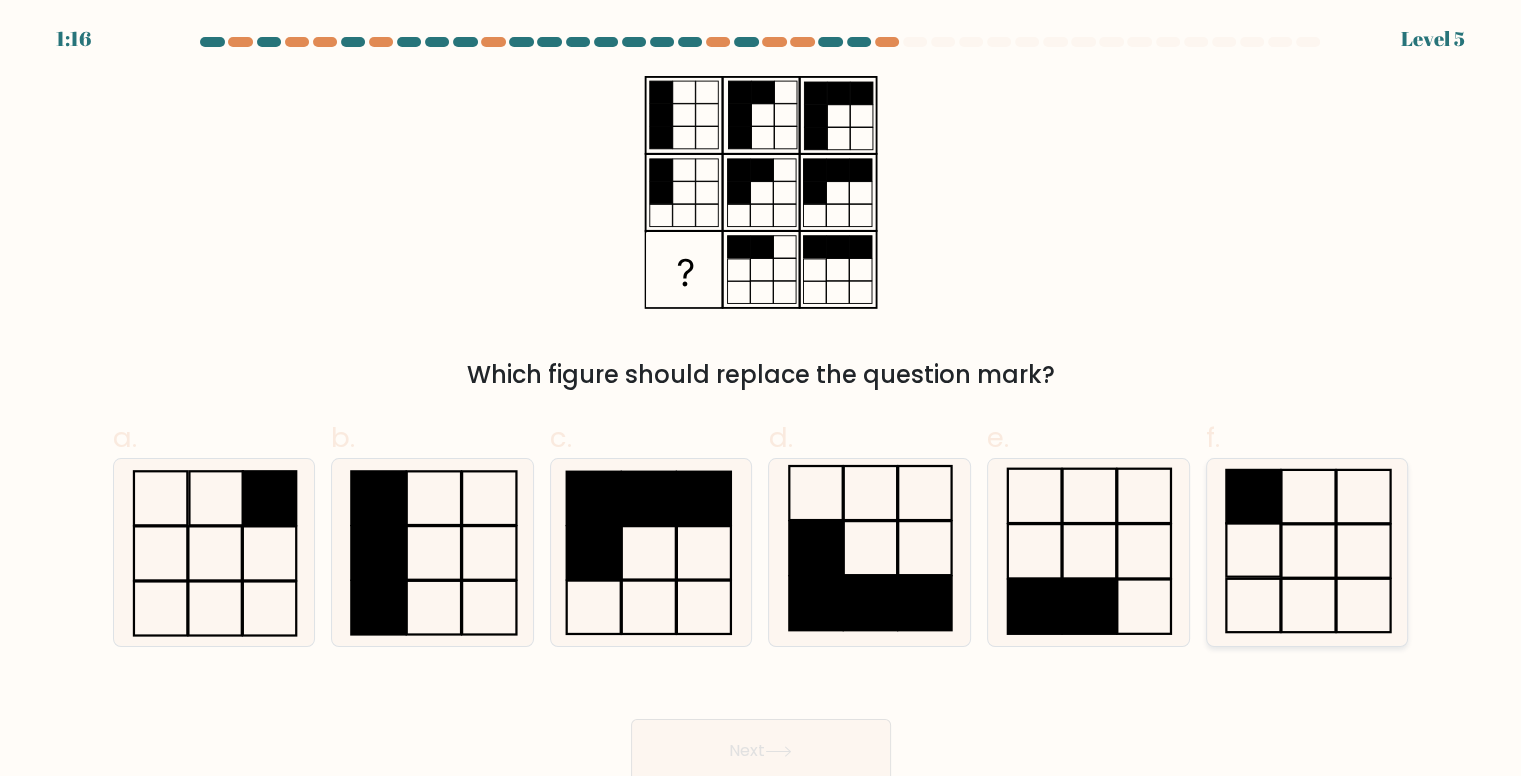 click 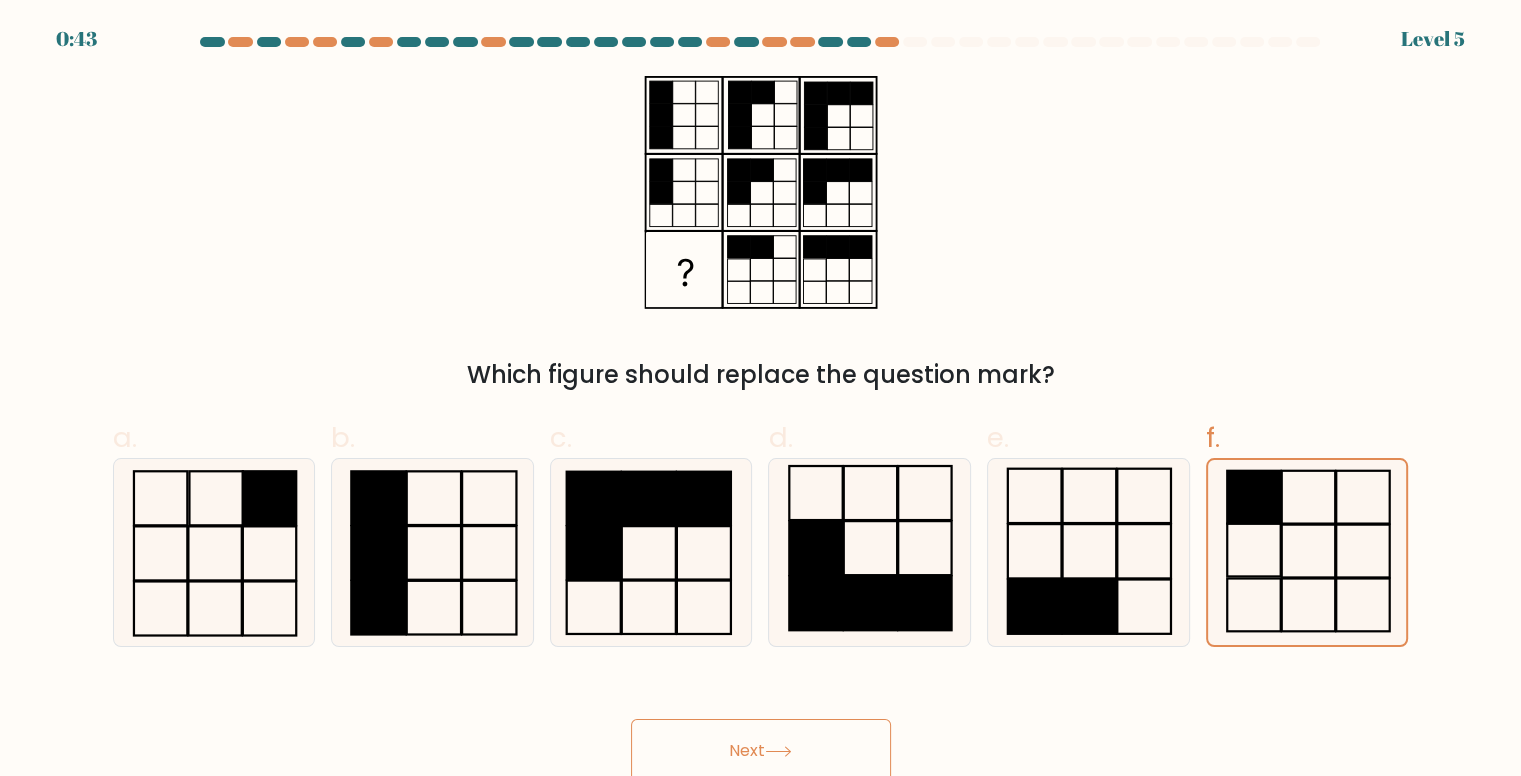 click on "Next" at bounding box center (761, 751) 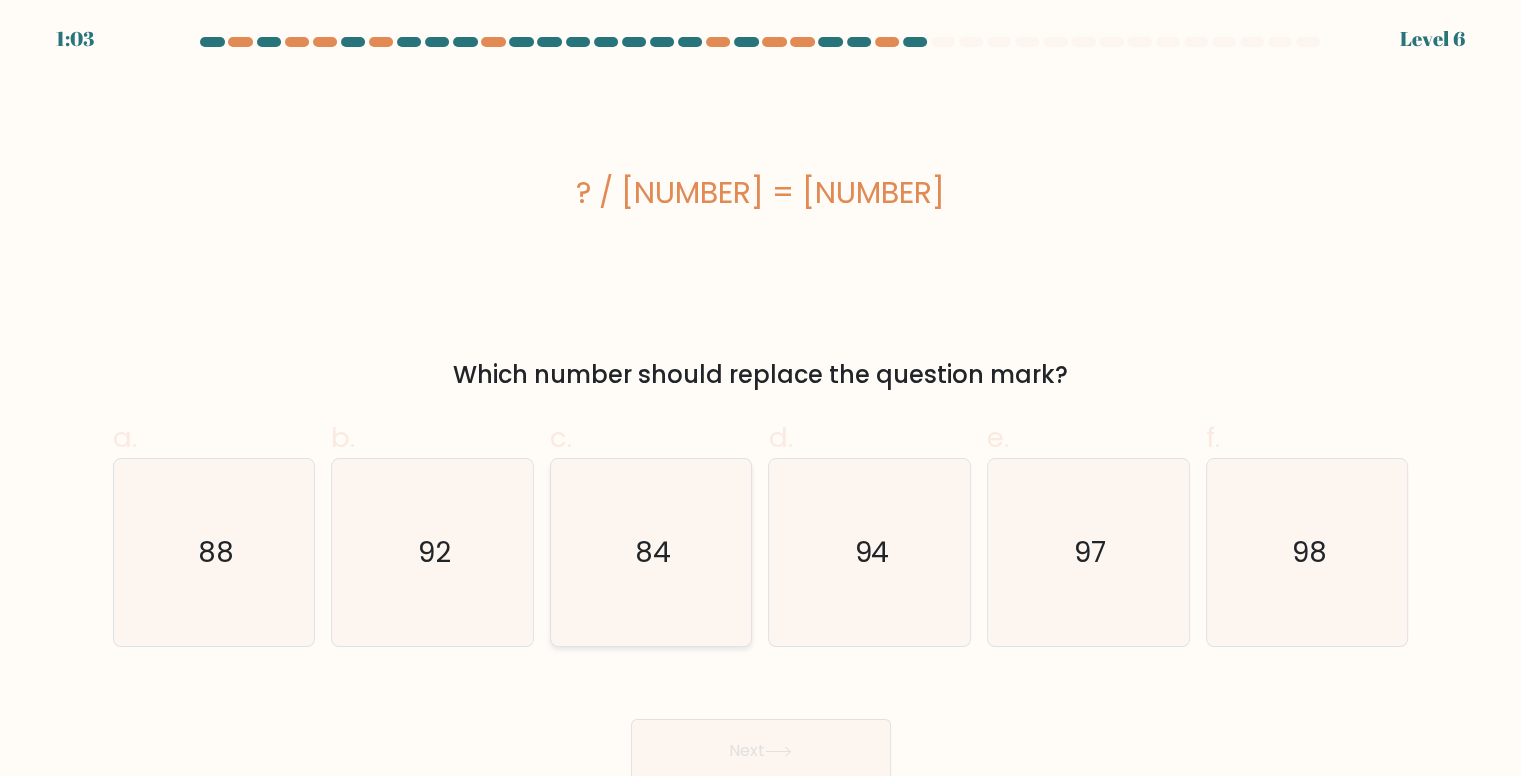click on "84" 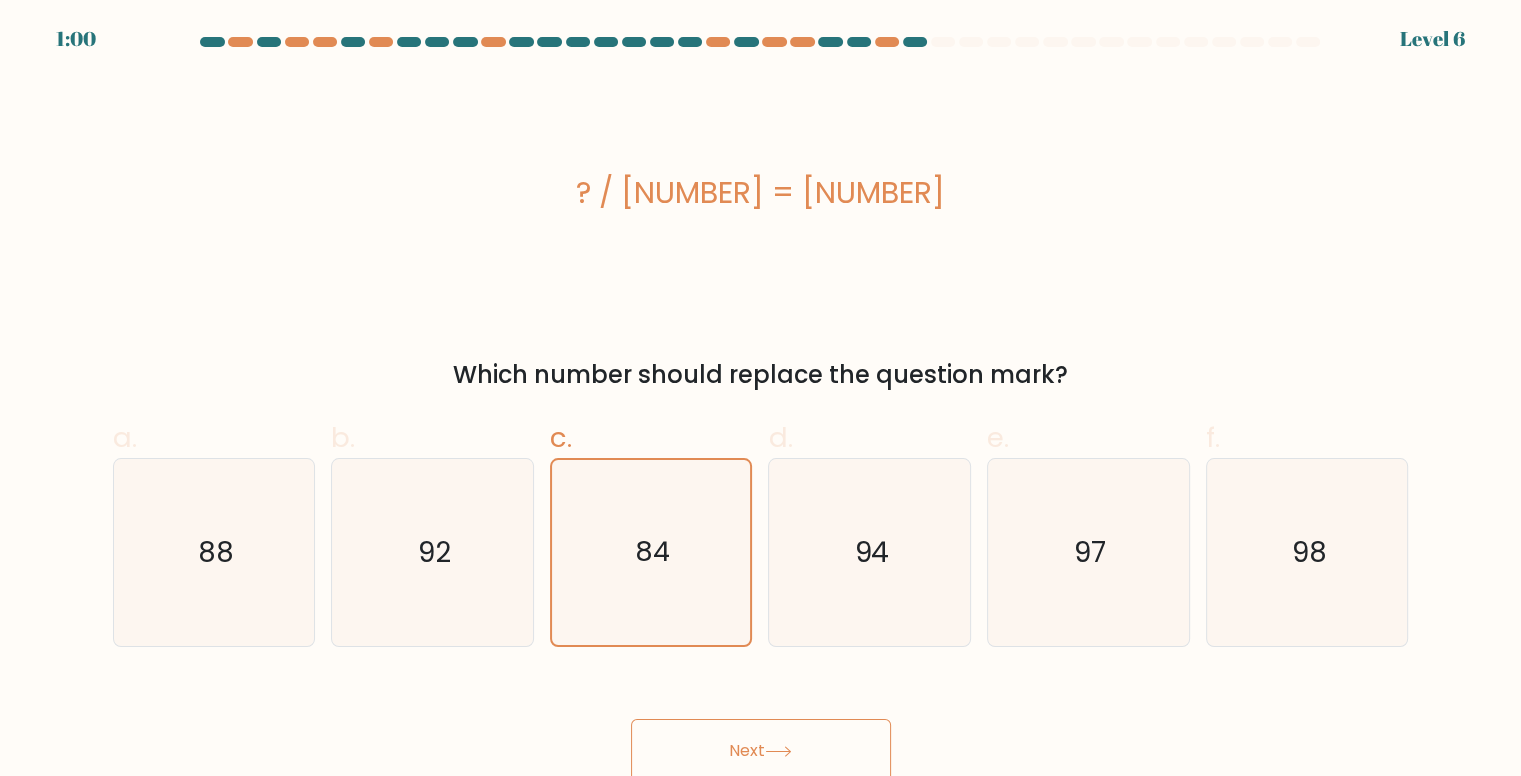 click on "Next" at bounding box center (761, 751) 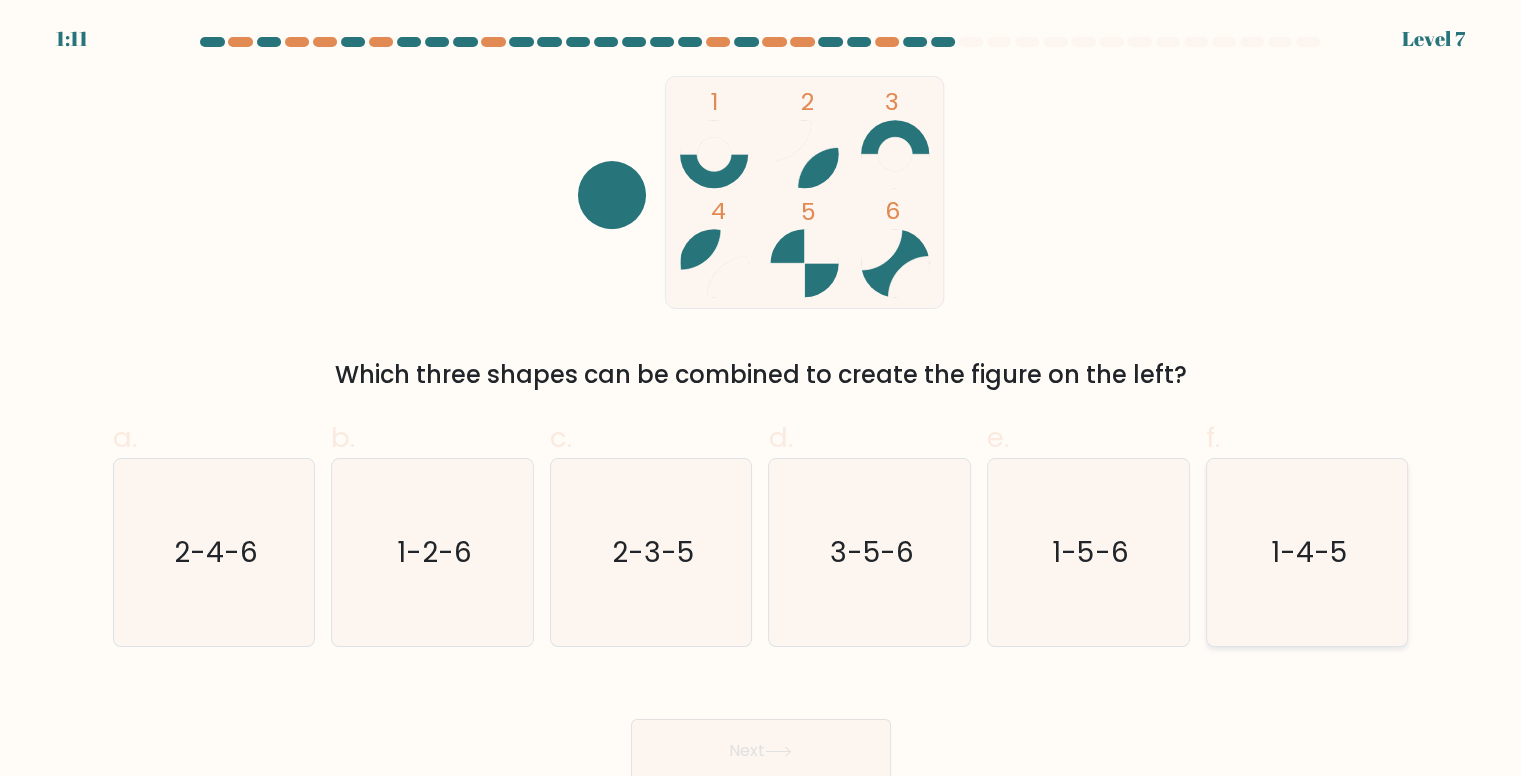 click on "1-4-5" 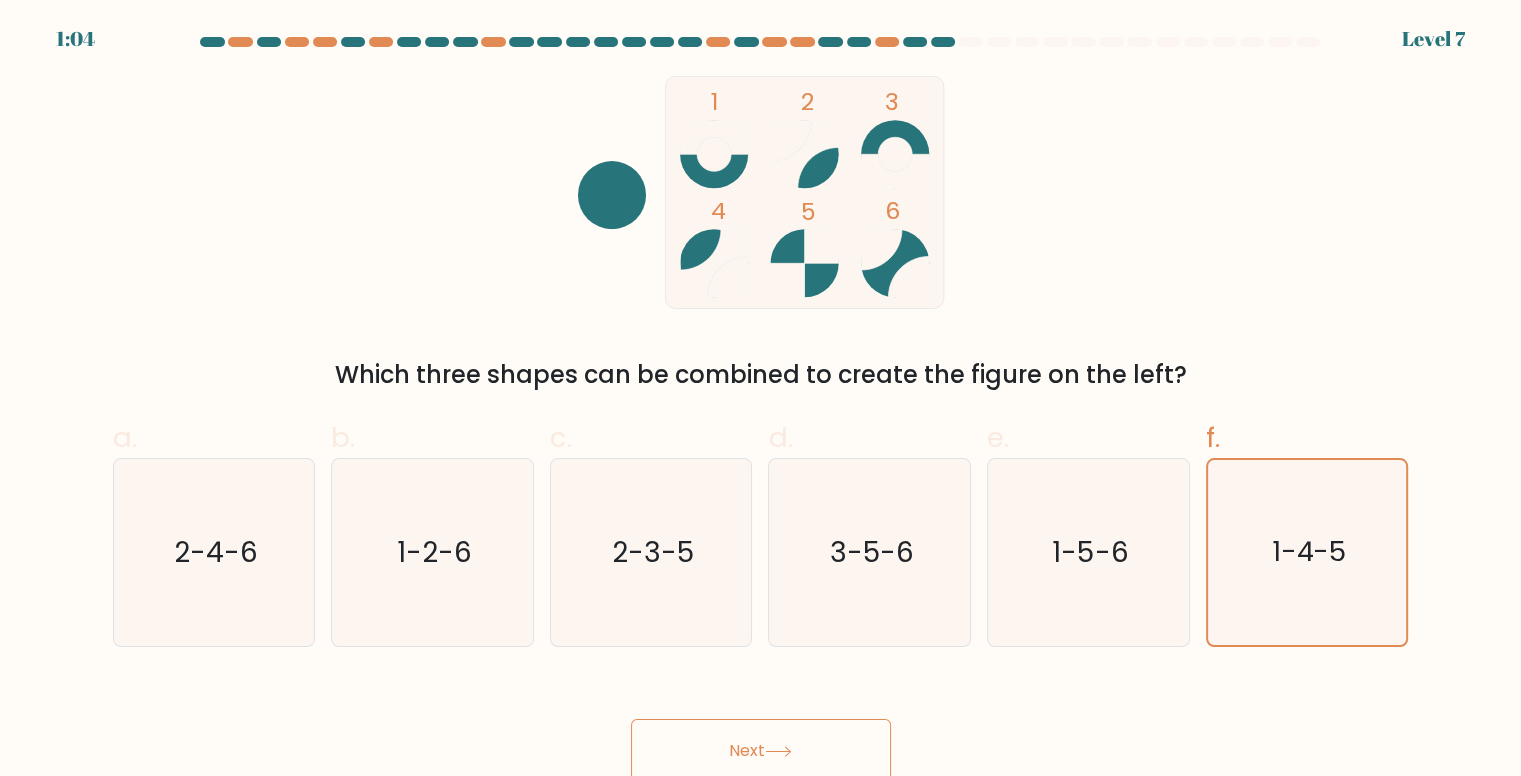click on "Next" at bounding box center [761, 751] 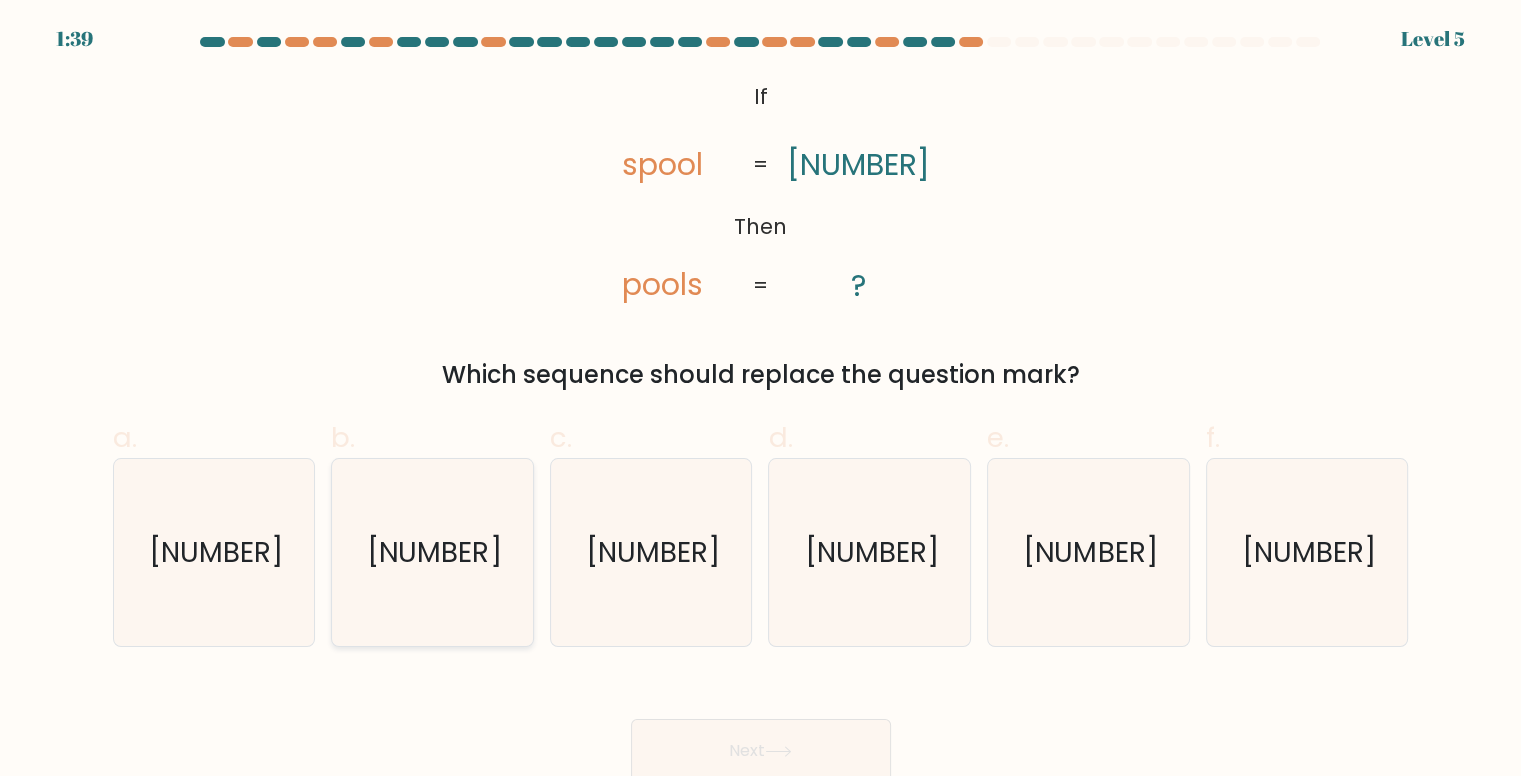 click on "31160" 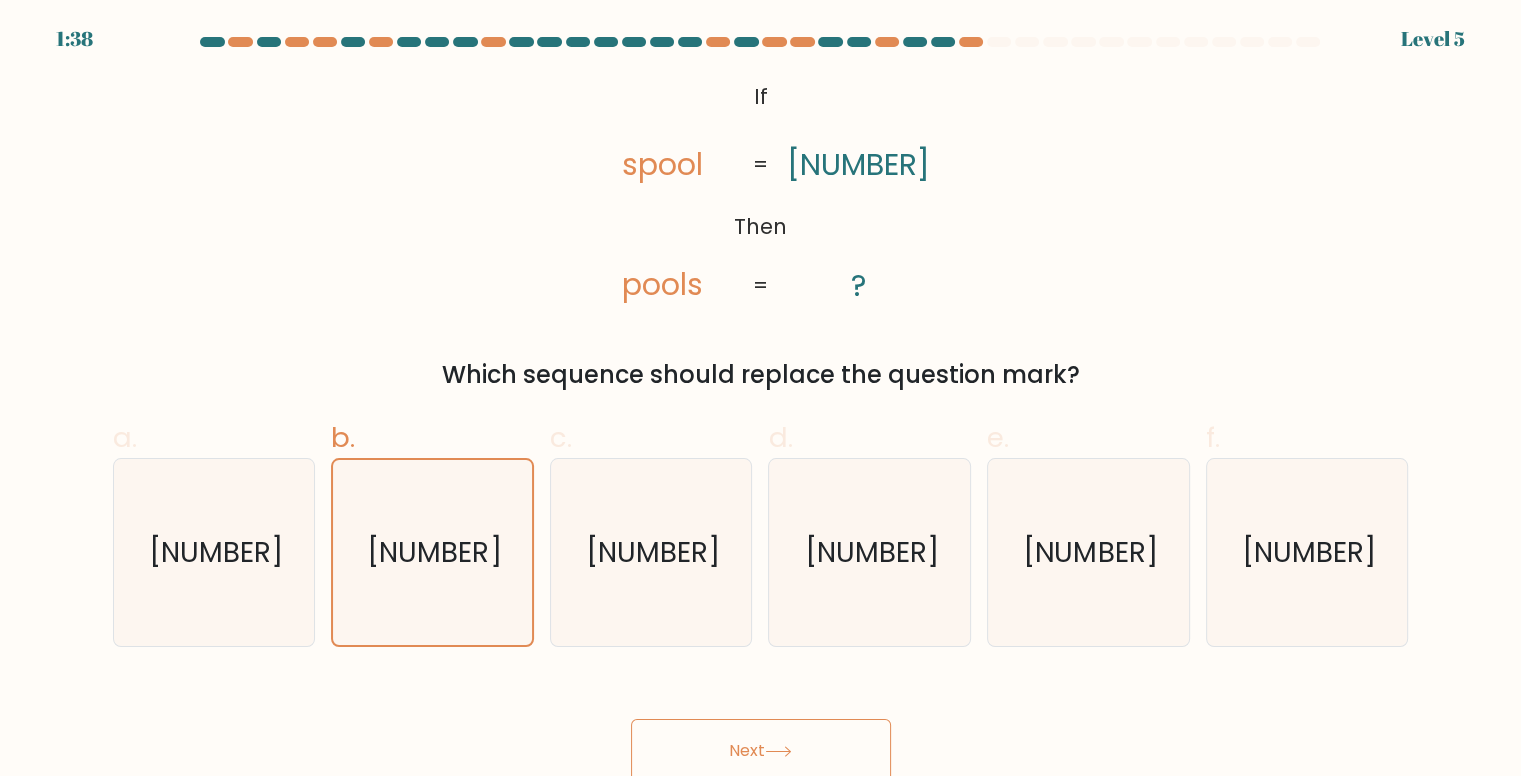 click on "Next" at bounding box center [761, 751] 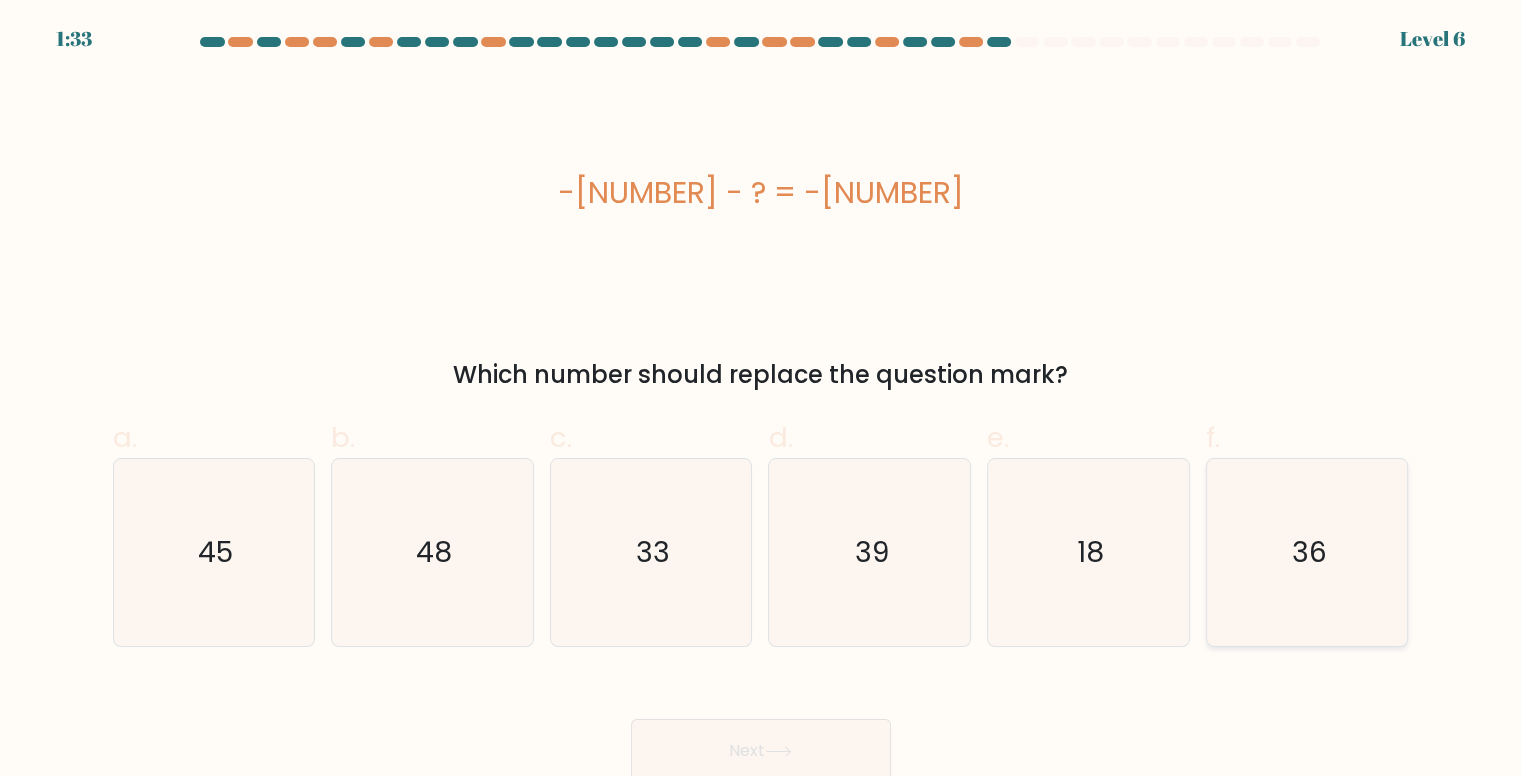 click on "36" 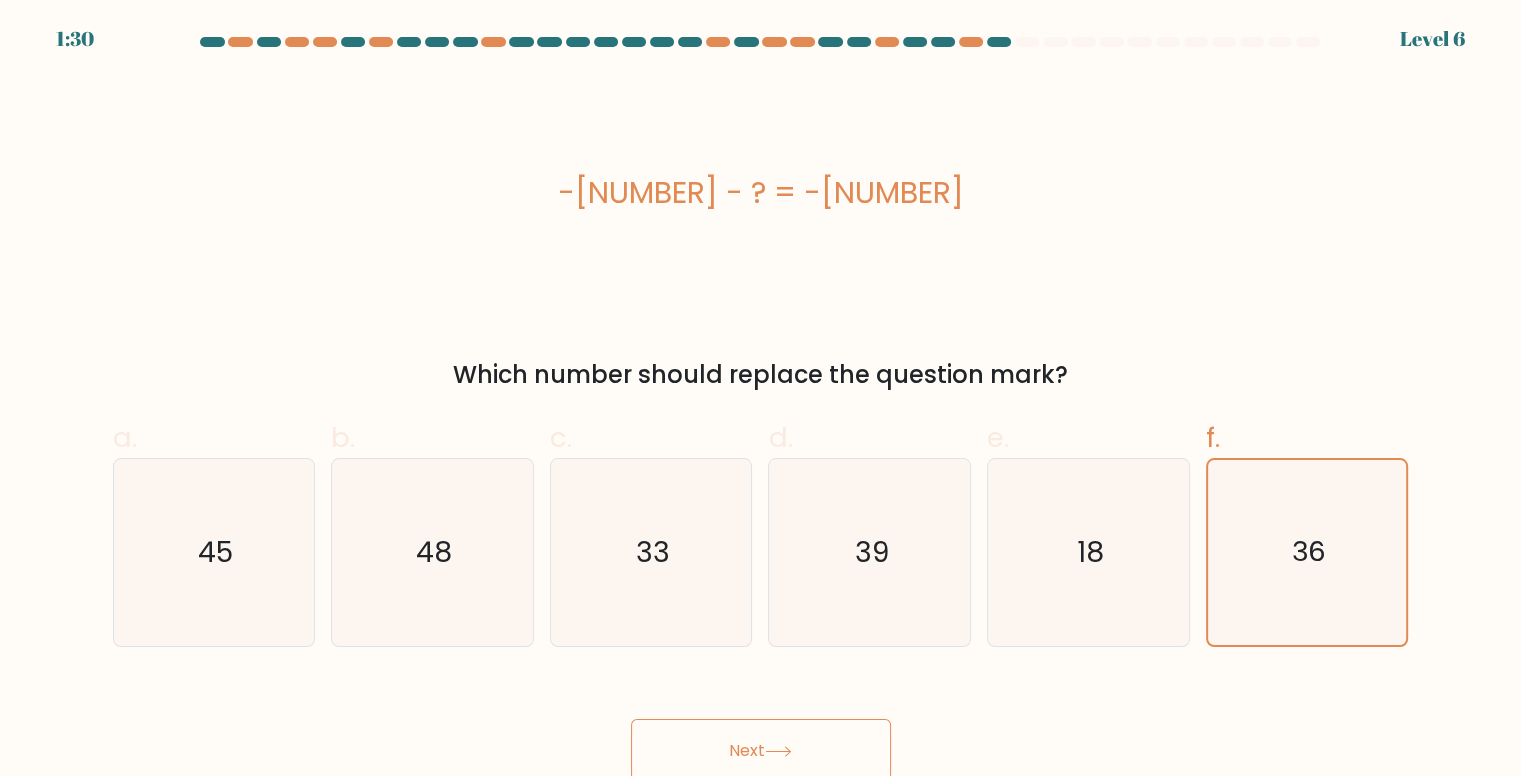 click on "Next" at bounding box center (761, 751) 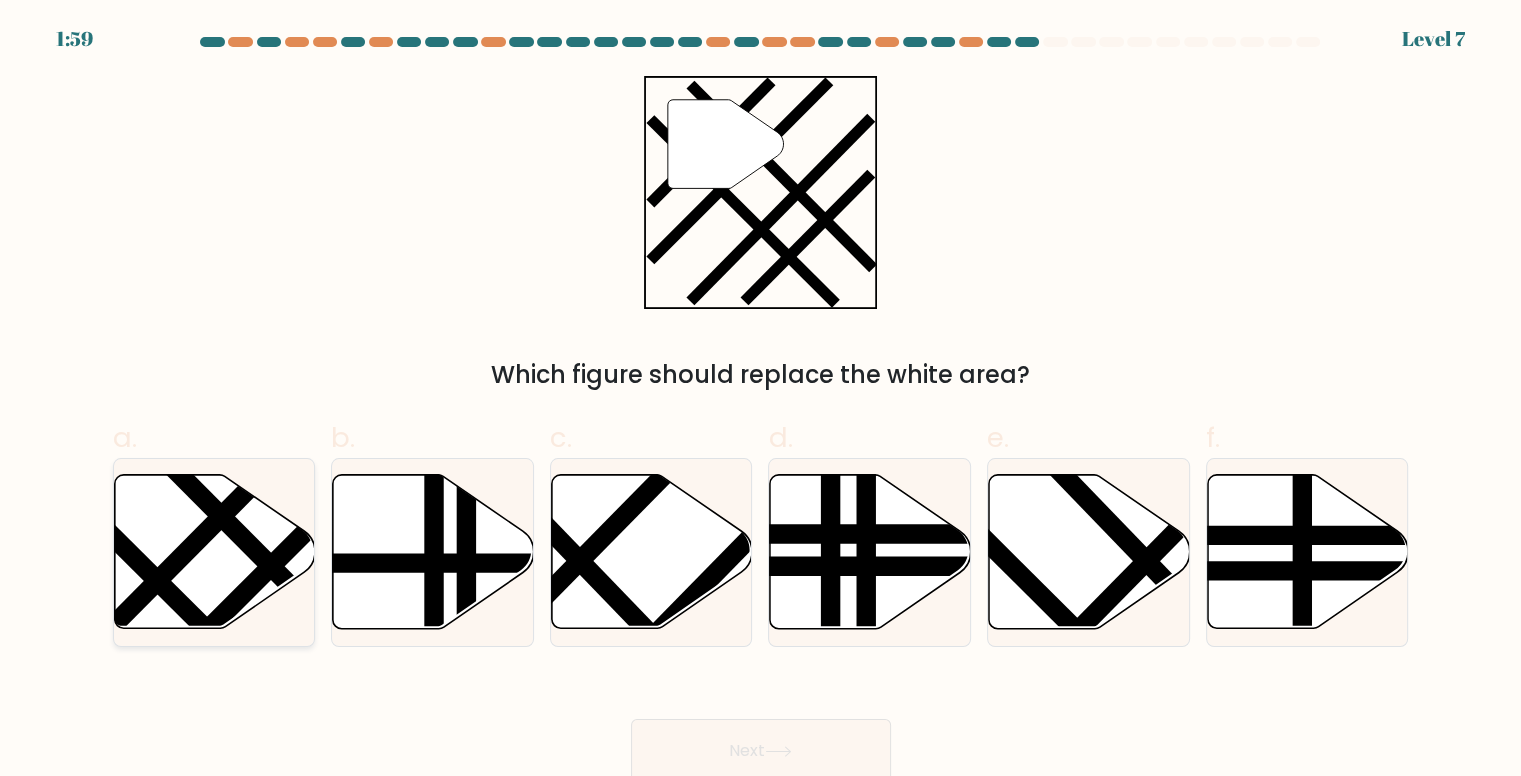 click 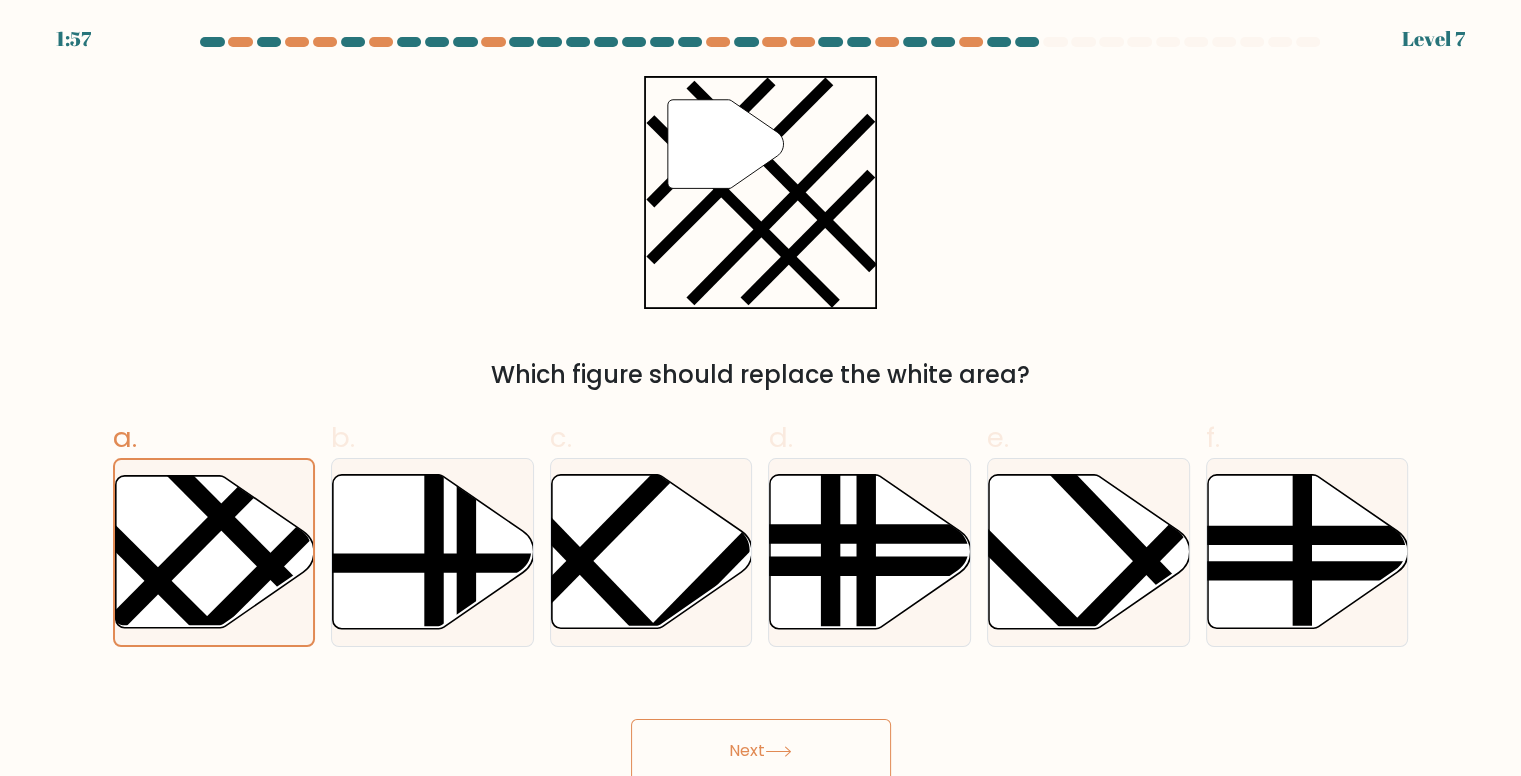 click on "Next" at bounding box center [761, 751] 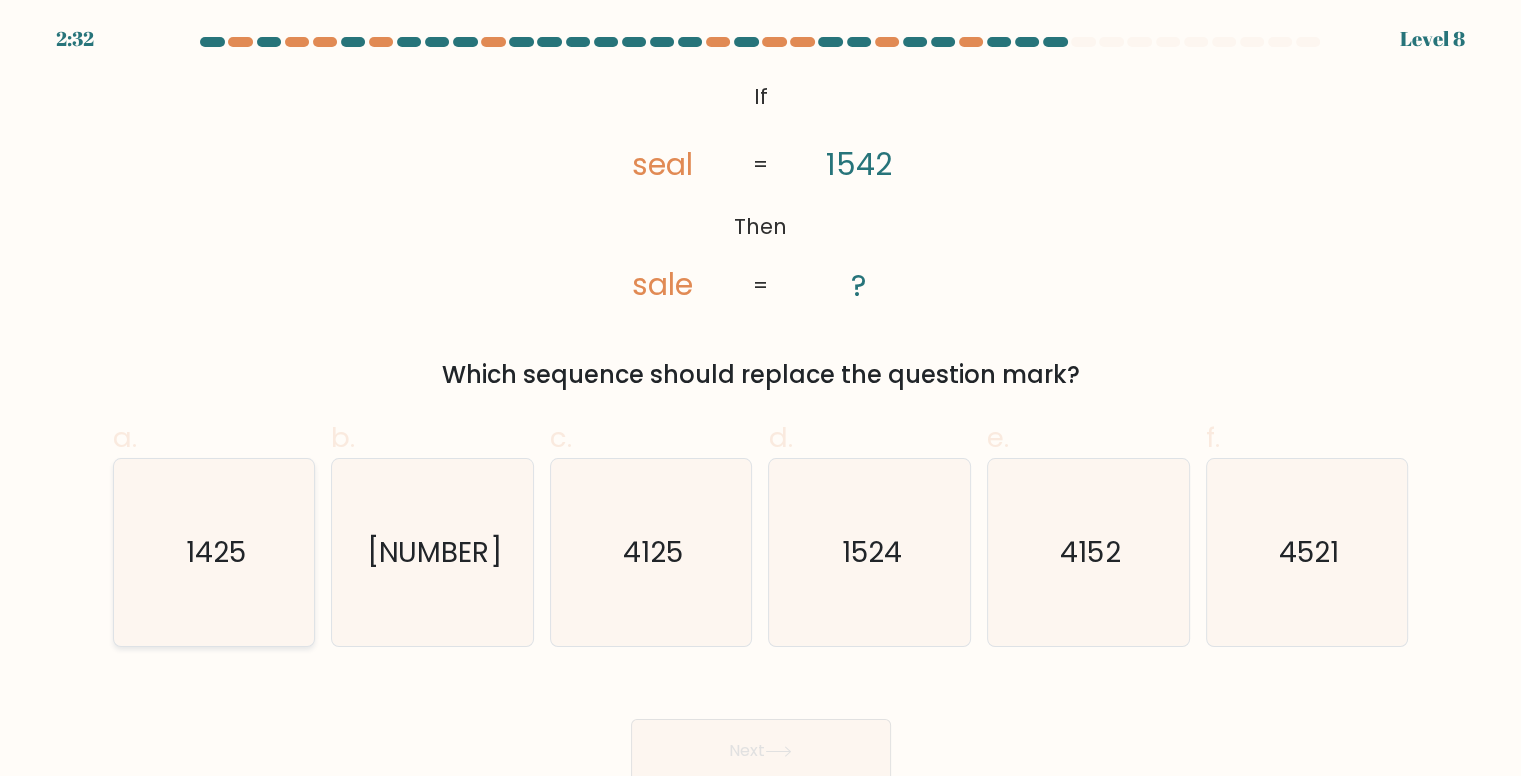 click on "1425" 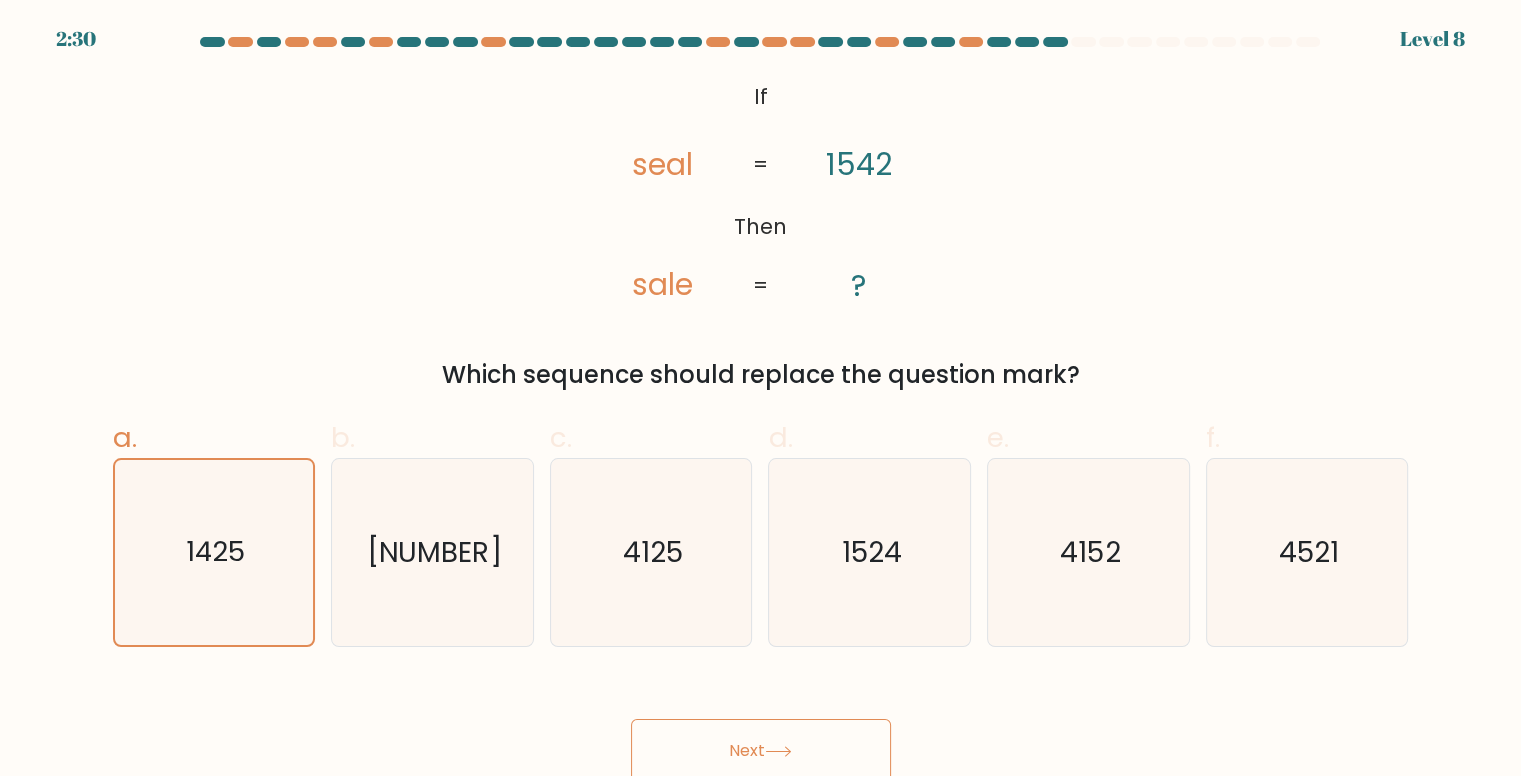 click on "Next" at bounding box center (761, 751) 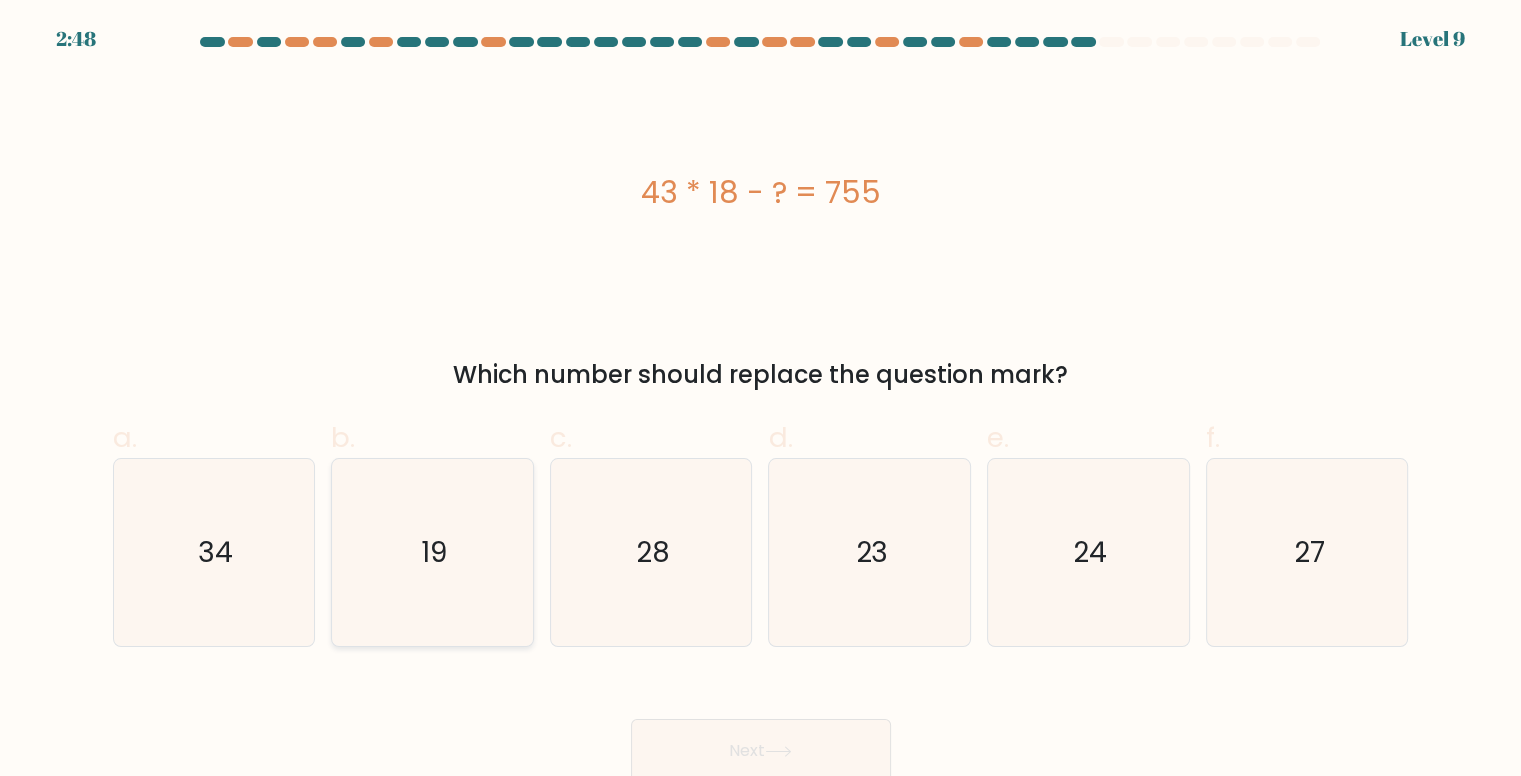 click on "19" 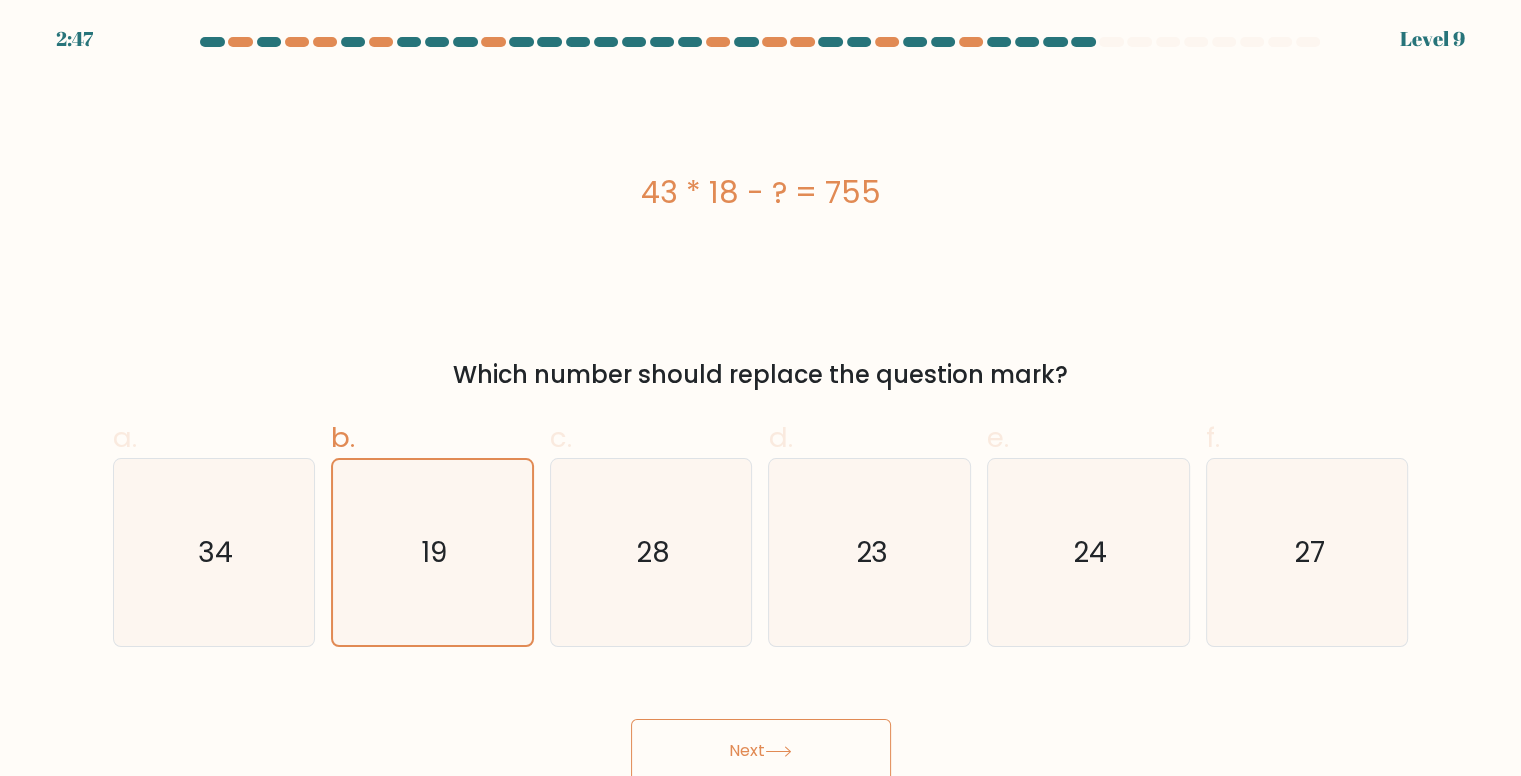 click on "Next" at bounding box center [761, 751] 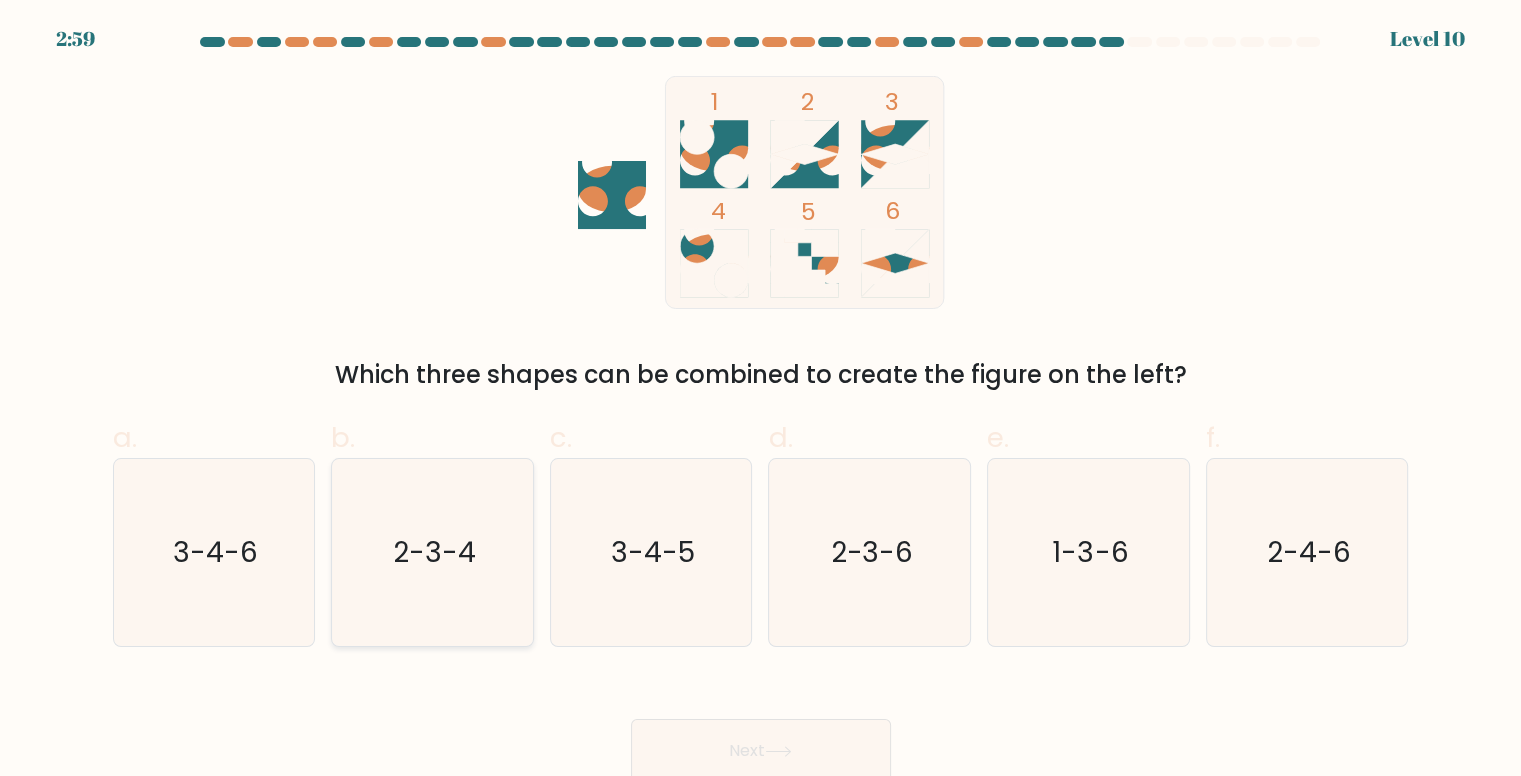 click on "2-3-4" 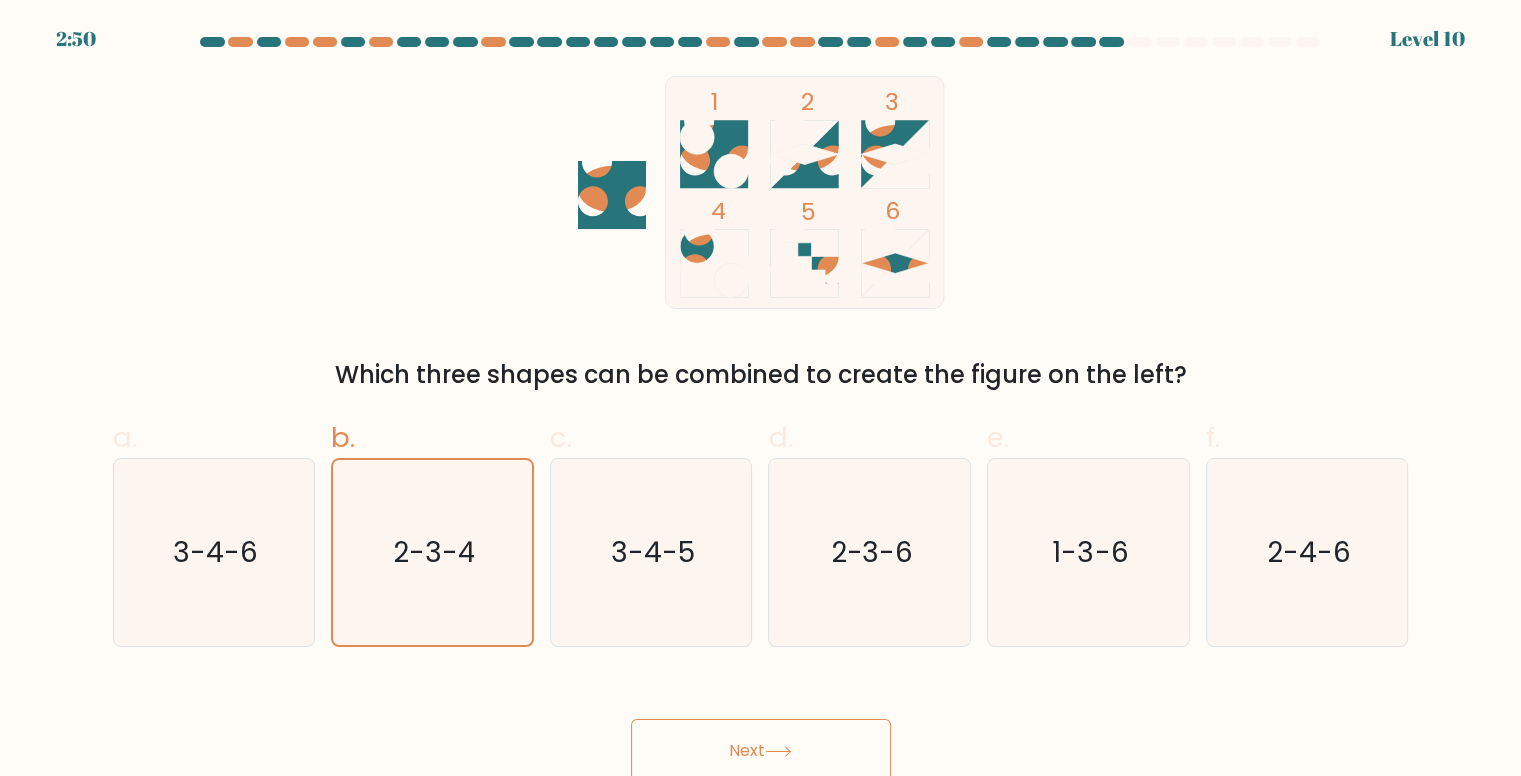 click 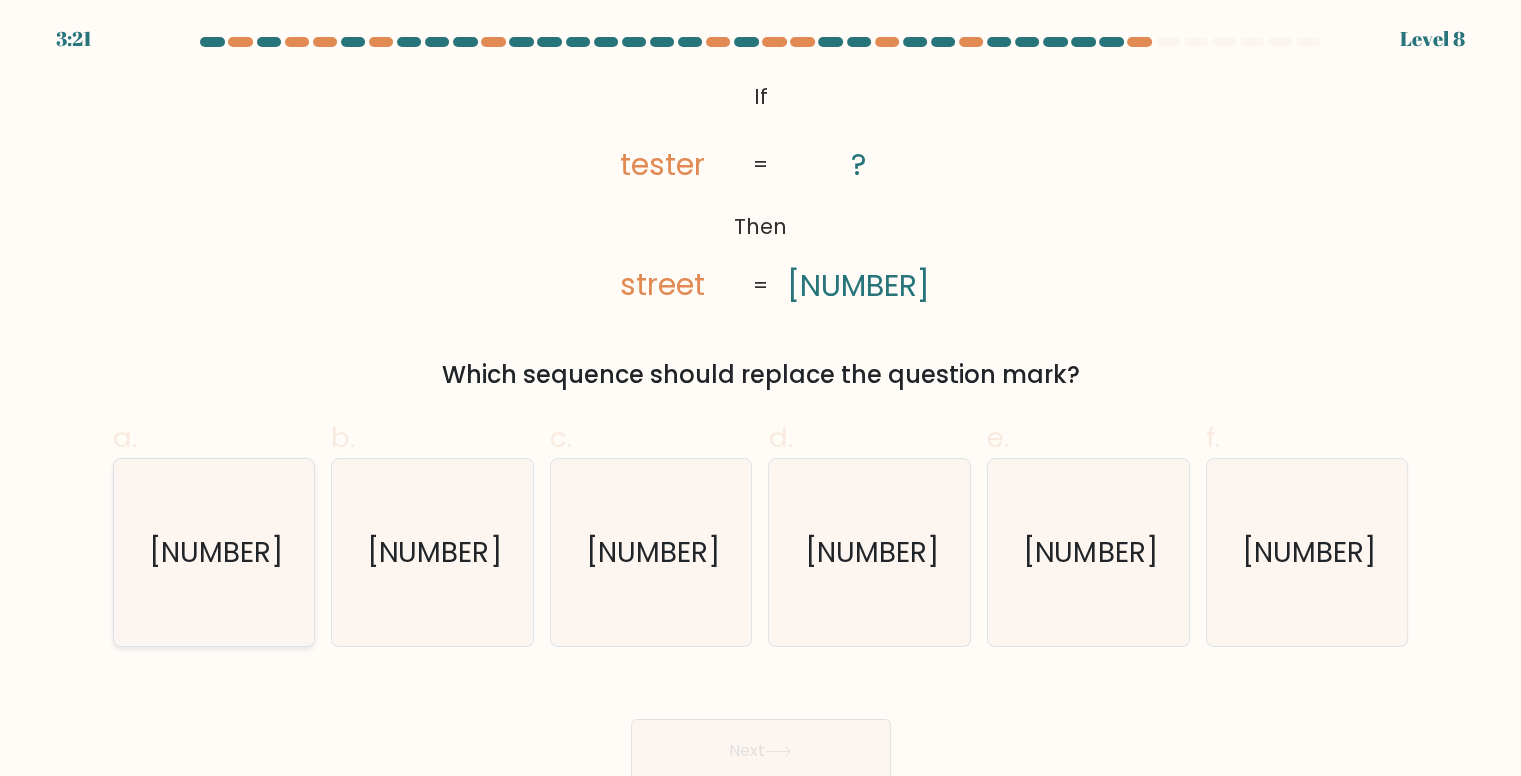 click on "574571" 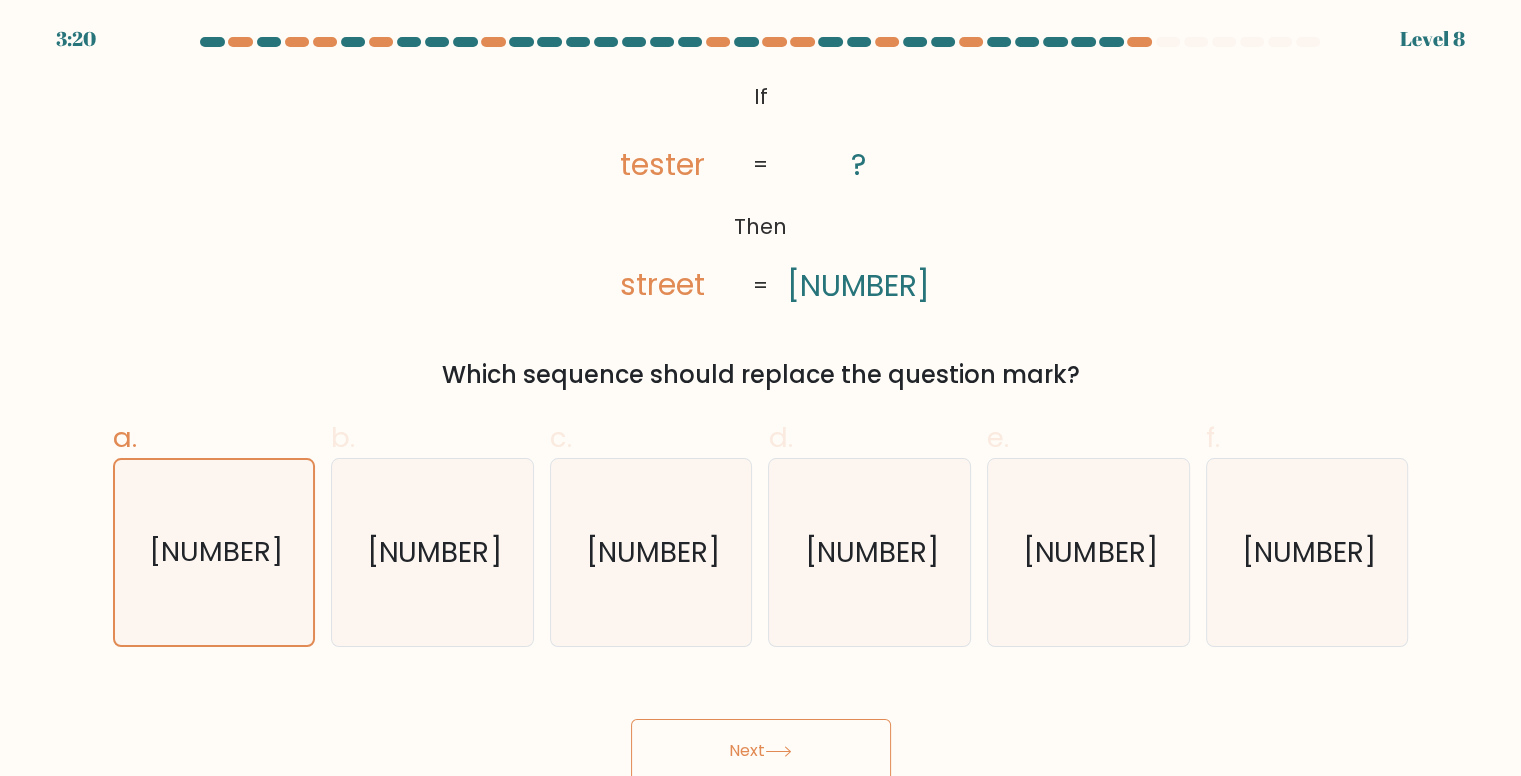 click on "Next" at bounding box center [761, 751] 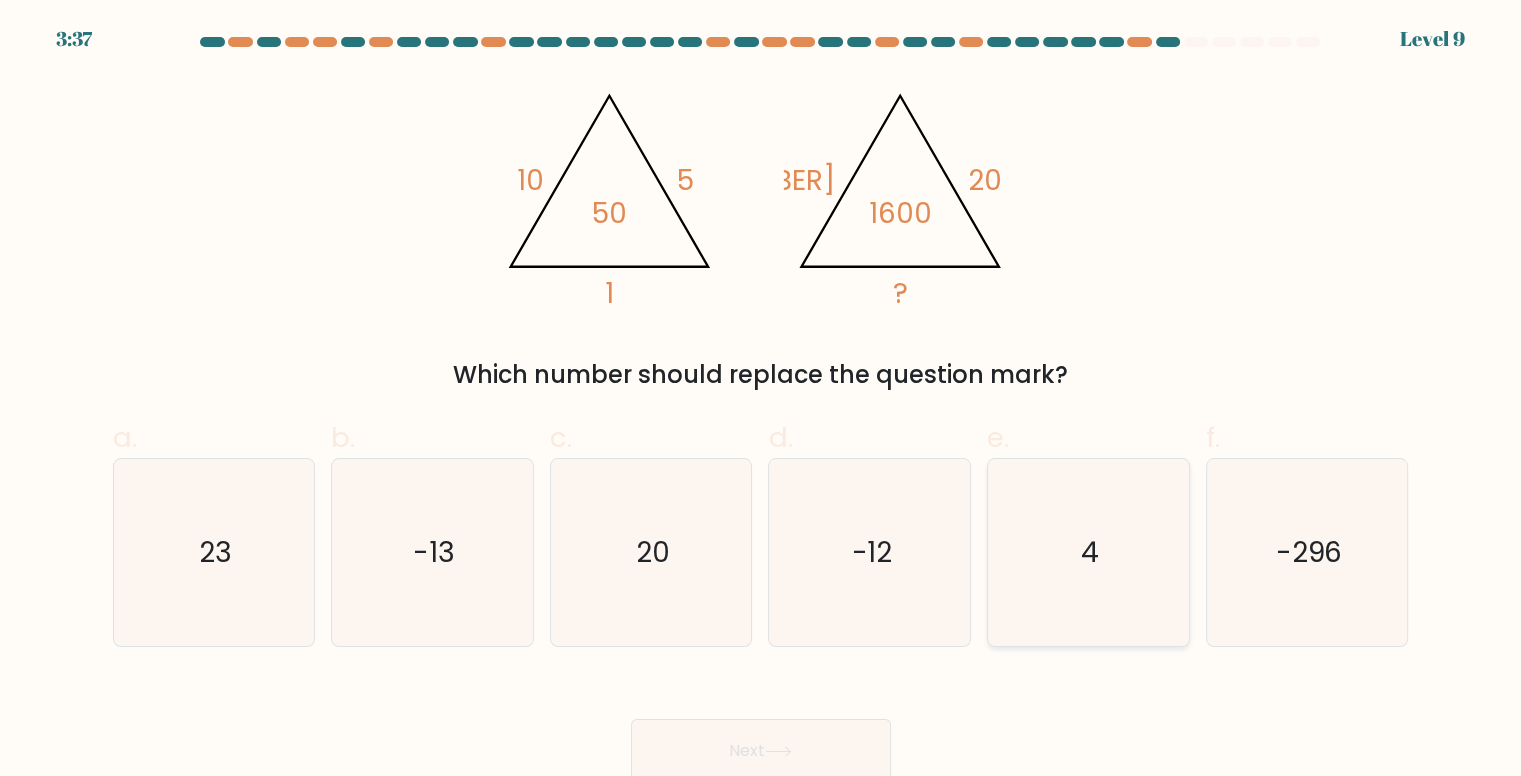 click on "4" 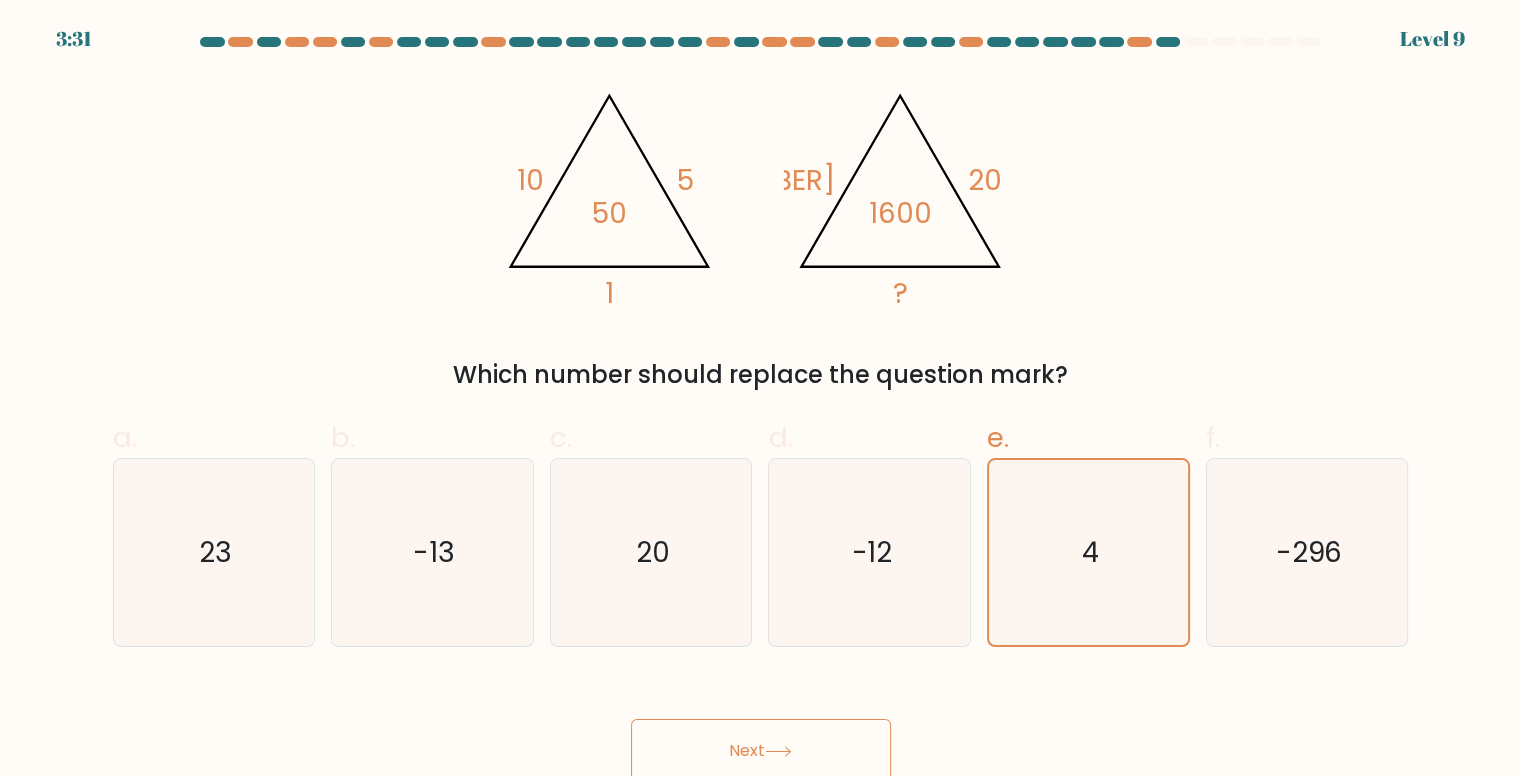 click on "Next" at bounding box center (761, 751) 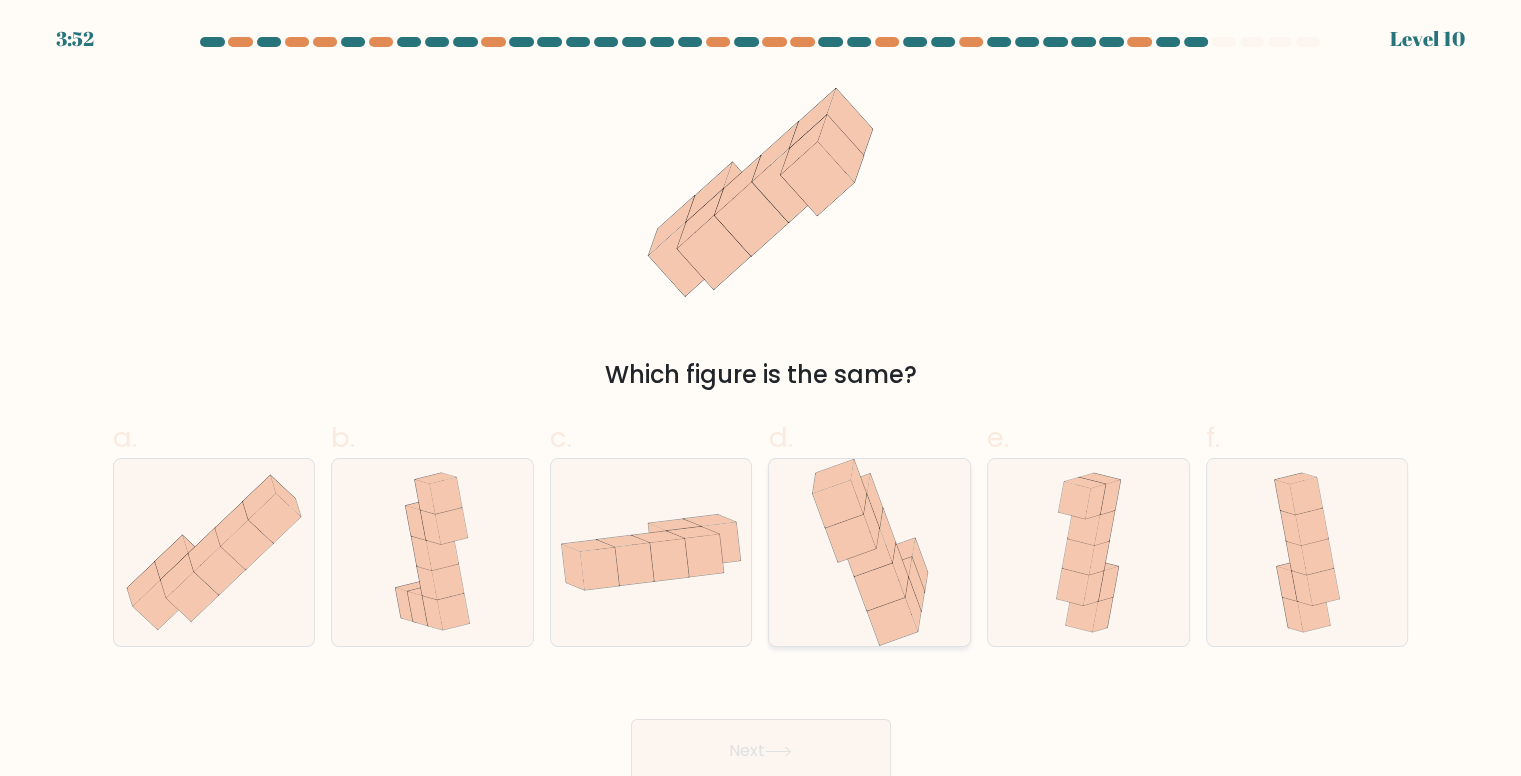 click 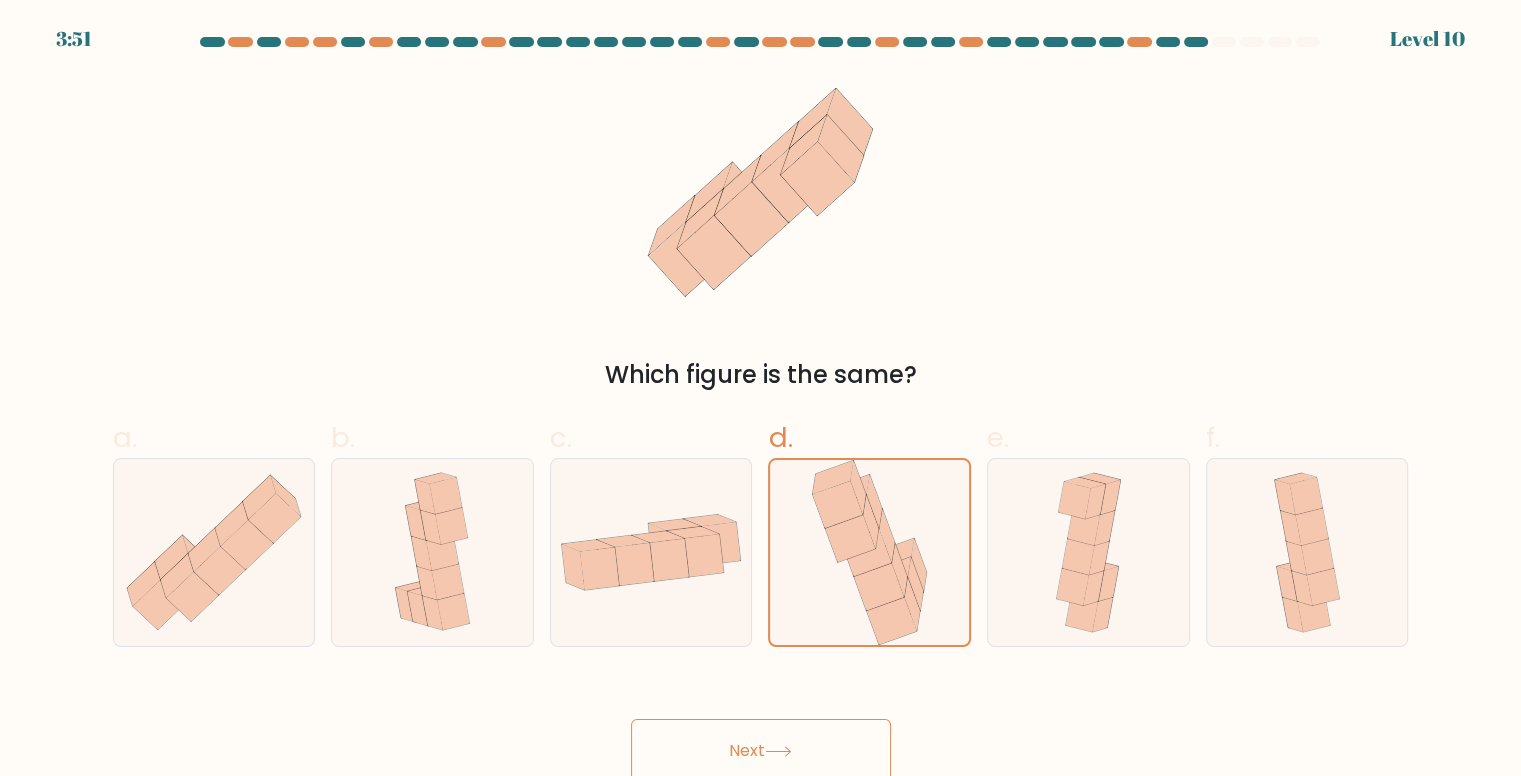 click on "Next" at bounding box center (761, 751) 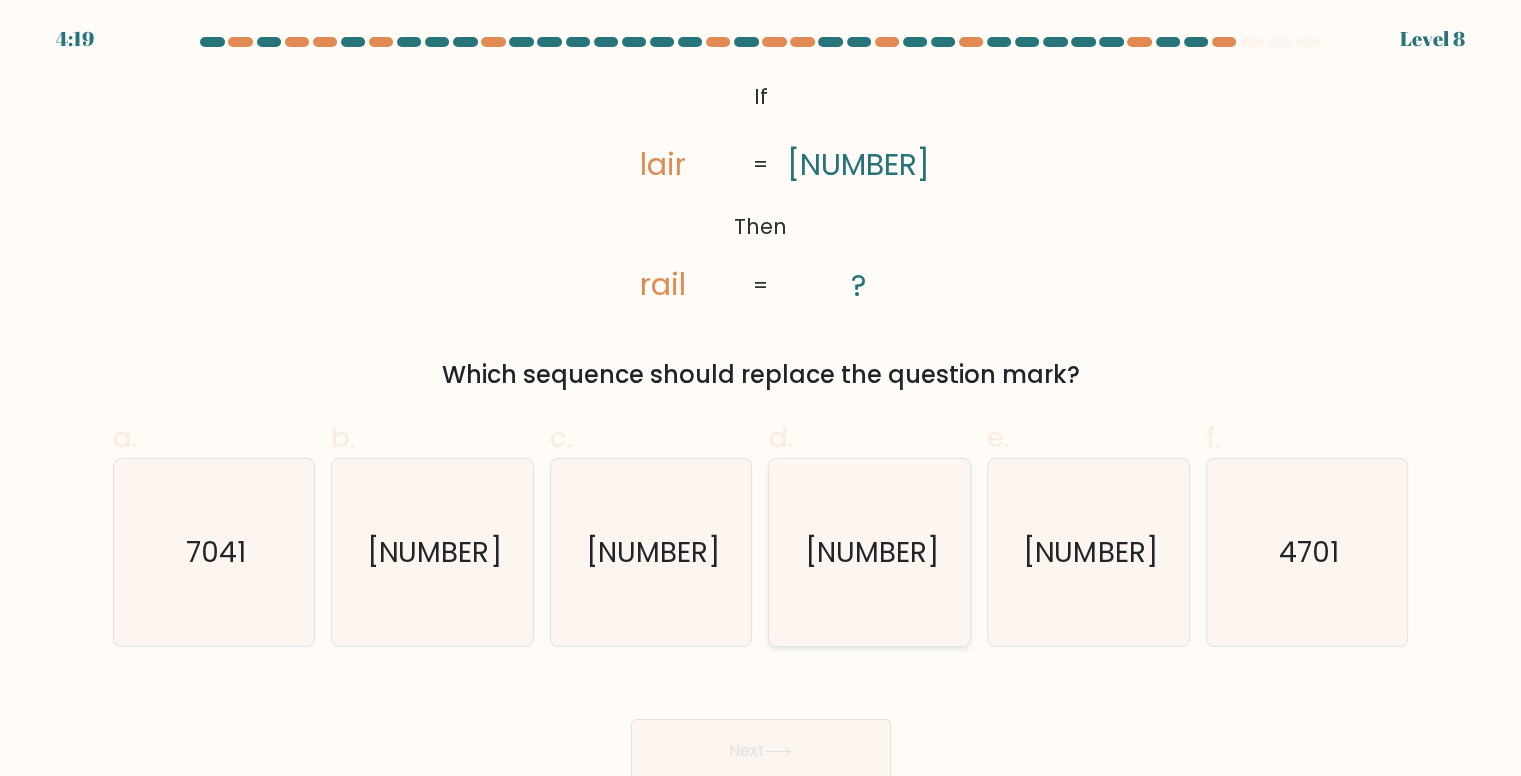 click on "7014" 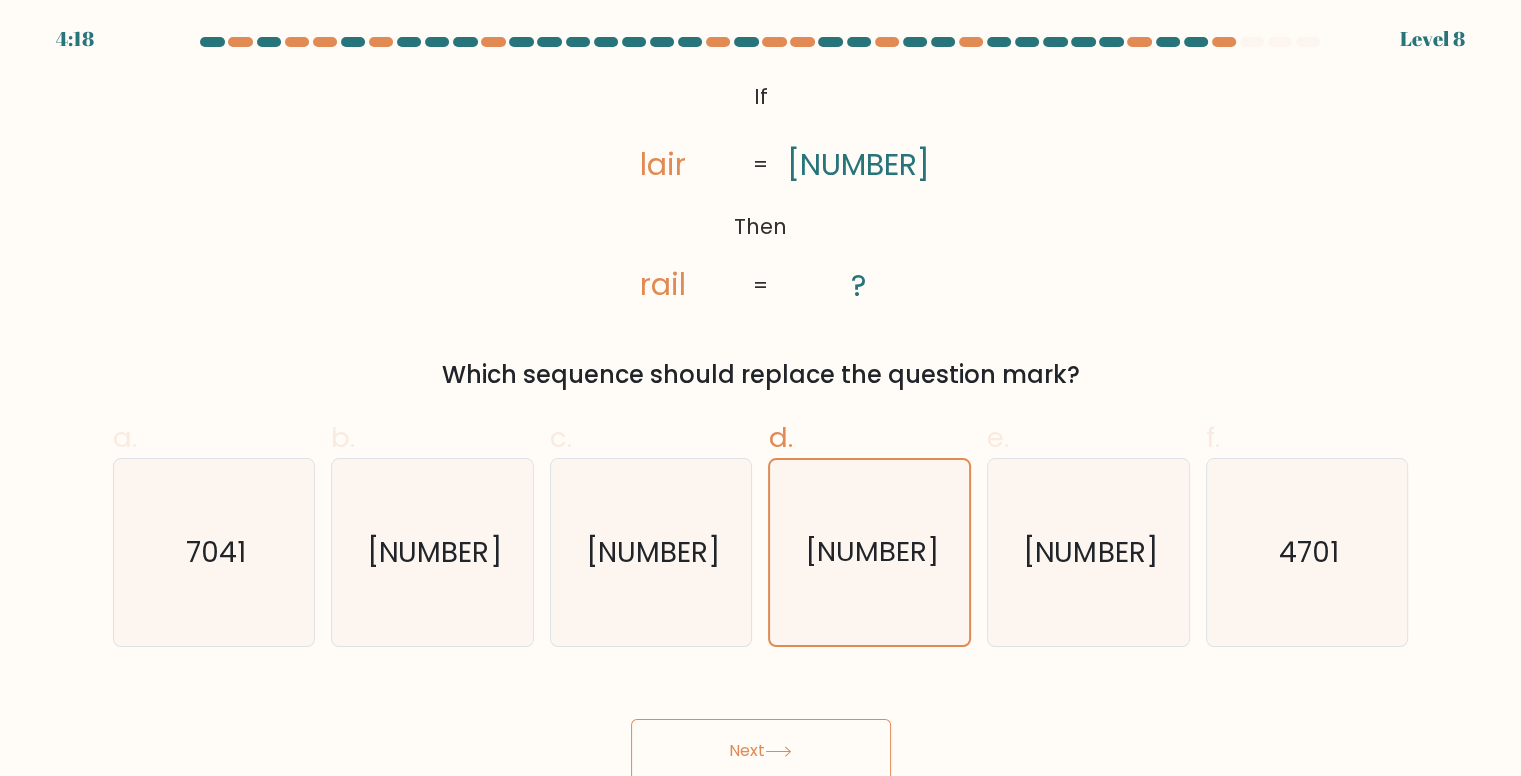 click on "Next" at bounding box center [761, 751] 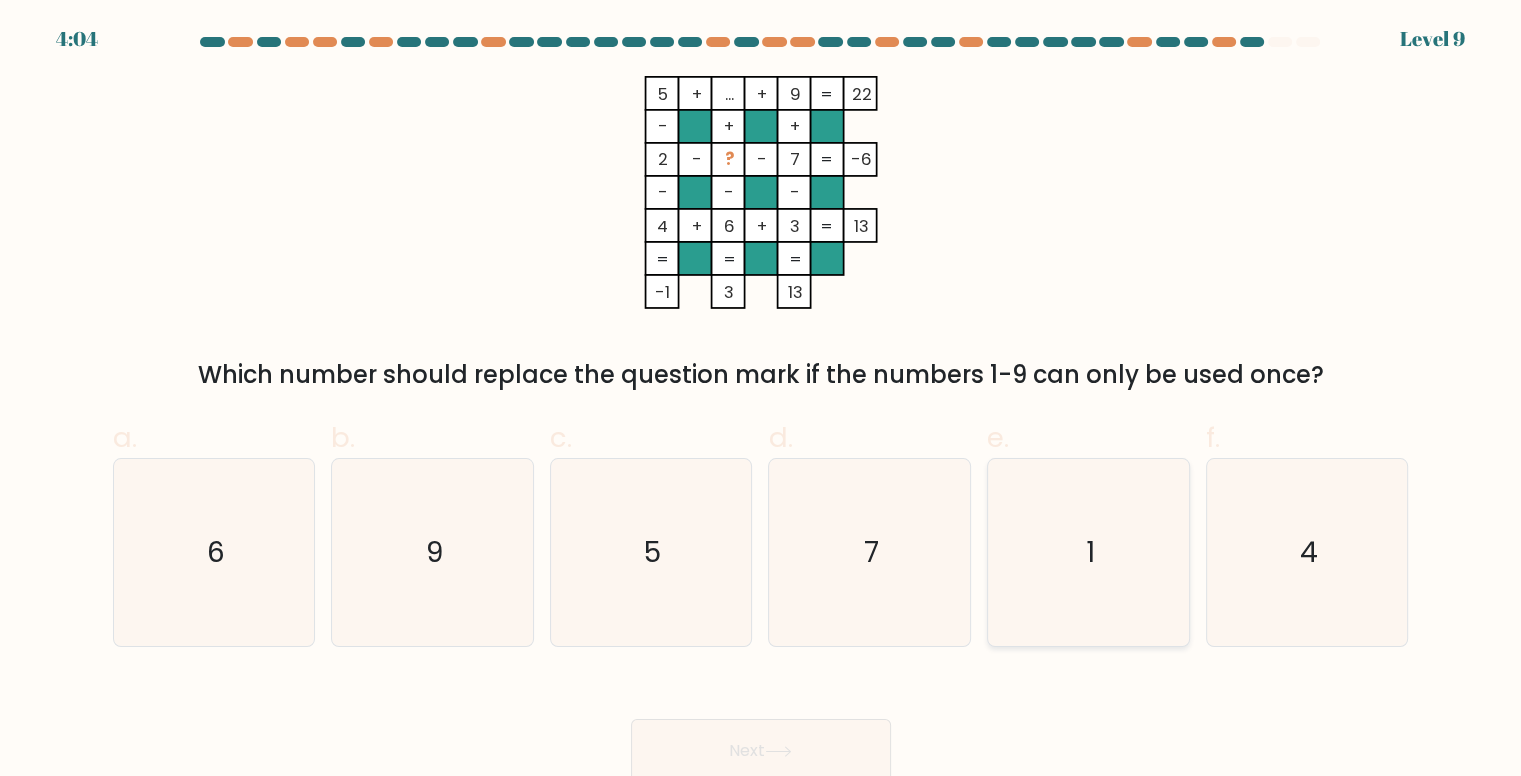 click on "1" 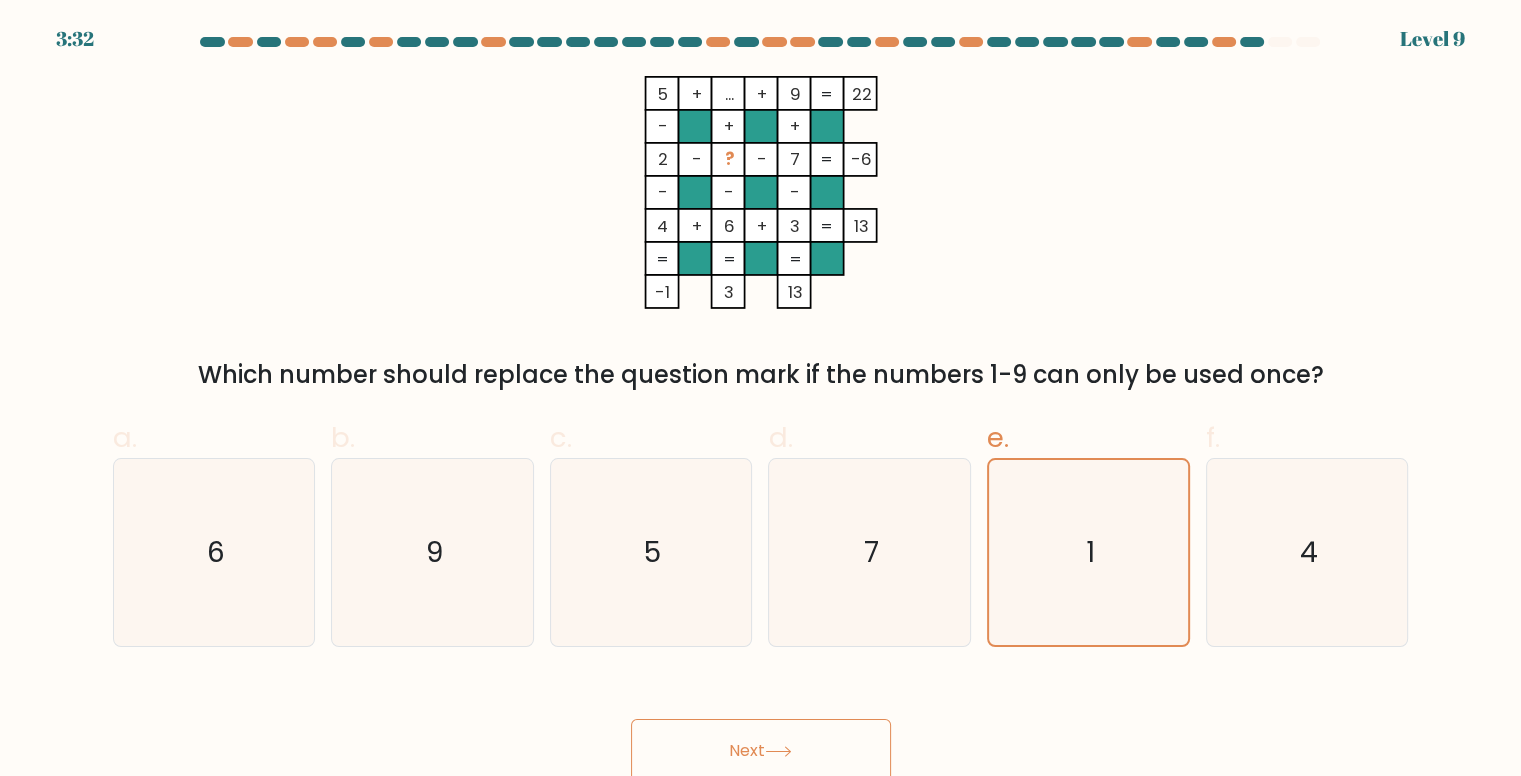 click on "Next" at bounding box center (761, 751) 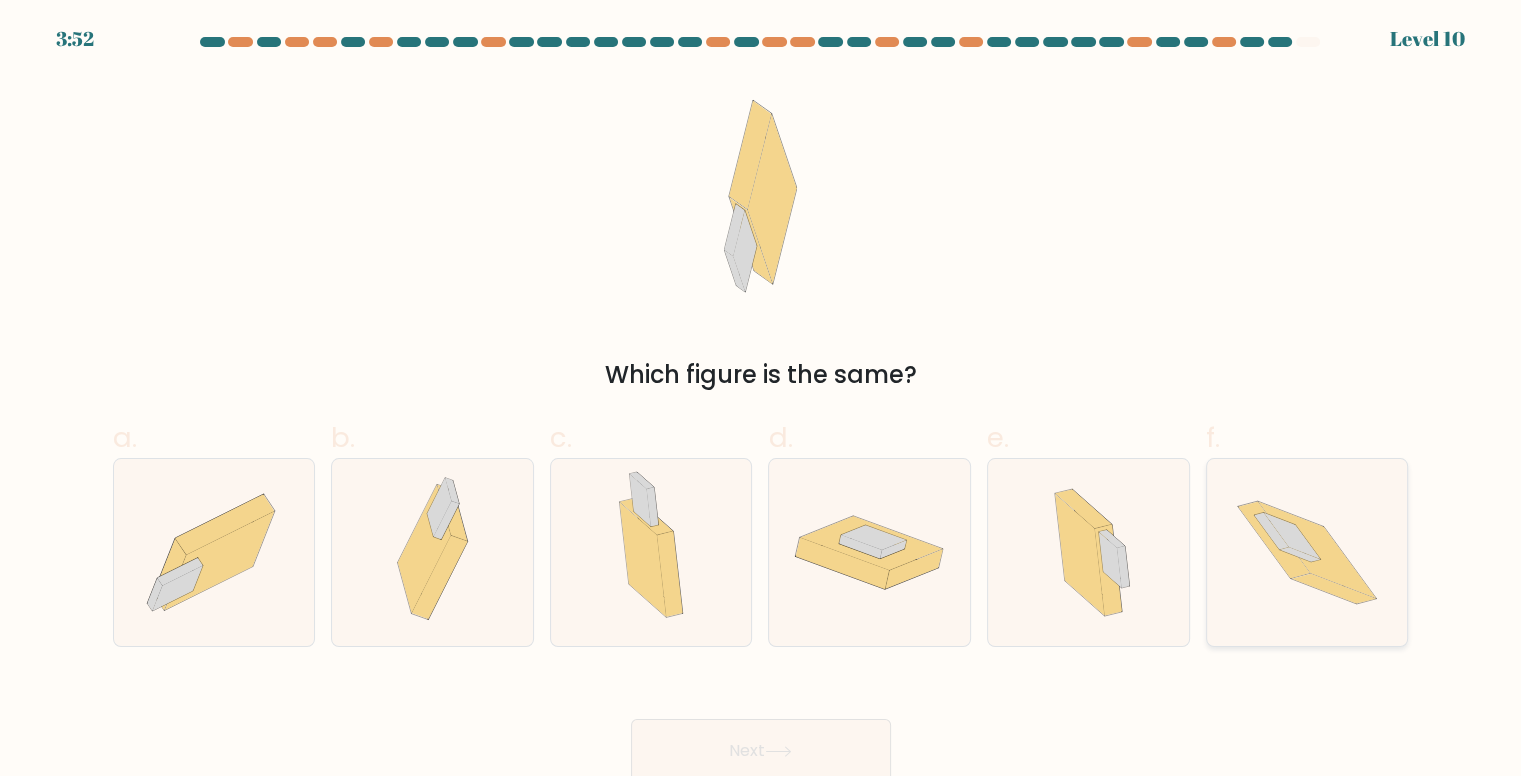 click 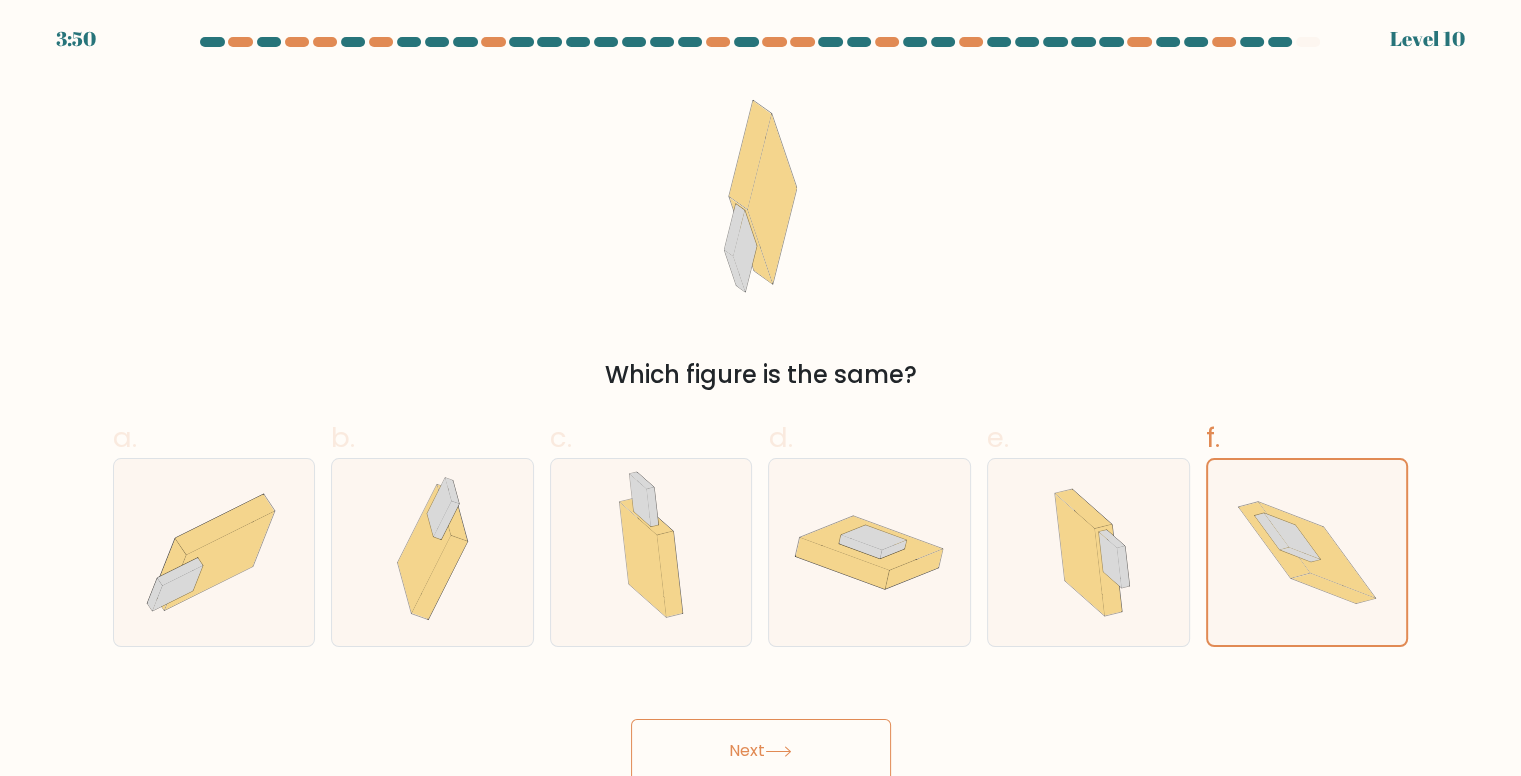 click on "Next" at bounding box center (761, 751) 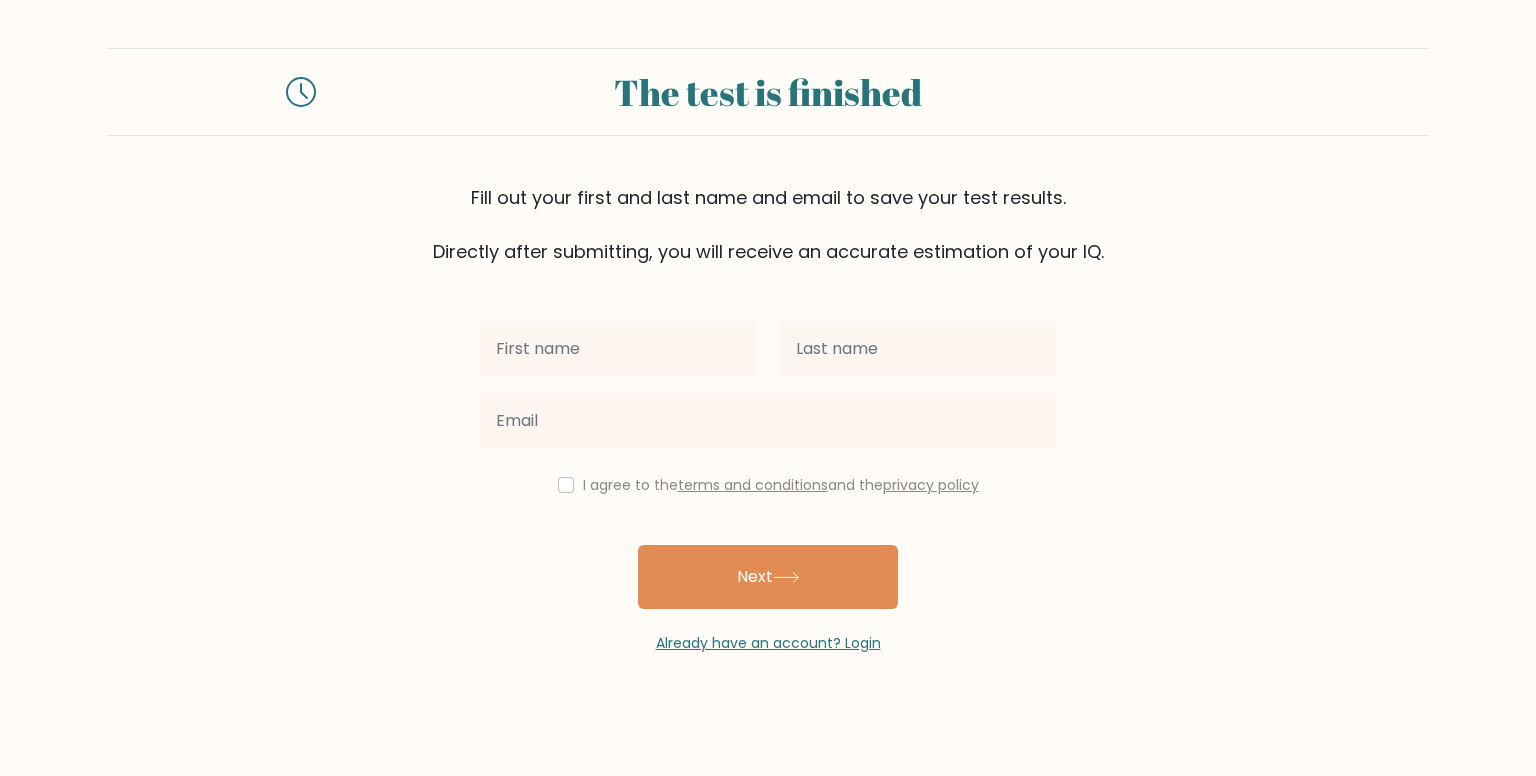 scroll, scrollTop: 0, scrollLeft: 0, axis: both 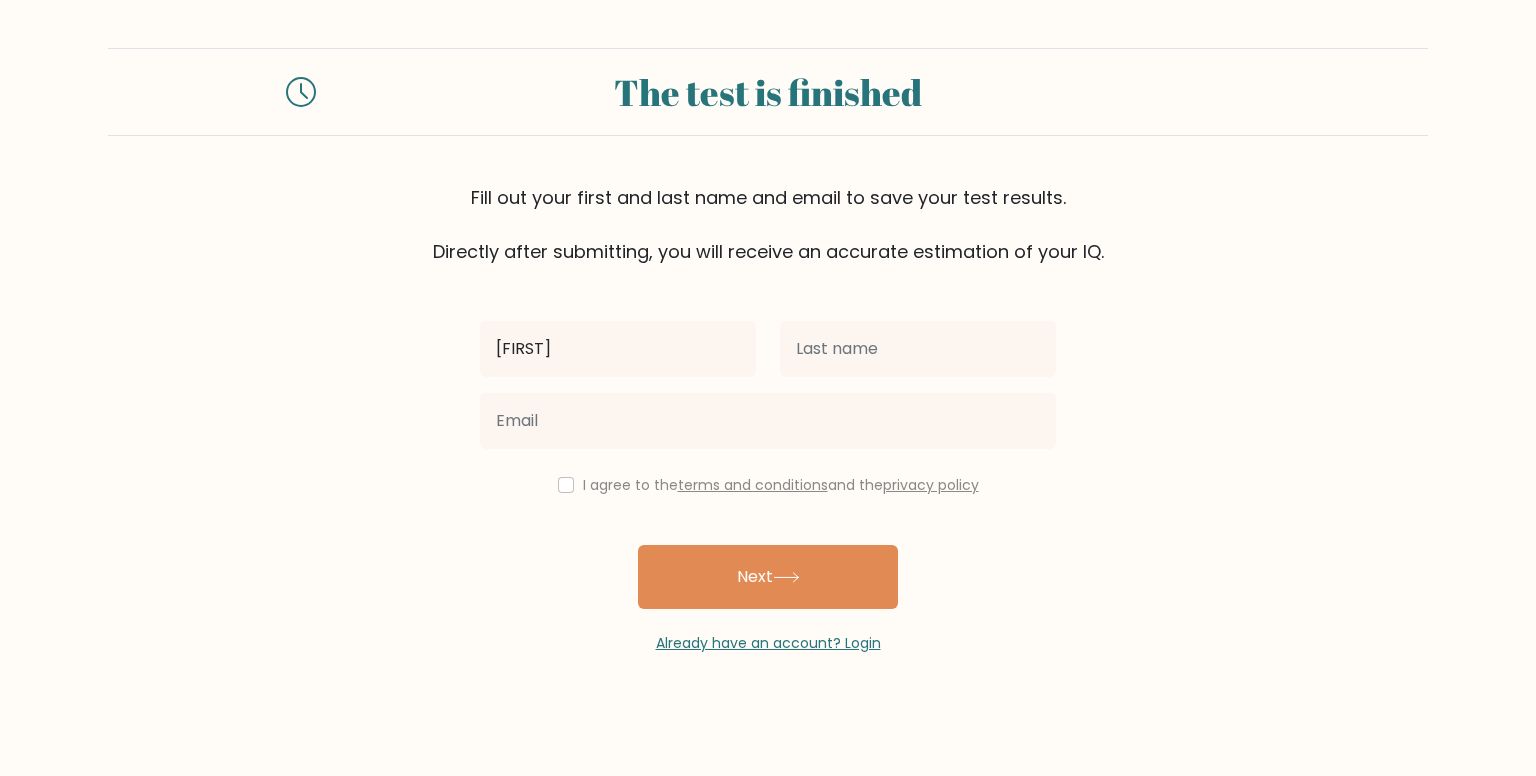 type on "[FIRST] [LAST]" 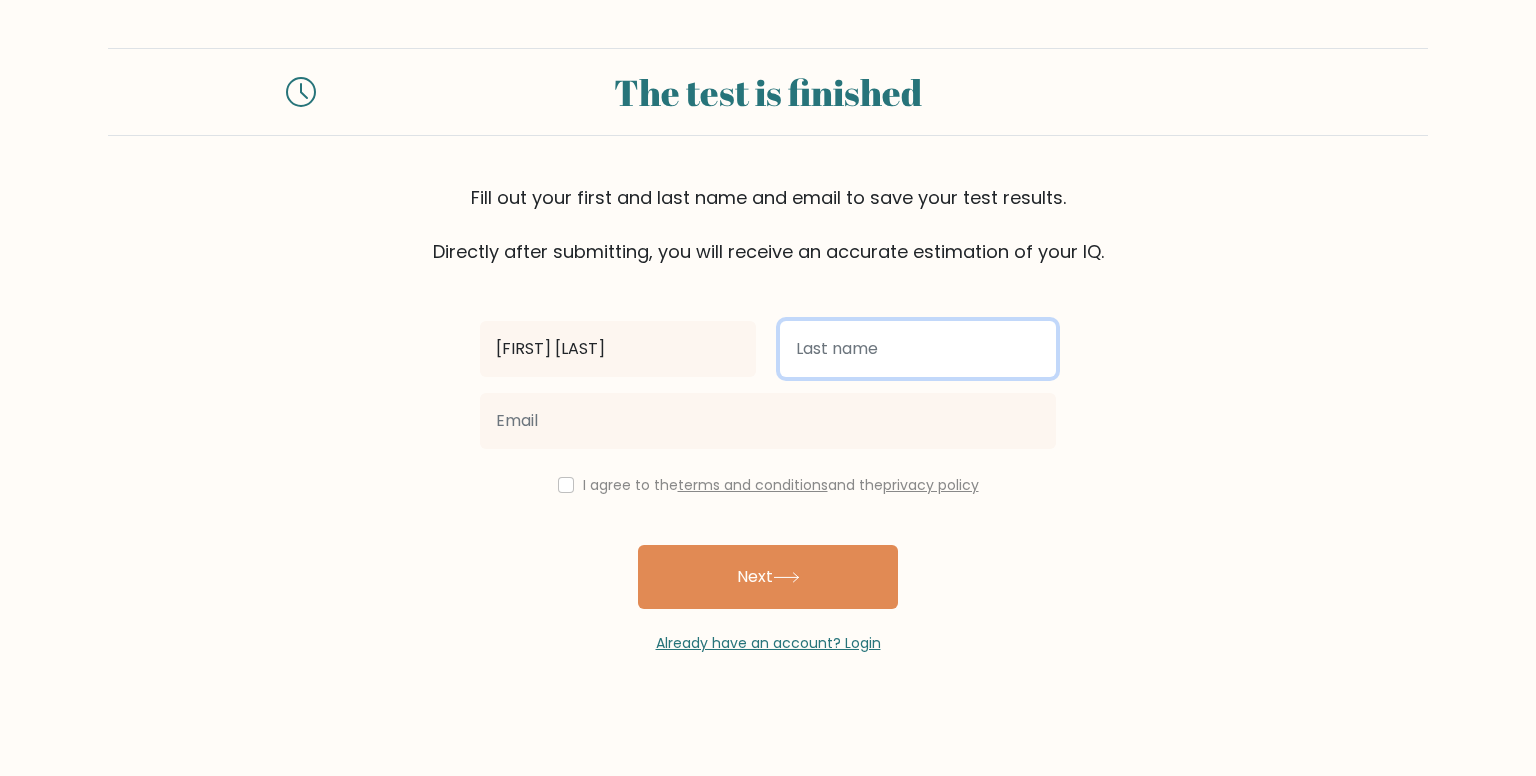click at bounding box center [918, 349] 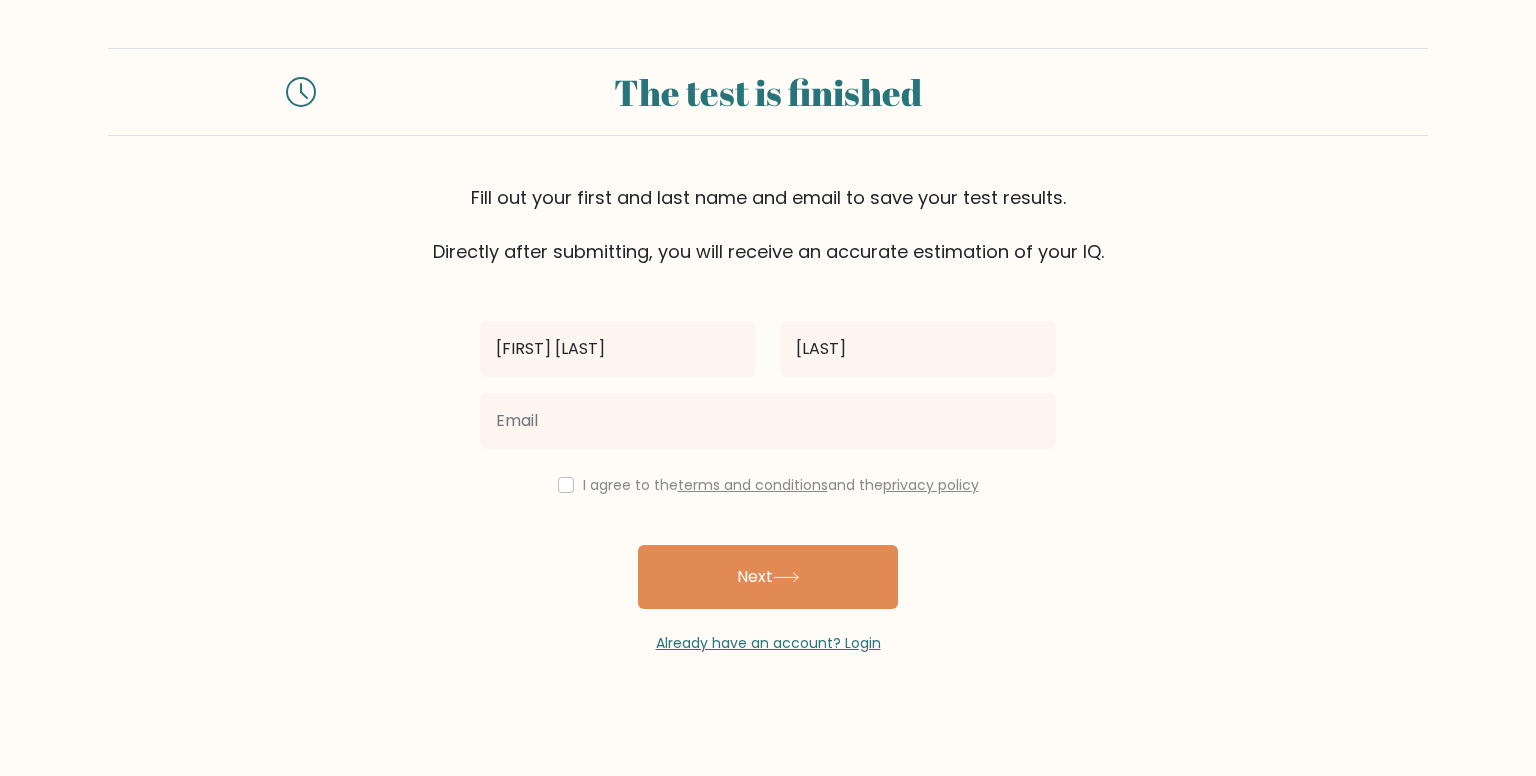 click at bounding box center (768, 421) 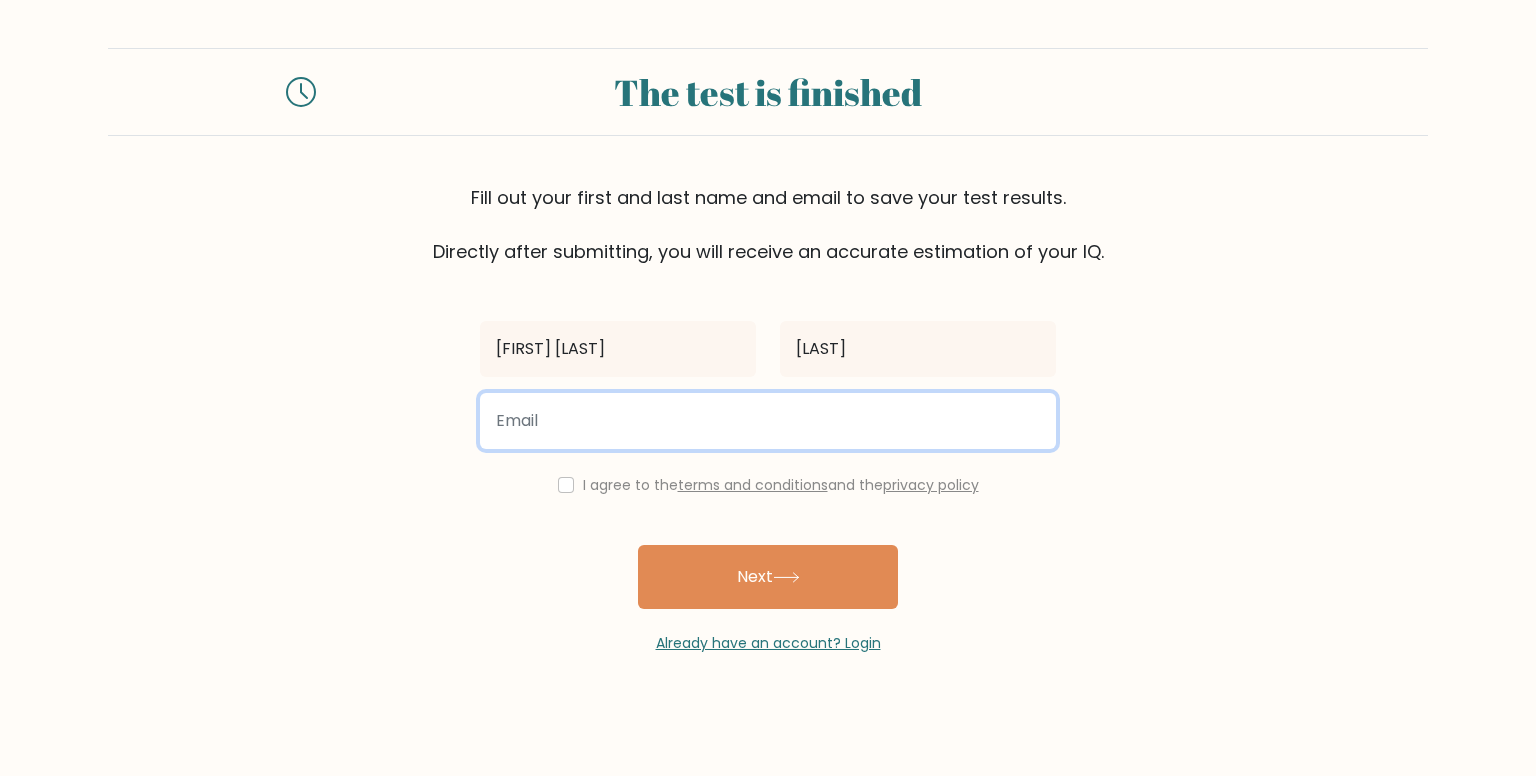 click at bounding box center (768, 421) 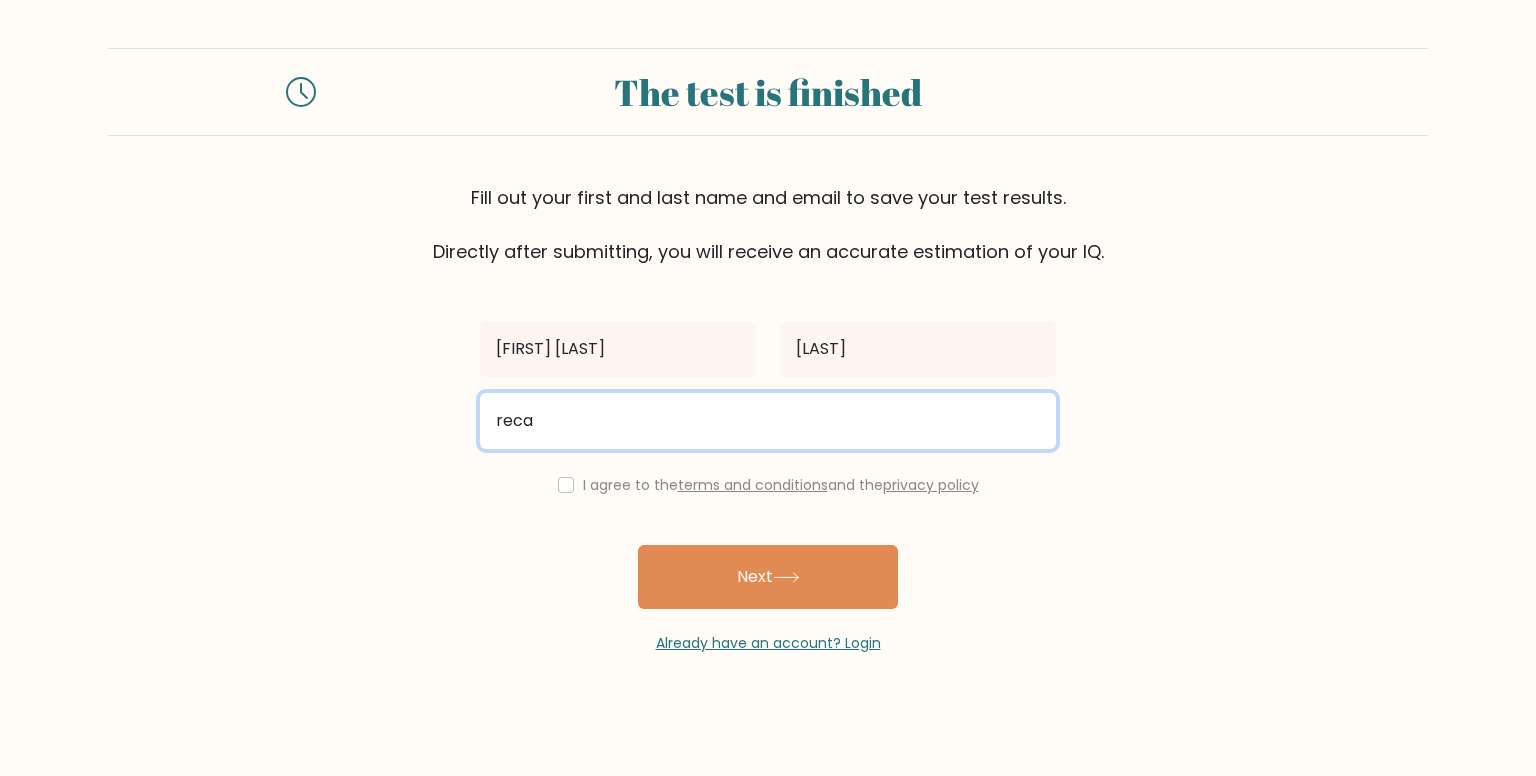 type on "[USERNAME]@example.com" 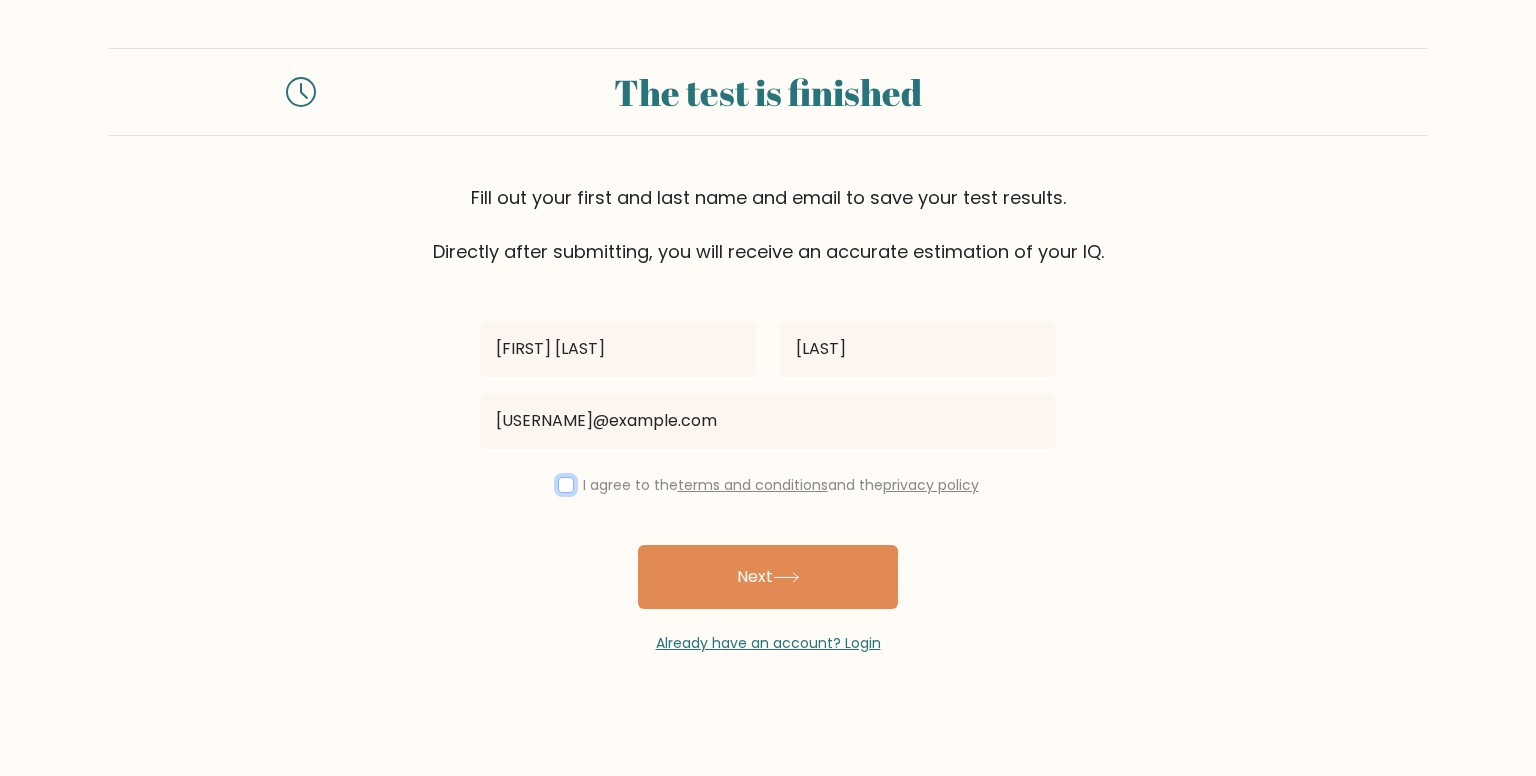 click at bounding box center (566, 485) 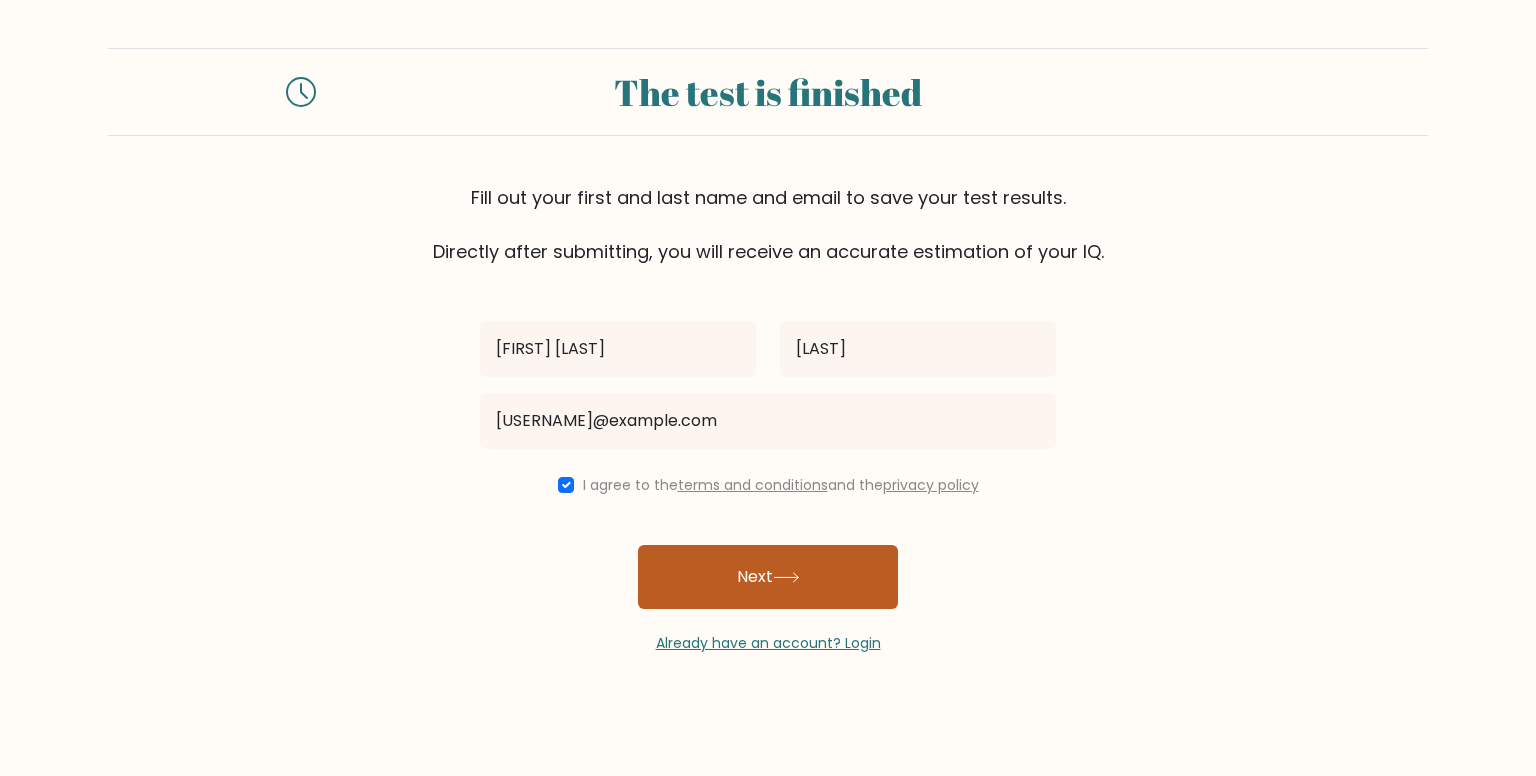 click on "Next" at bounding box center (768, 577) 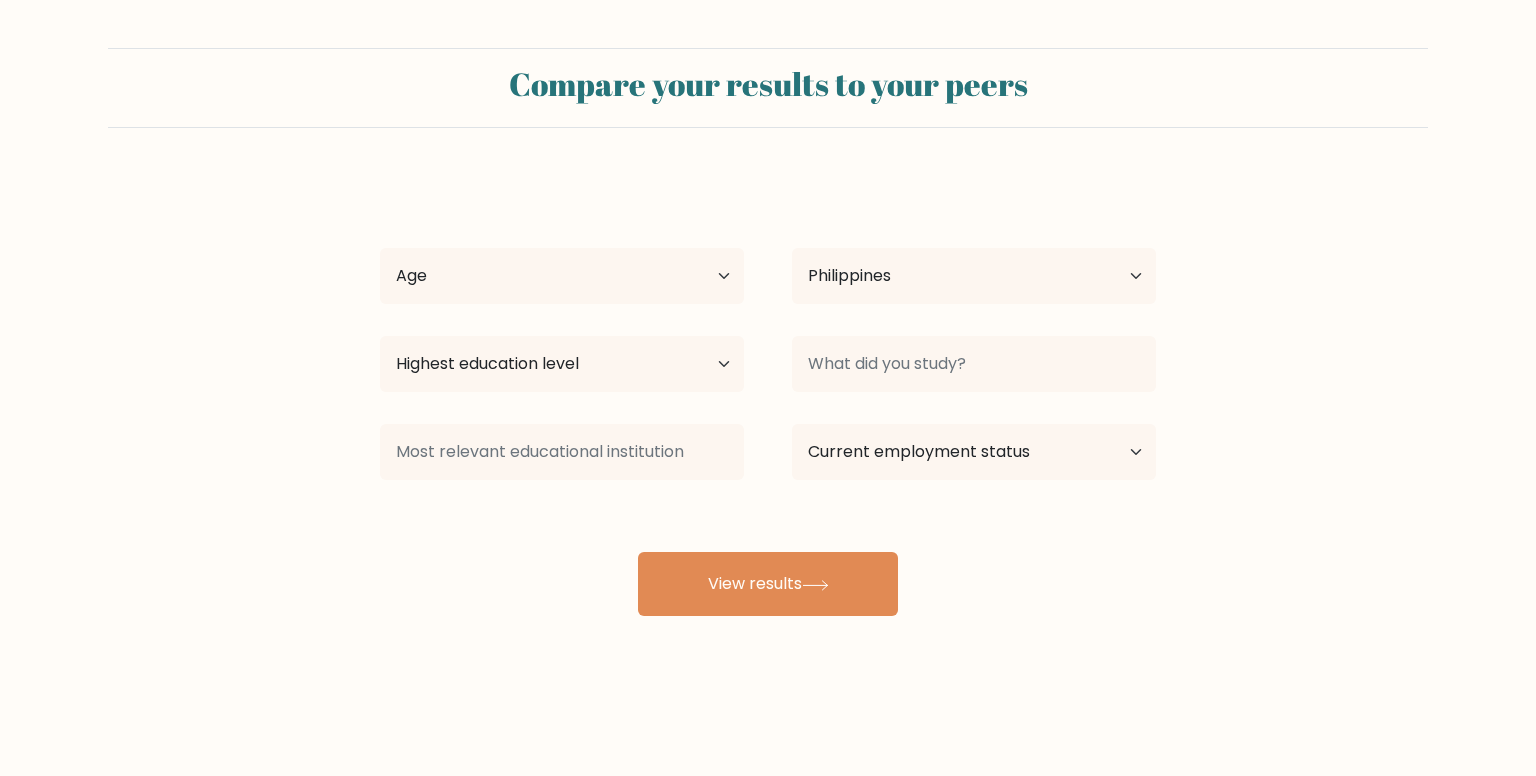 select on "PH" 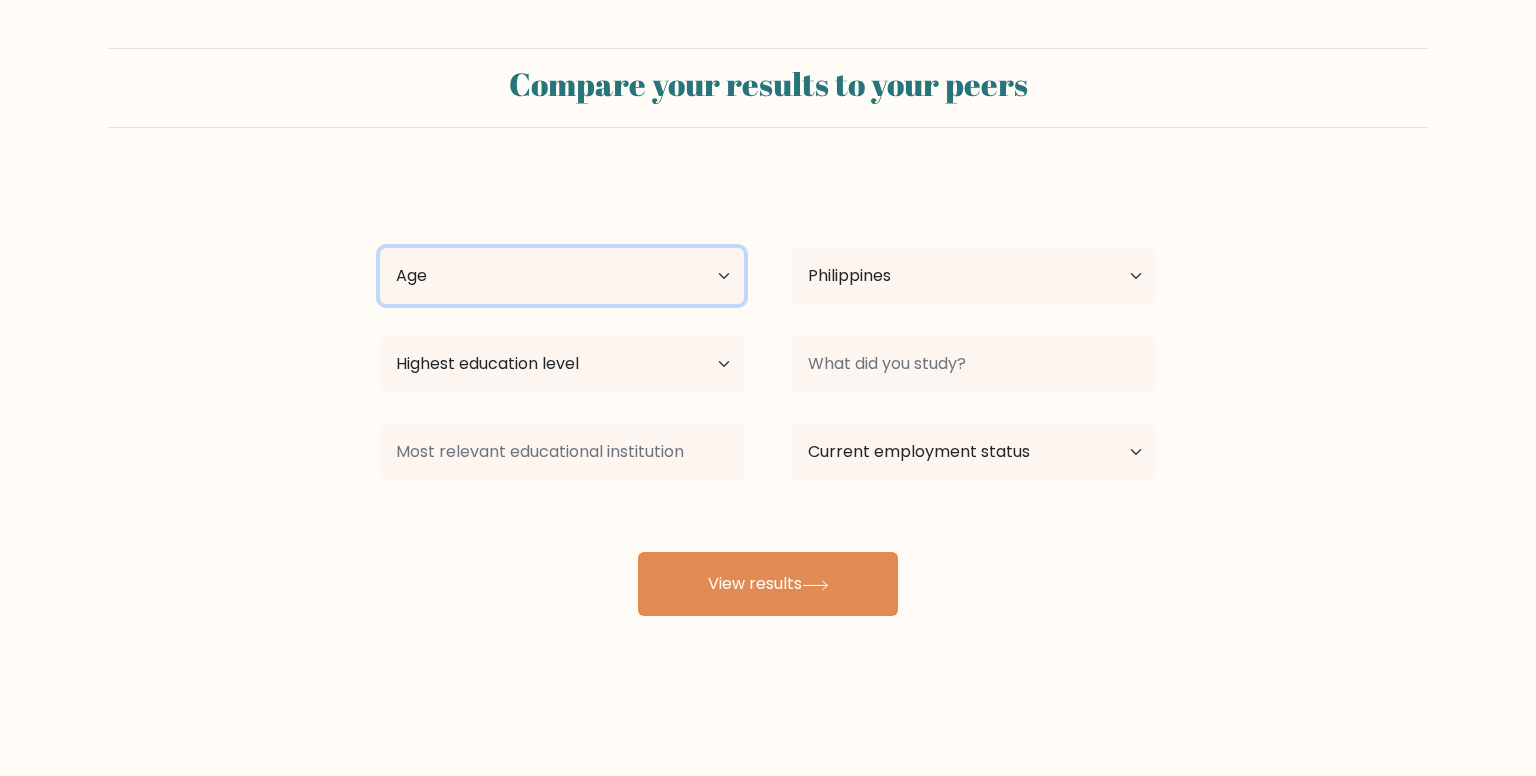 click on "Age
Under 18 years old
18-24 years old
25-34 years old
35-44 years old
45-54 years old
55-64 years old
65 years old and above" at bounding box center (562, 276) 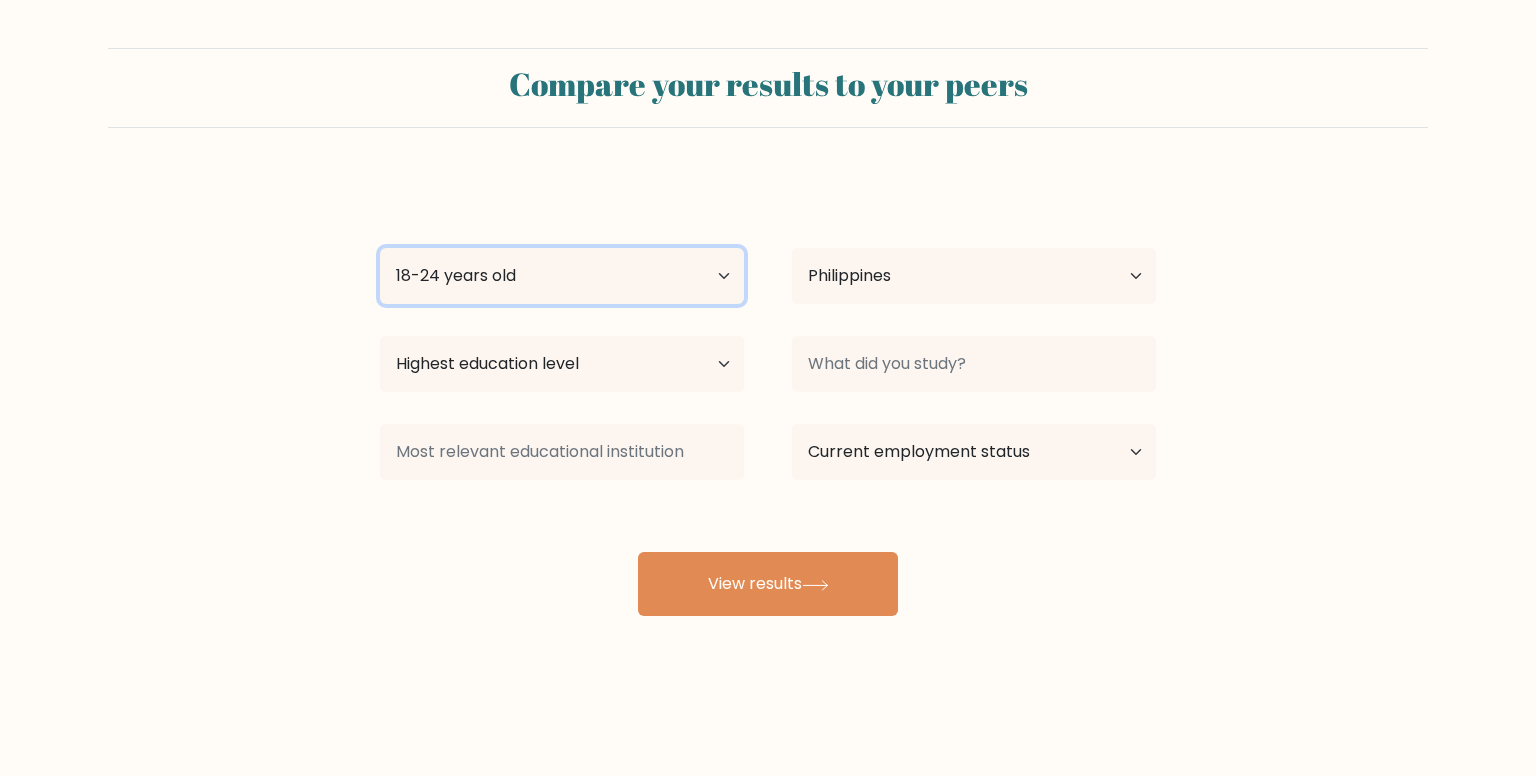 click on "Age
Under 18 years old
18-24 years old
25-34 years old
35-44 years old
45-54 years old
55-64 years old
65 years old and above" at bounding box center (562, 276) 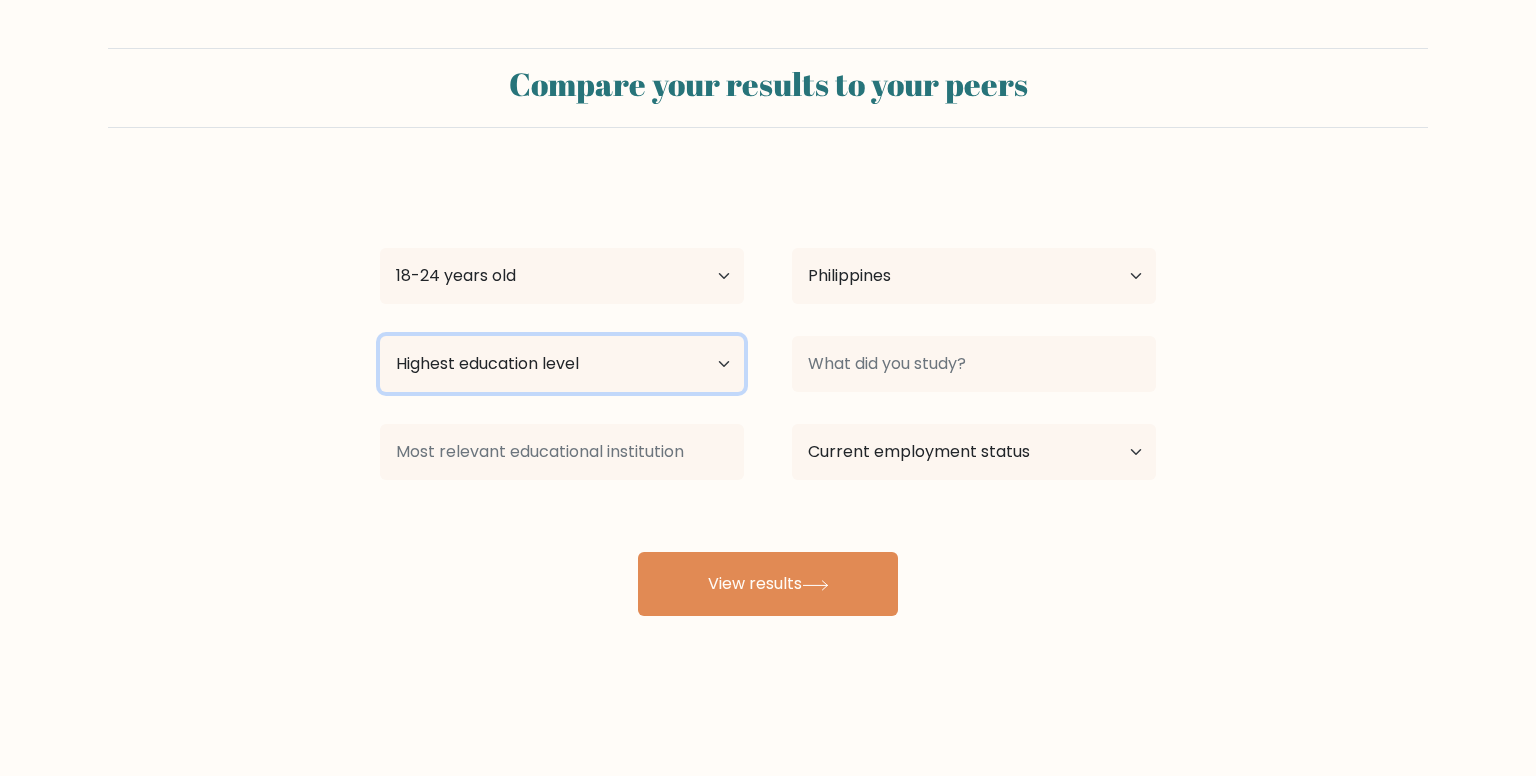 click on "Highest education level
No schooling
Primary
Lower Secondary
Upper Secondary
Occupation Specific
Bachelor's degree
Master's degree
Doctoral degree" at bounding box center [562, 364] 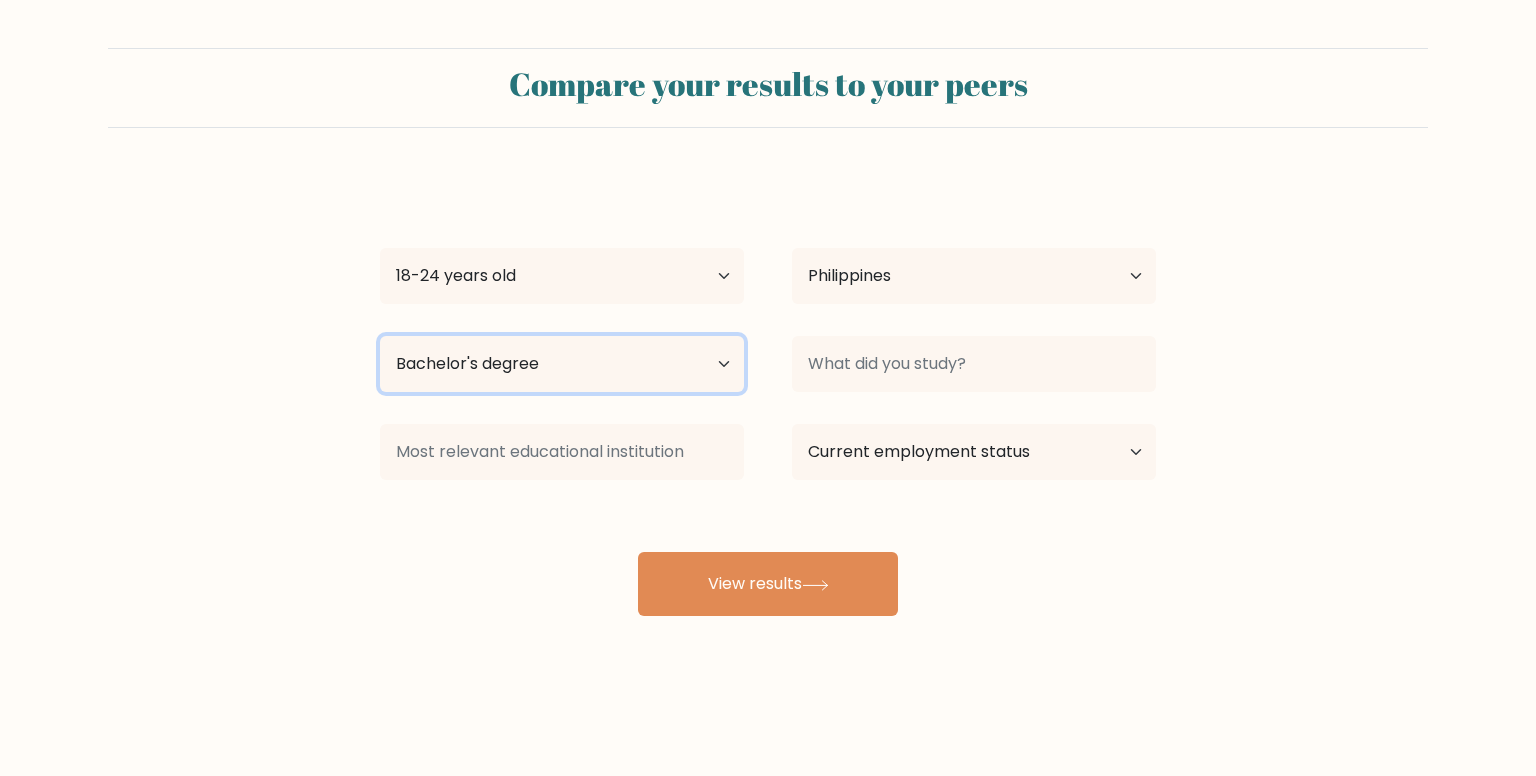 click on "Highest education level
No schooling
Primary
Lower Secondary
Upper Secondary
Occupation Specific
Bachelor's degree
Master's degree
Doctoral degree" at bounding box center [562, 364] 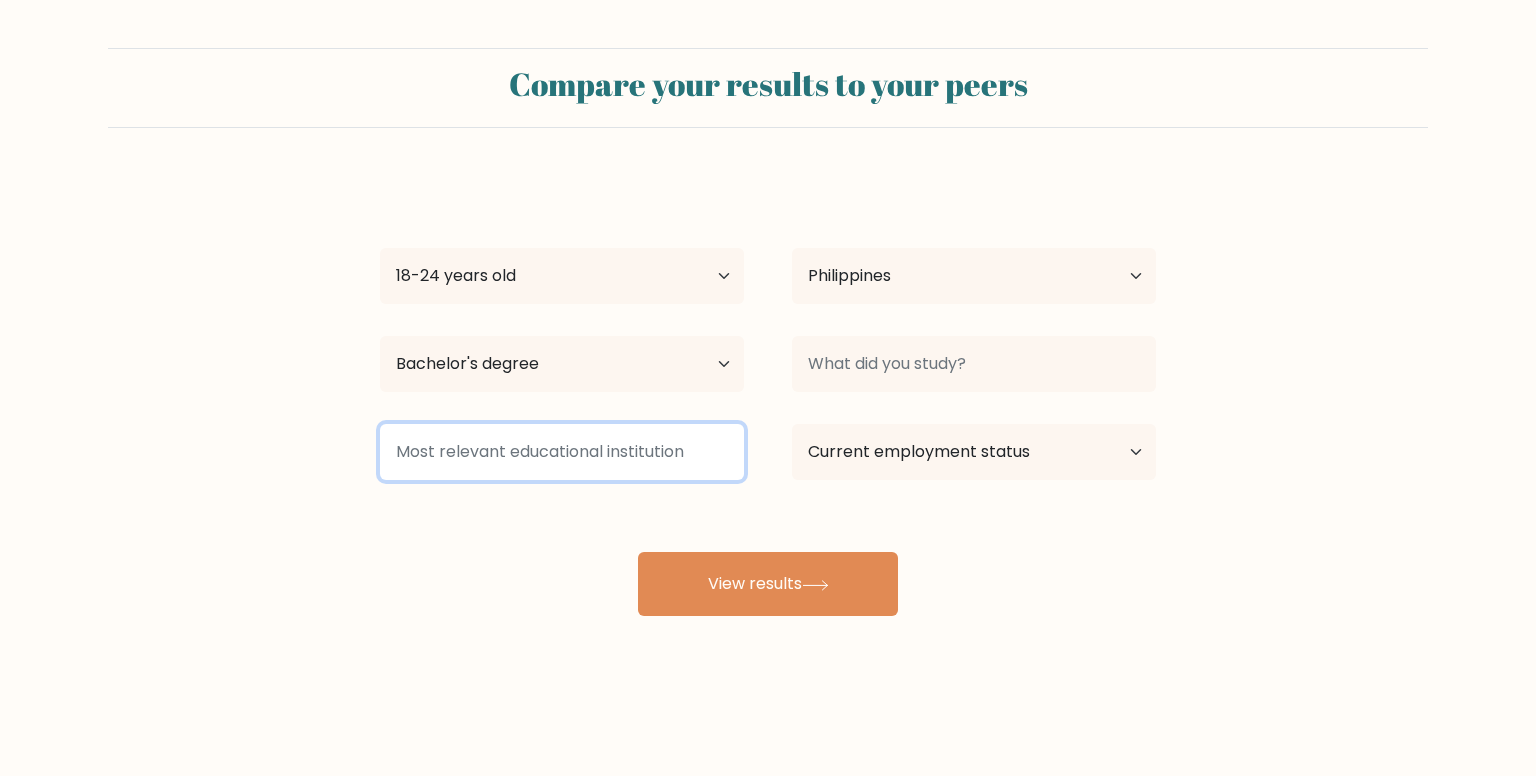 click at bounding box center [562, 452] 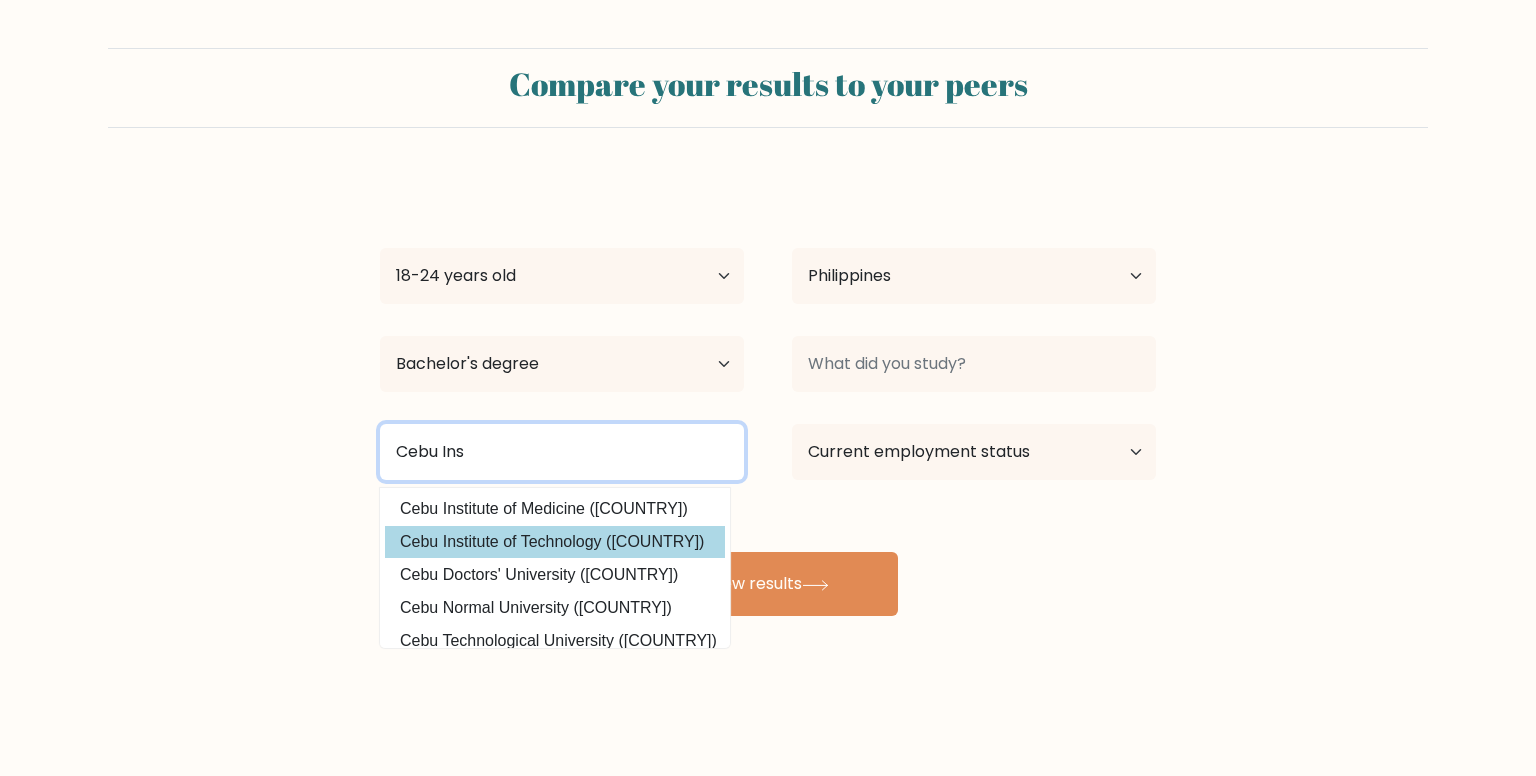 type on "Cebu Ins" 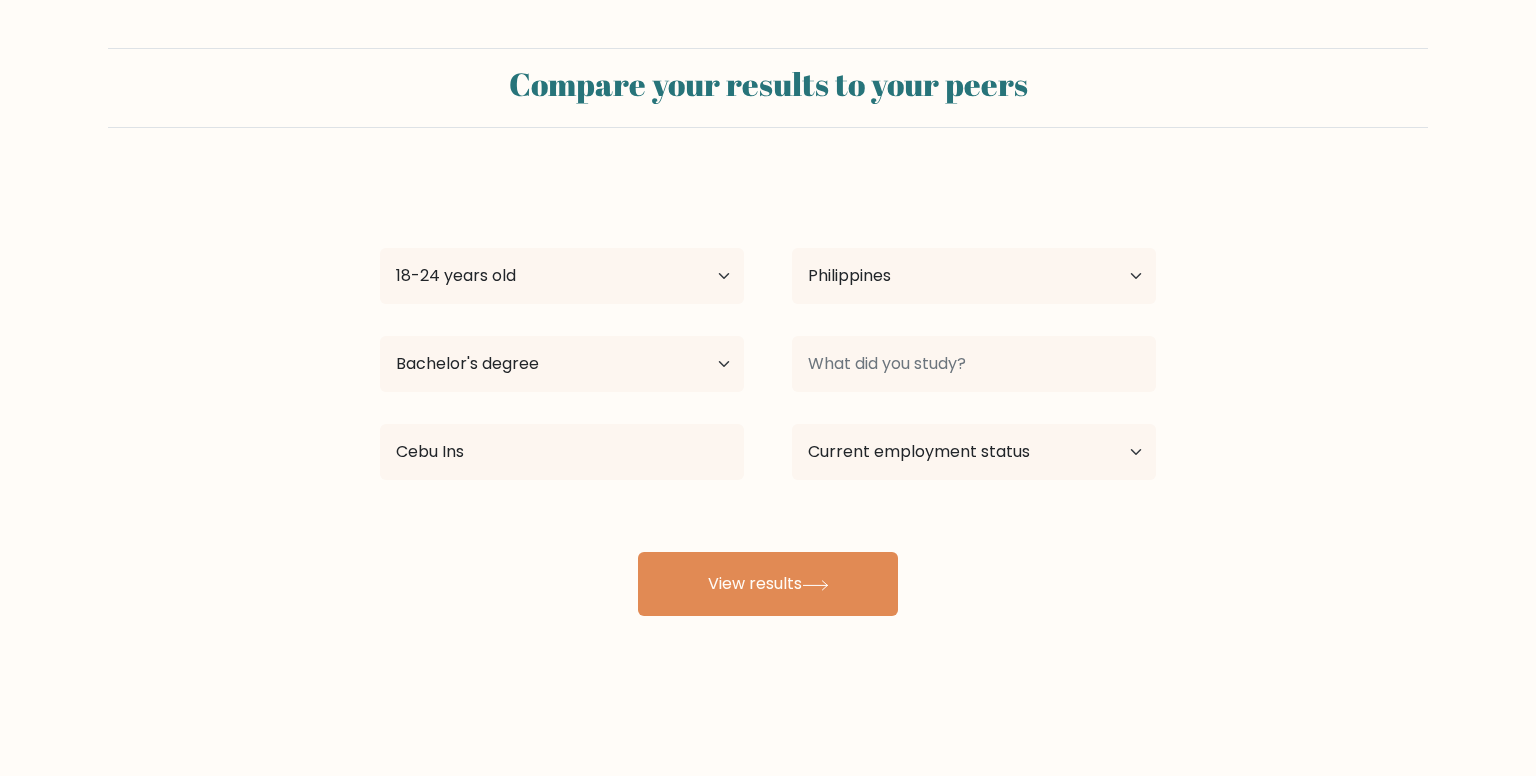 click on "Reca Mae
Añana
Age
Under 18 years old
18-24 years old
25-34 years old
35-44 years old
45-54 years old
55-64 years old
65 years old and above
Country
Afghanistan
Albania
Algeria
American Samoa
Andorra
Angola
Anguilla
Antarctica
Antigua and Barbuda
Argentina
Armenia
Aruba
Australia
Austria
Azerbaijan
Bahamas
Bahrain
Bangladesh
Barbados
Belarus
Belgium
Belize
Benin
Bermuda
Bhutan
Bolivia
Bonaire, Sint Eustatius and Saba
Bosnia and Herzegovina
Botswana
Bouvet Island
Brazil
Brunei" at bounding box center [768, 396] 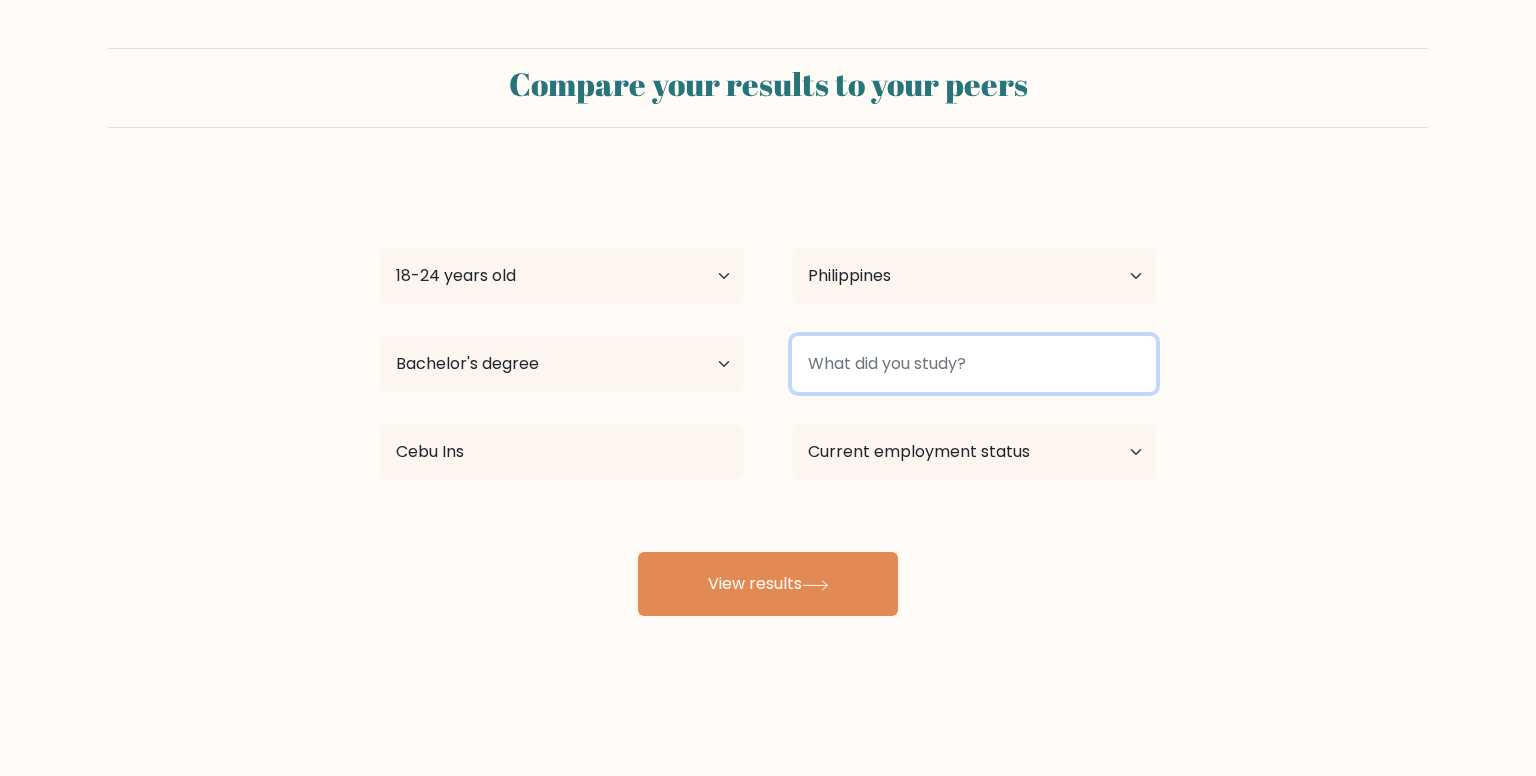 click at bounding box center [974, 364] 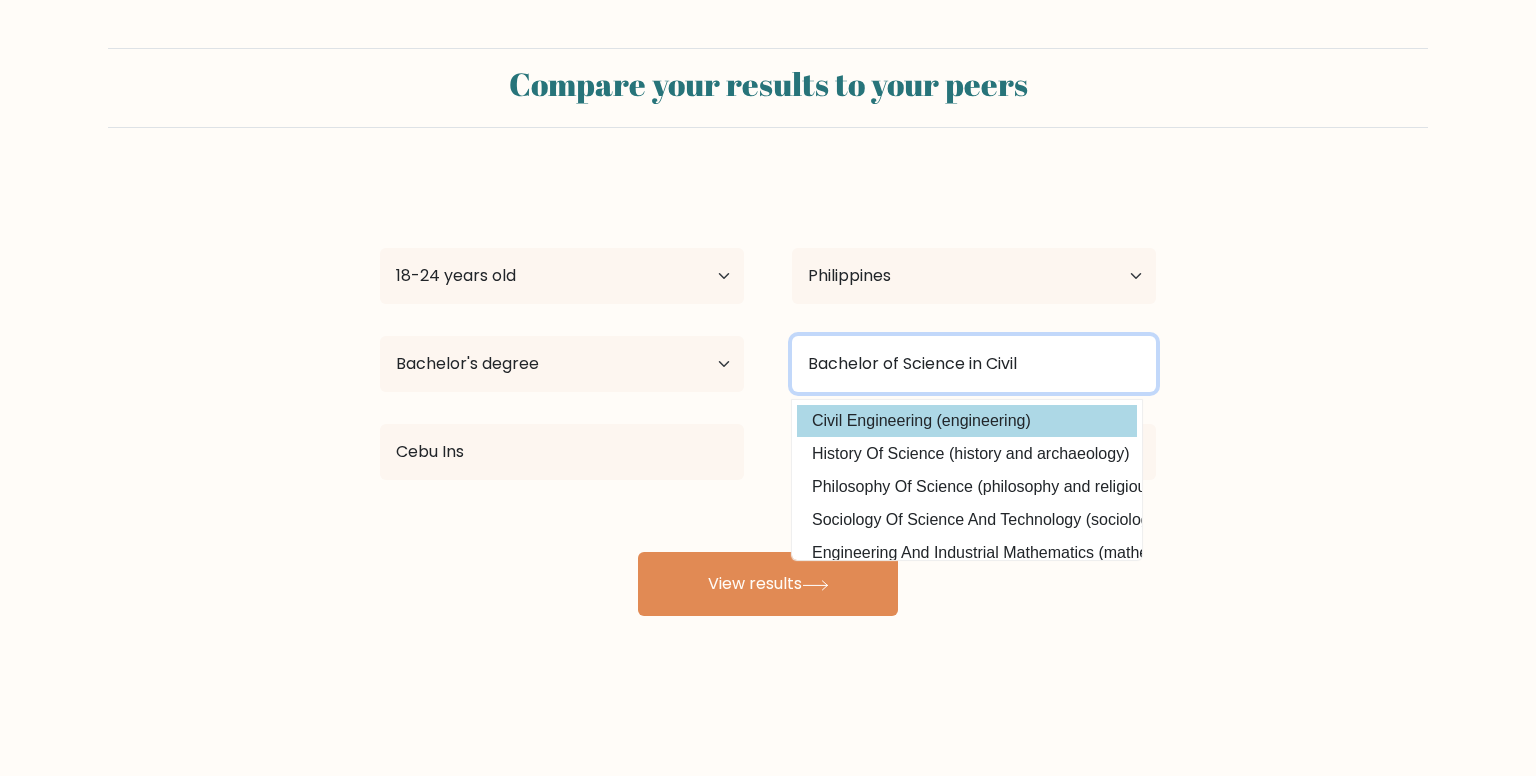type on "Bachelor of Science in Civil" 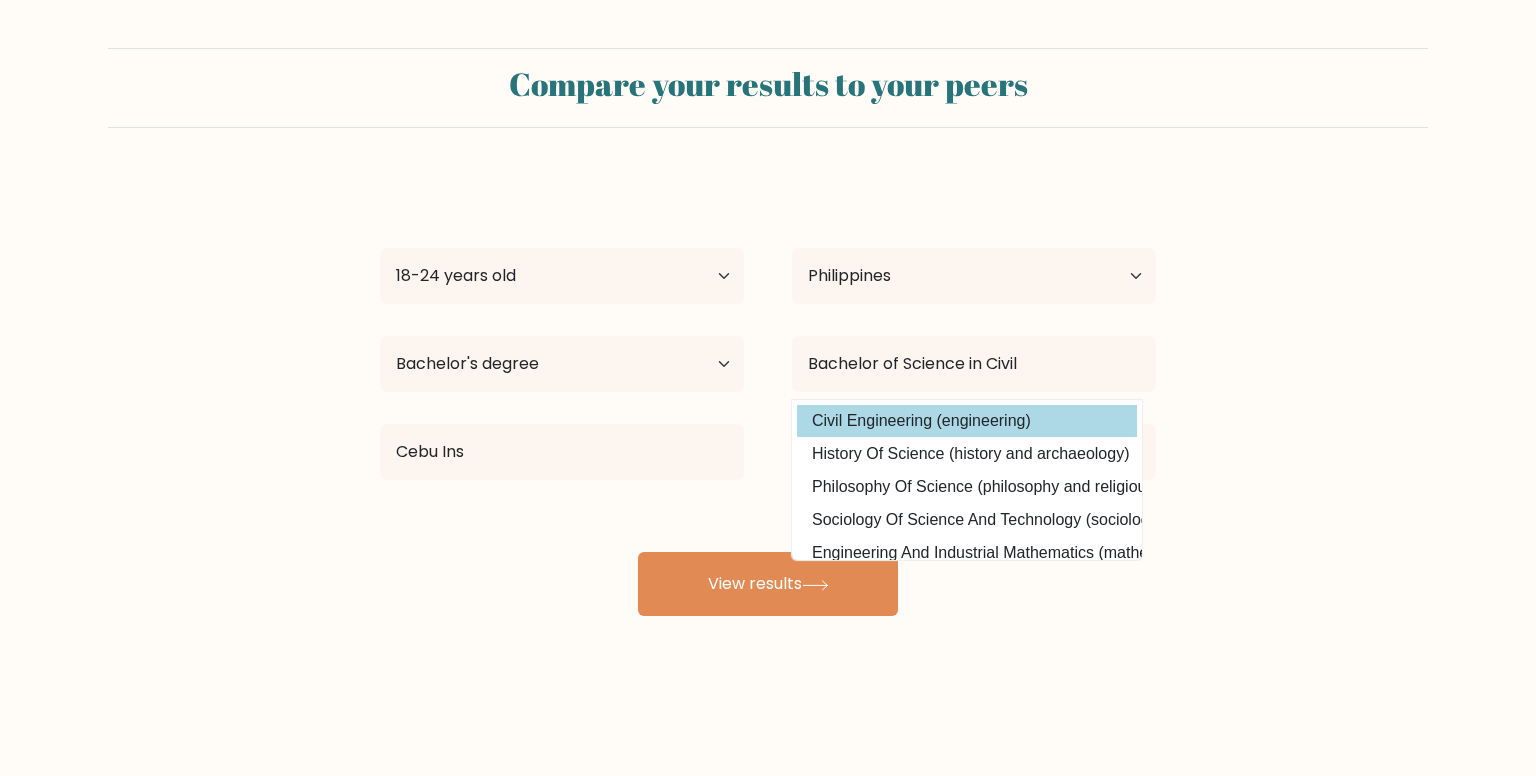 click on "Reca Mae
Añana
Age
Under 18 years old
18-24 years old
25-34 years old
35-44 years old
45-54 years old
55-64 years old
65 years old and above
Country
Afghanistan
Albania
Algeria
American Samoa
Andorra
Angola
Anguilla
Antarctica
Antigua and Barbuda
Argentina
Armenia
Aruba
Australia
Austria
Azerbaijan
Bahamas
Bahrain
Bangladesh
Barbados
Belarus
Belgium
Belize
Benin
Bermuda
Bhutan
Bolivia
Bonaire, Sint Eustatius and Saba
Bosnia and Herzegovina
Botswana
Bouvet Island
Brazil
Brunei" at bounding box center [768, 396] 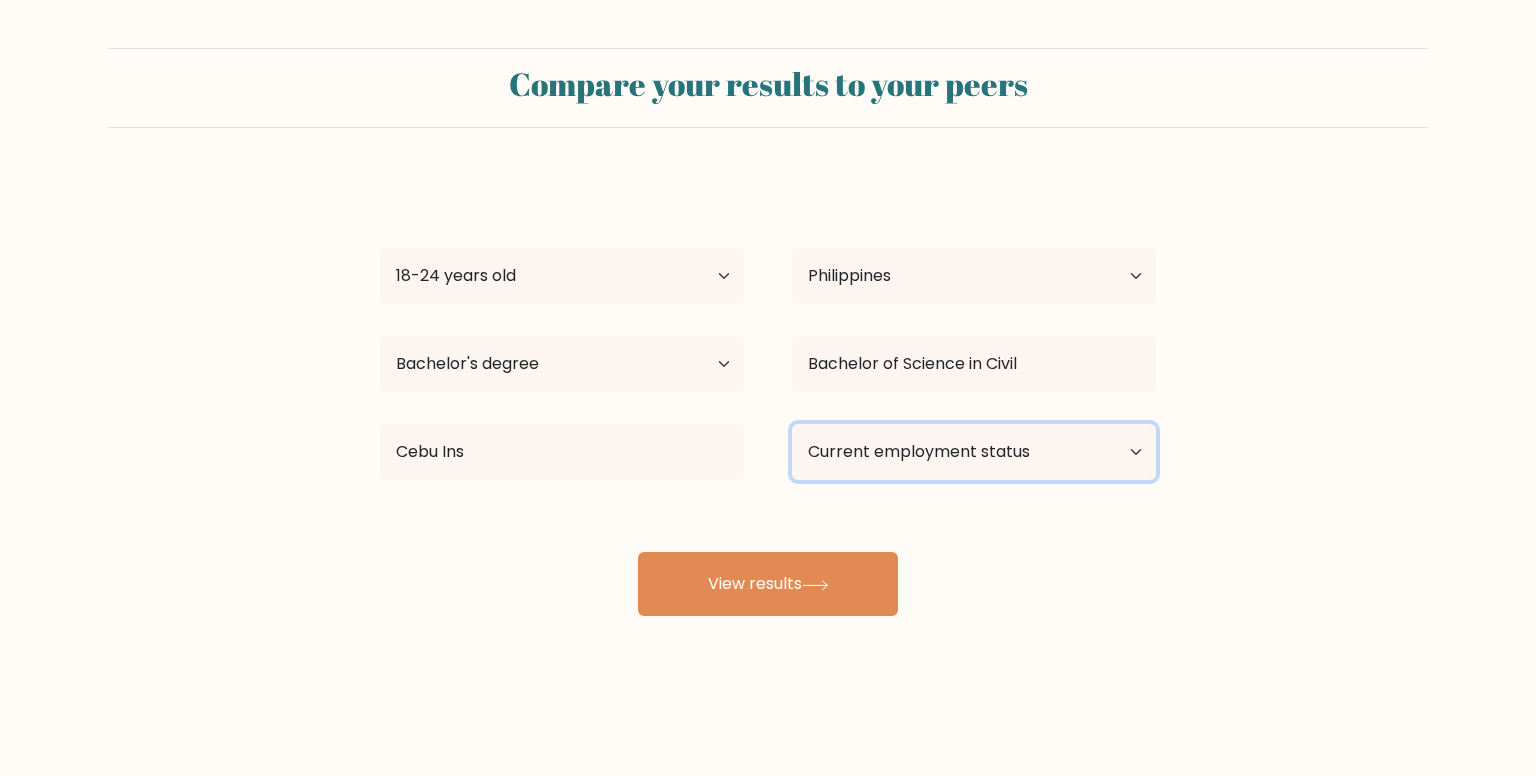 click on "Current employment status
Employed
Student
Retired
Other / prefer not to answer" at bounding box center [974, 452] 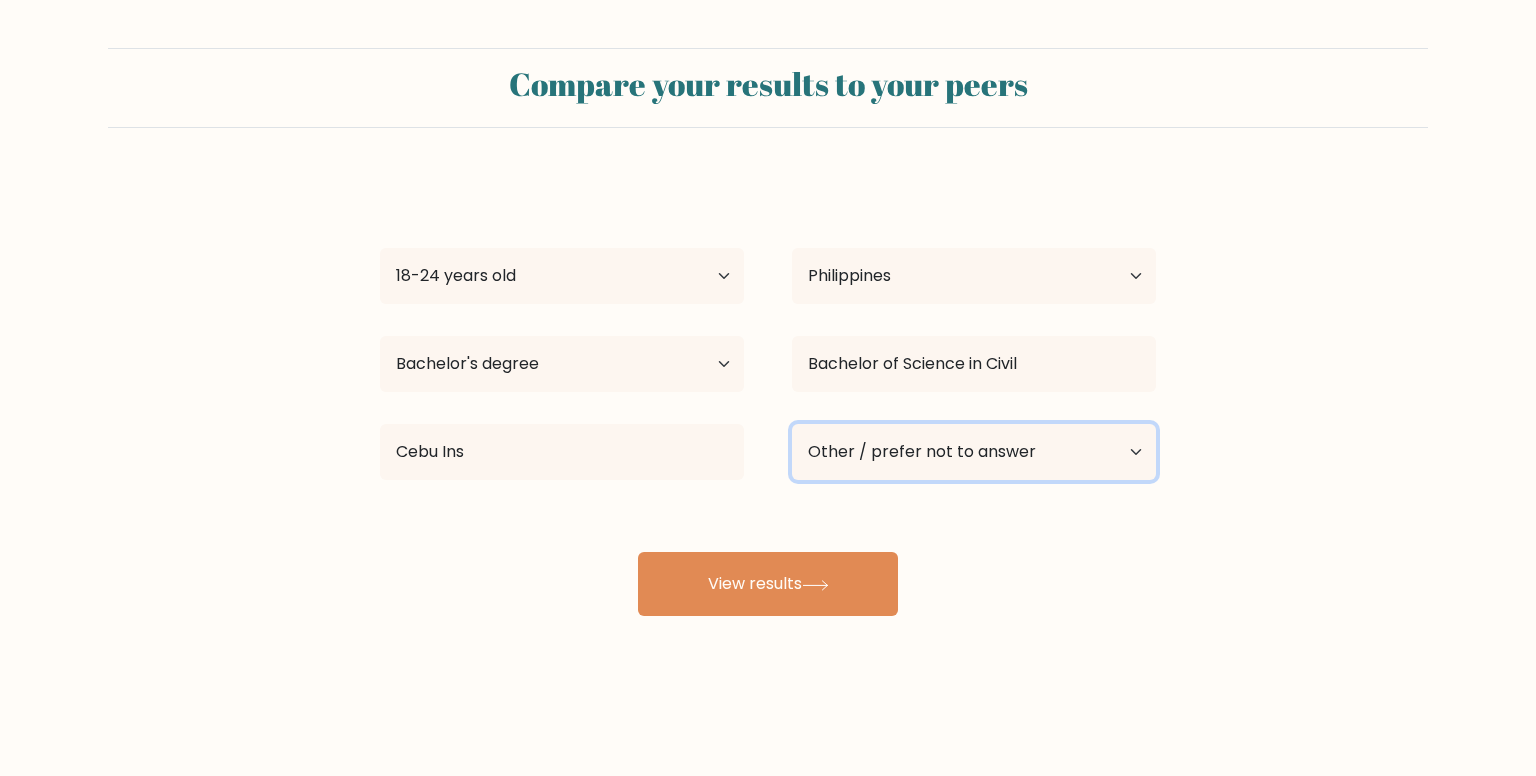click on "Current employment status
Employed
Student
Retired
Other / prefer not to answer" at bounding box center [974, 452] 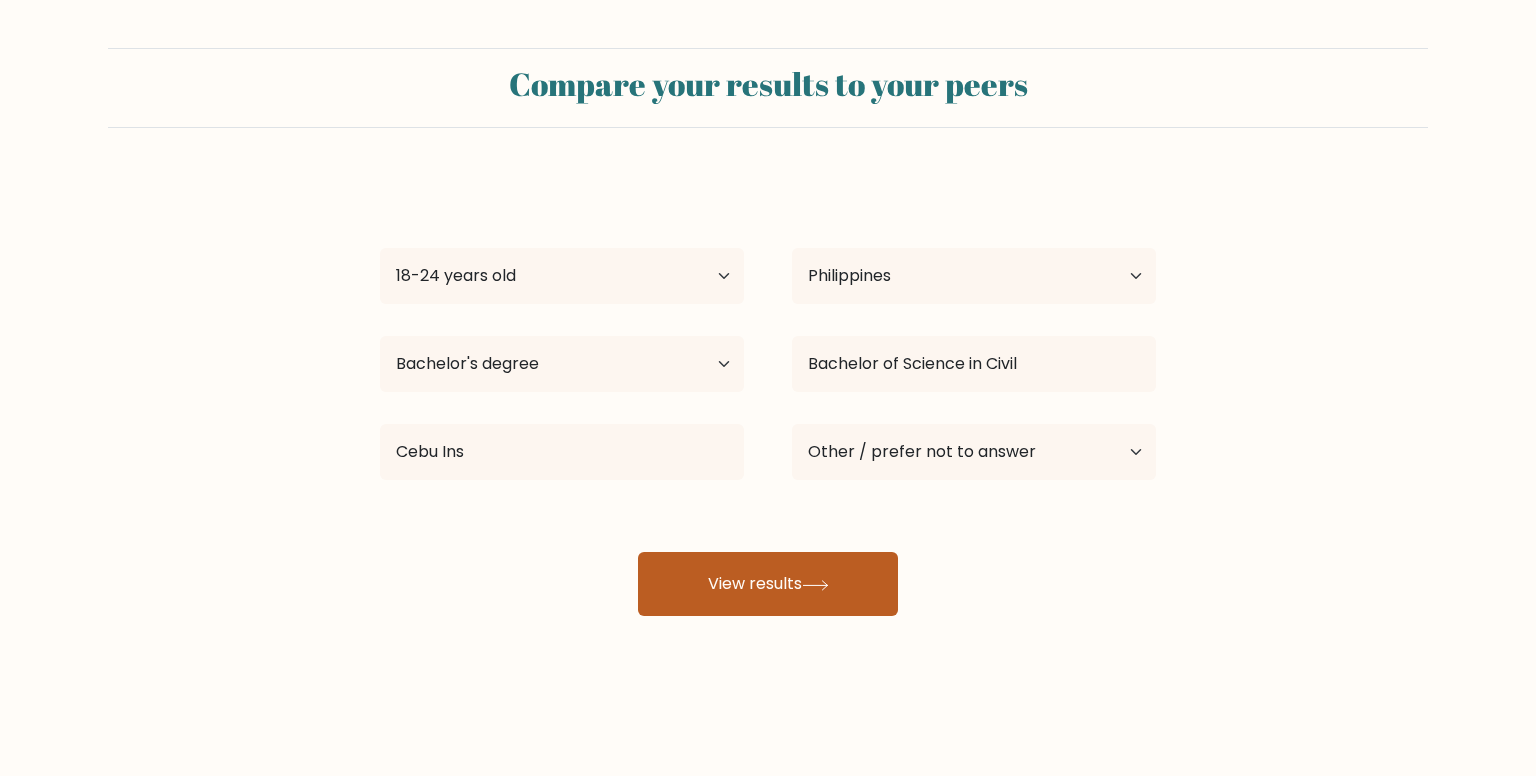 click on "View results" at bounding box center (768, 584) 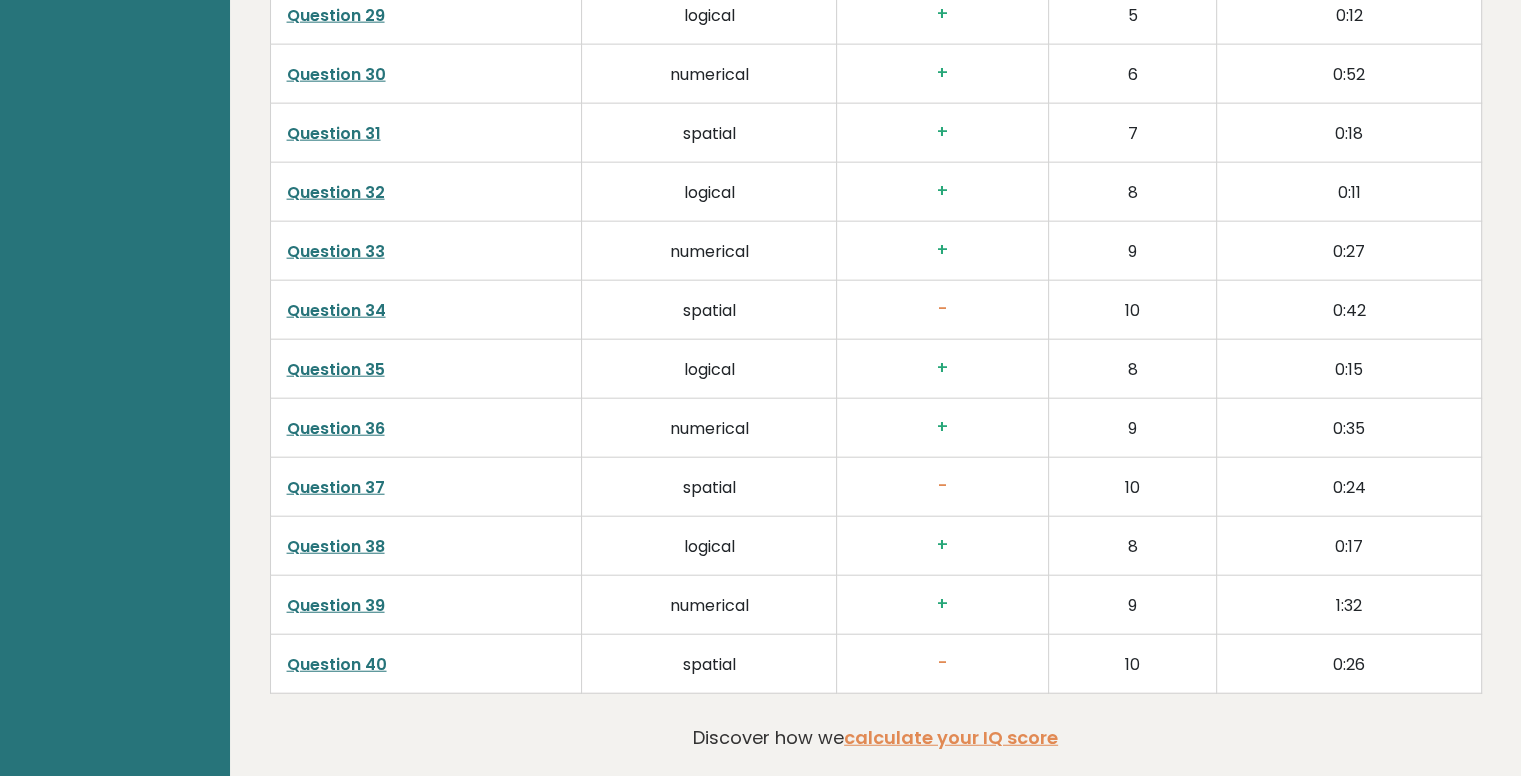 scroll, scrollTop: 5061, scrollLeft: 0, axis: vertical 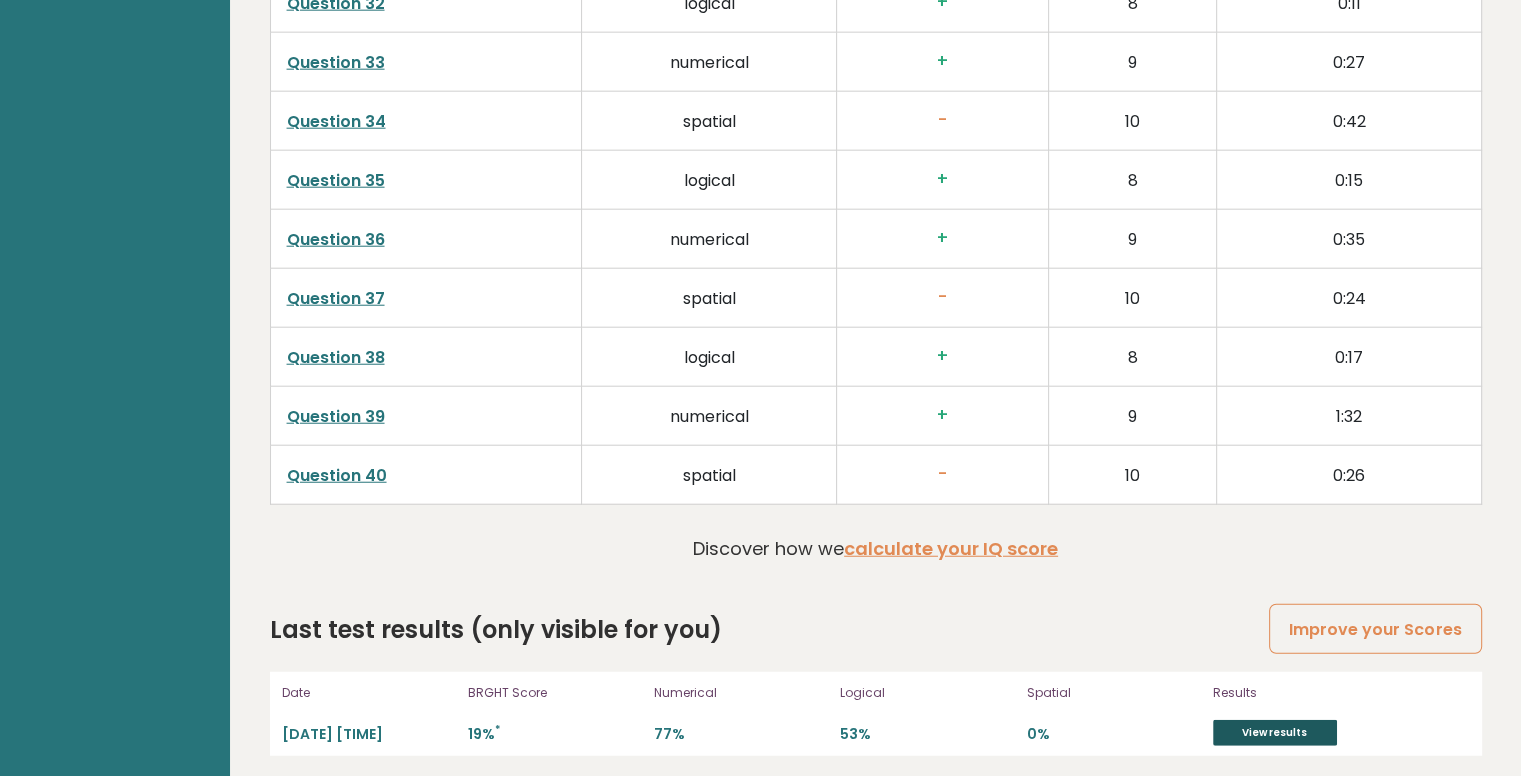 click on "View results" at bounding box center [1275, 733] 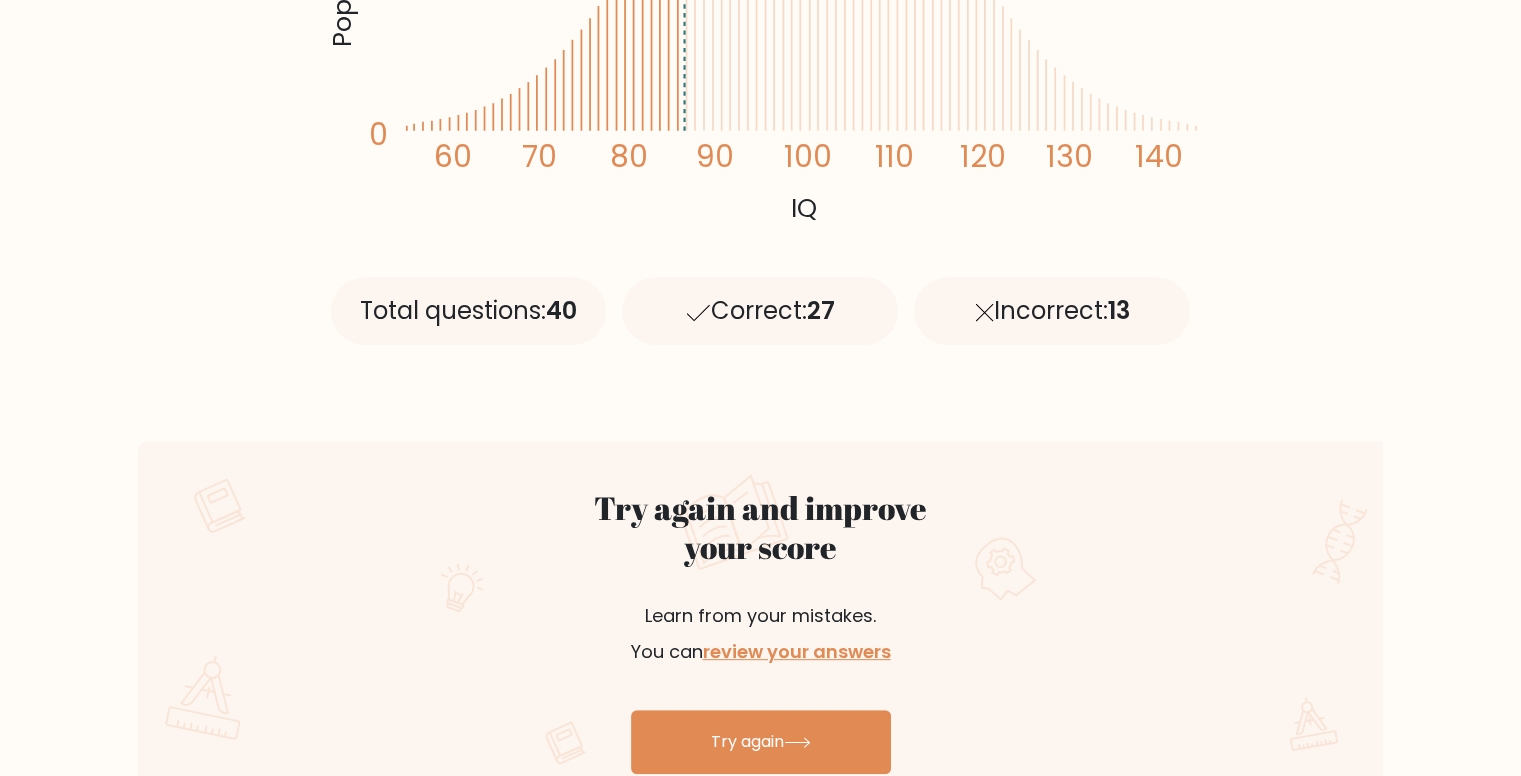 scroll, scrollTop: 700, scrollLeft: 0, axis: vertical 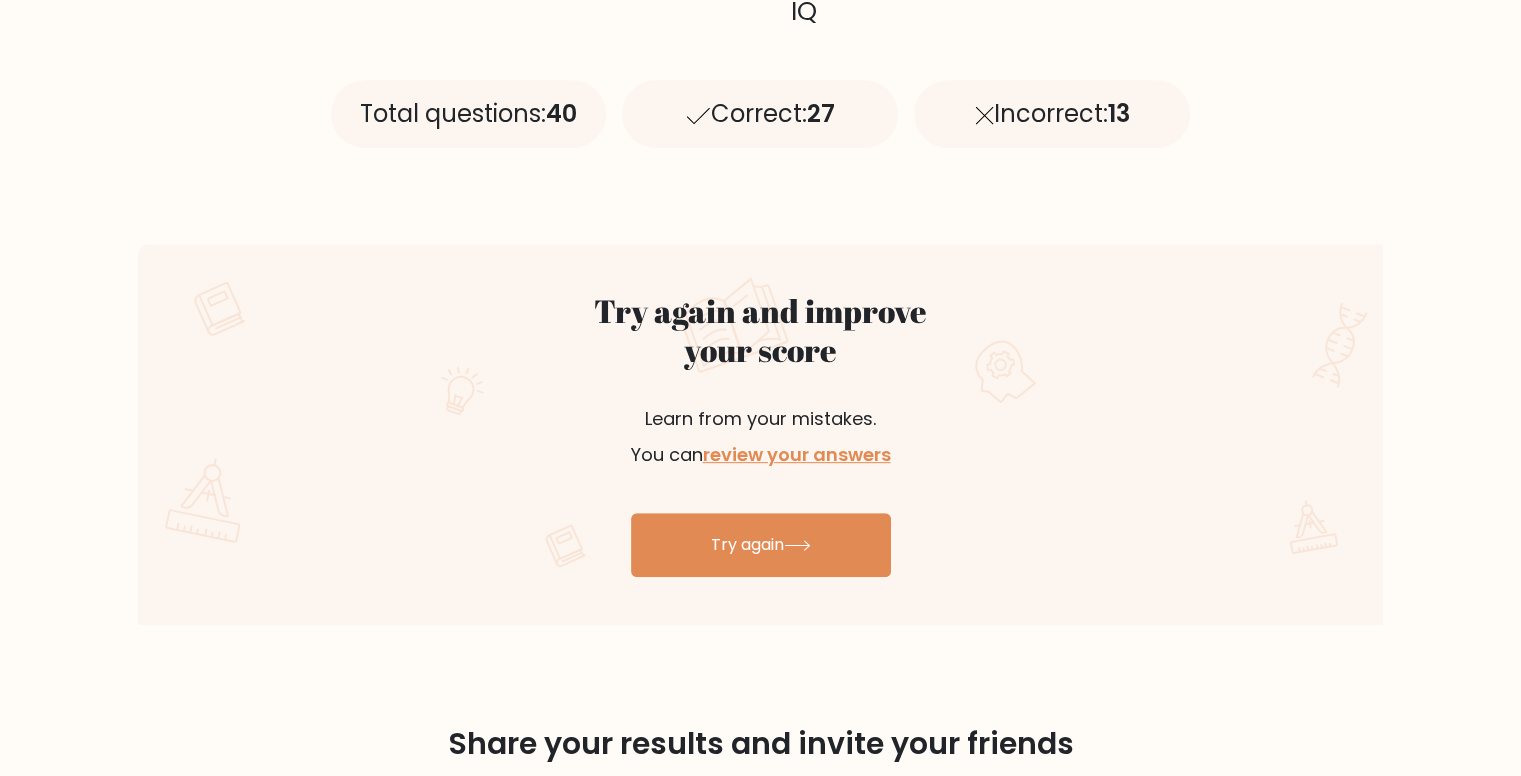 click on "Your IQ is 86 You scored better than 18.00% of the people who ever finished this test. Population/% IQ 0 1 2 60 70 80 90 100 110" at bounding box center [760, 2171] 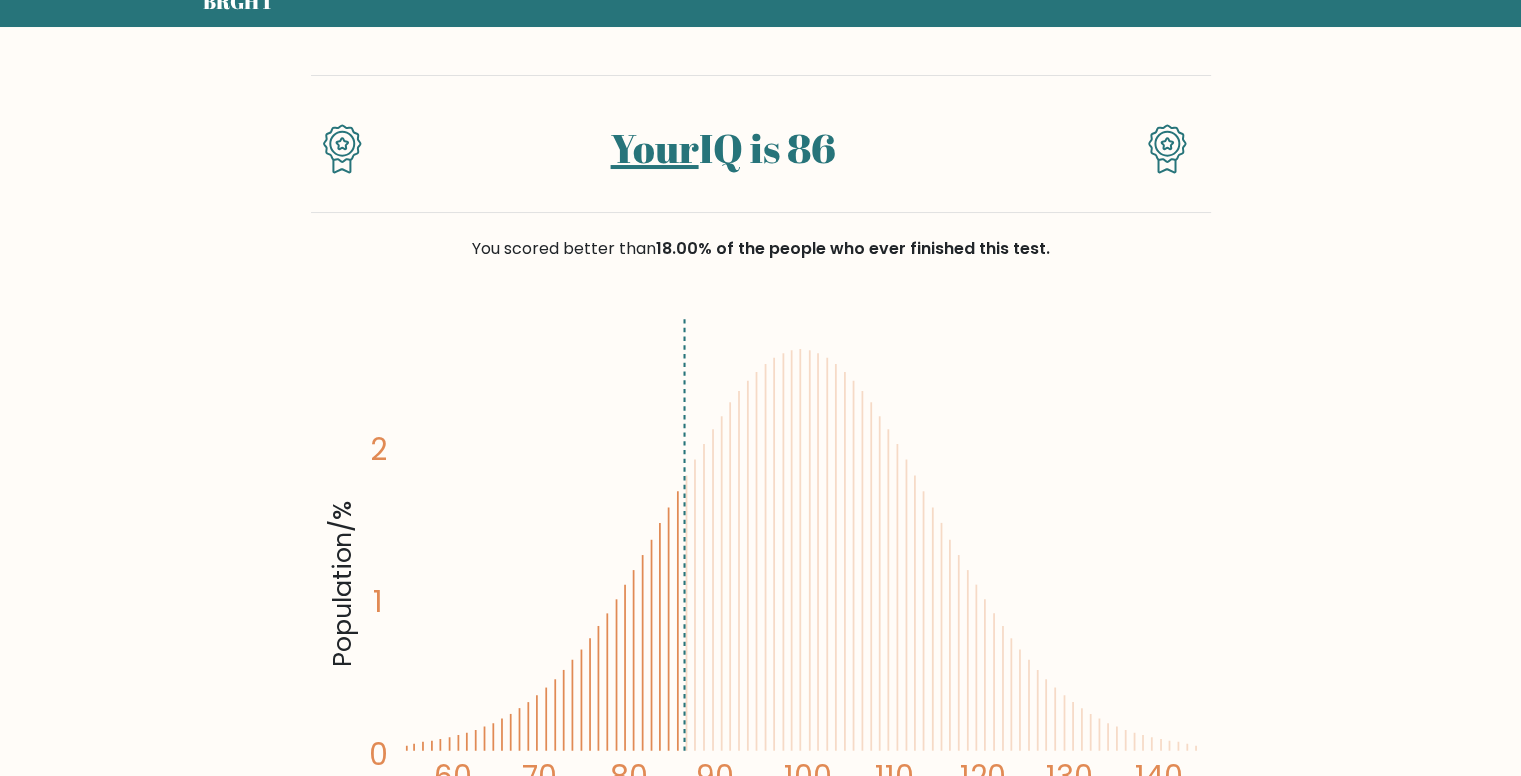 scroll, scrollTop: 0, scrollLeft: 0, axis: both 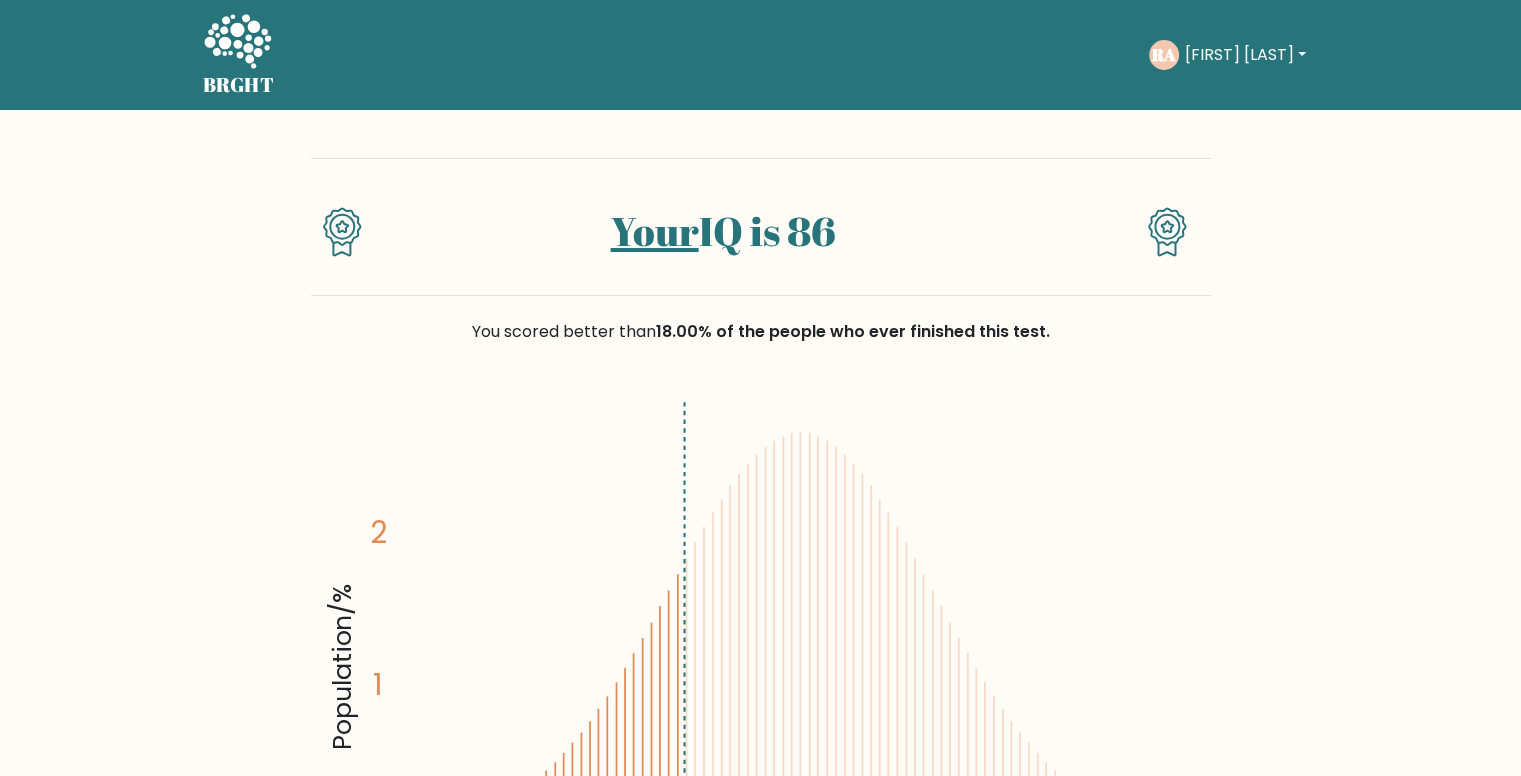 click on "[FIRST] [LAST]" at bounding box center (1245, 55) 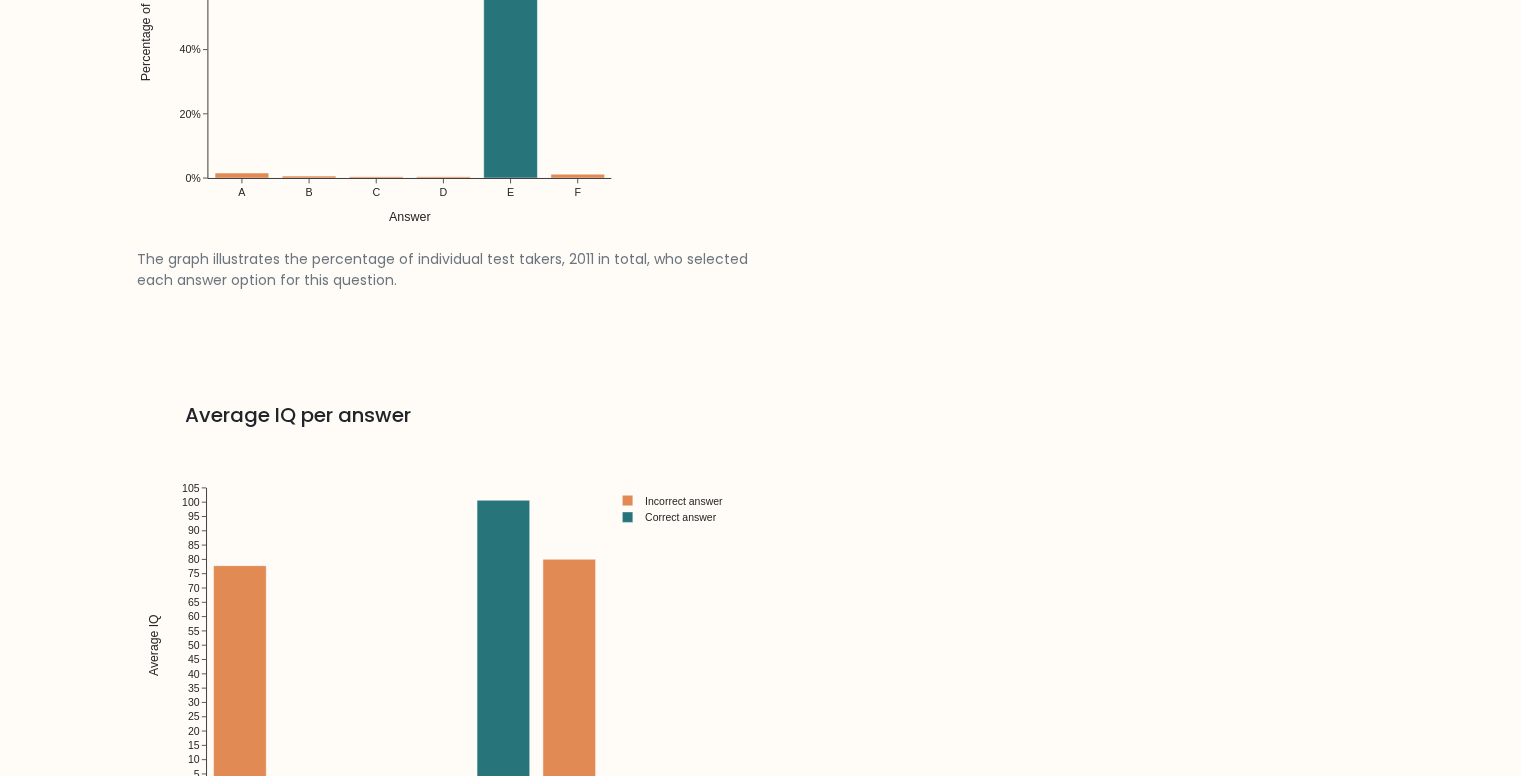 scroll, scrollTop: 2762, scrollLeft: 0, axis: vertical 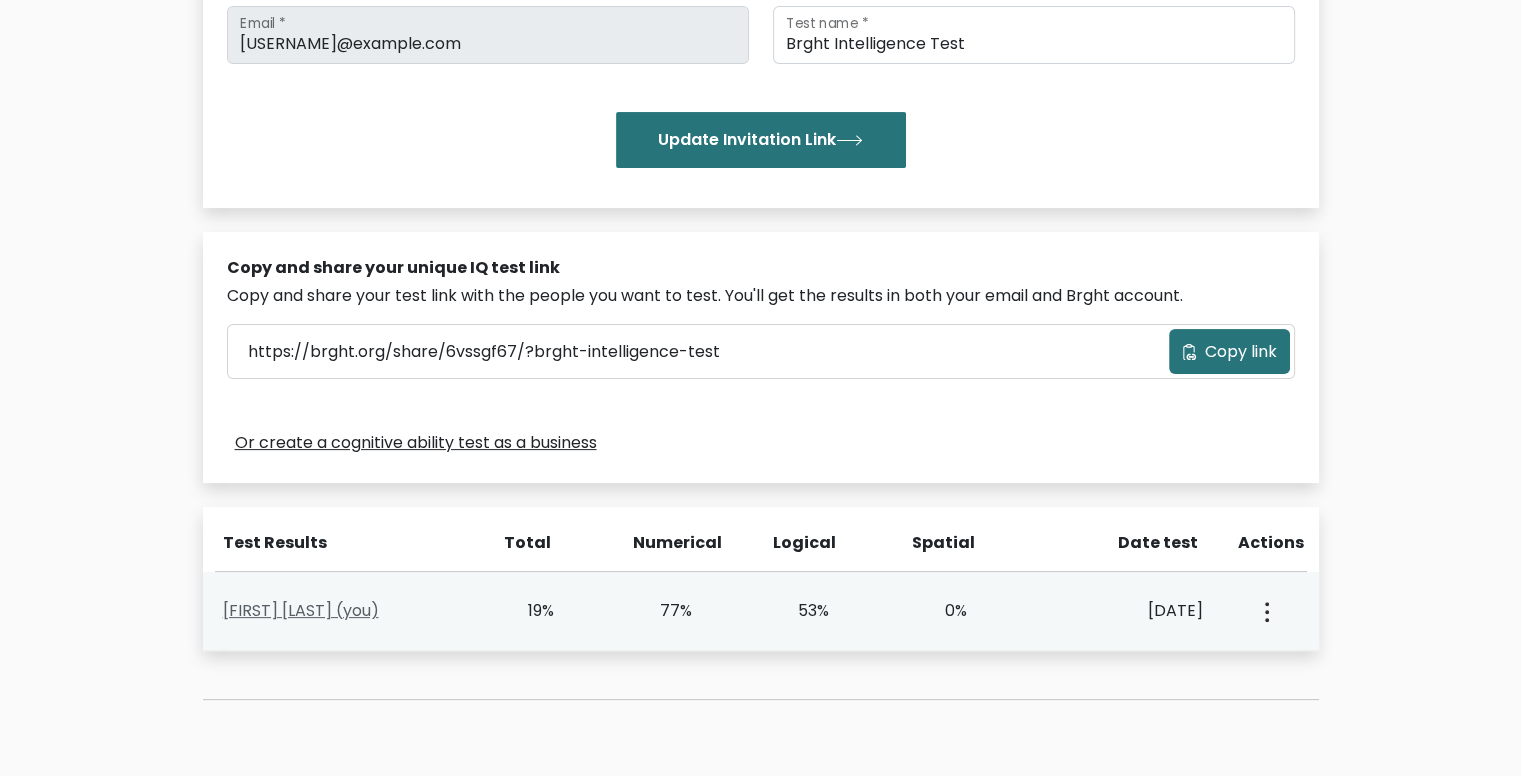 click on "[FIRST] [LAST] (you)" at bounding box center (301, 610) 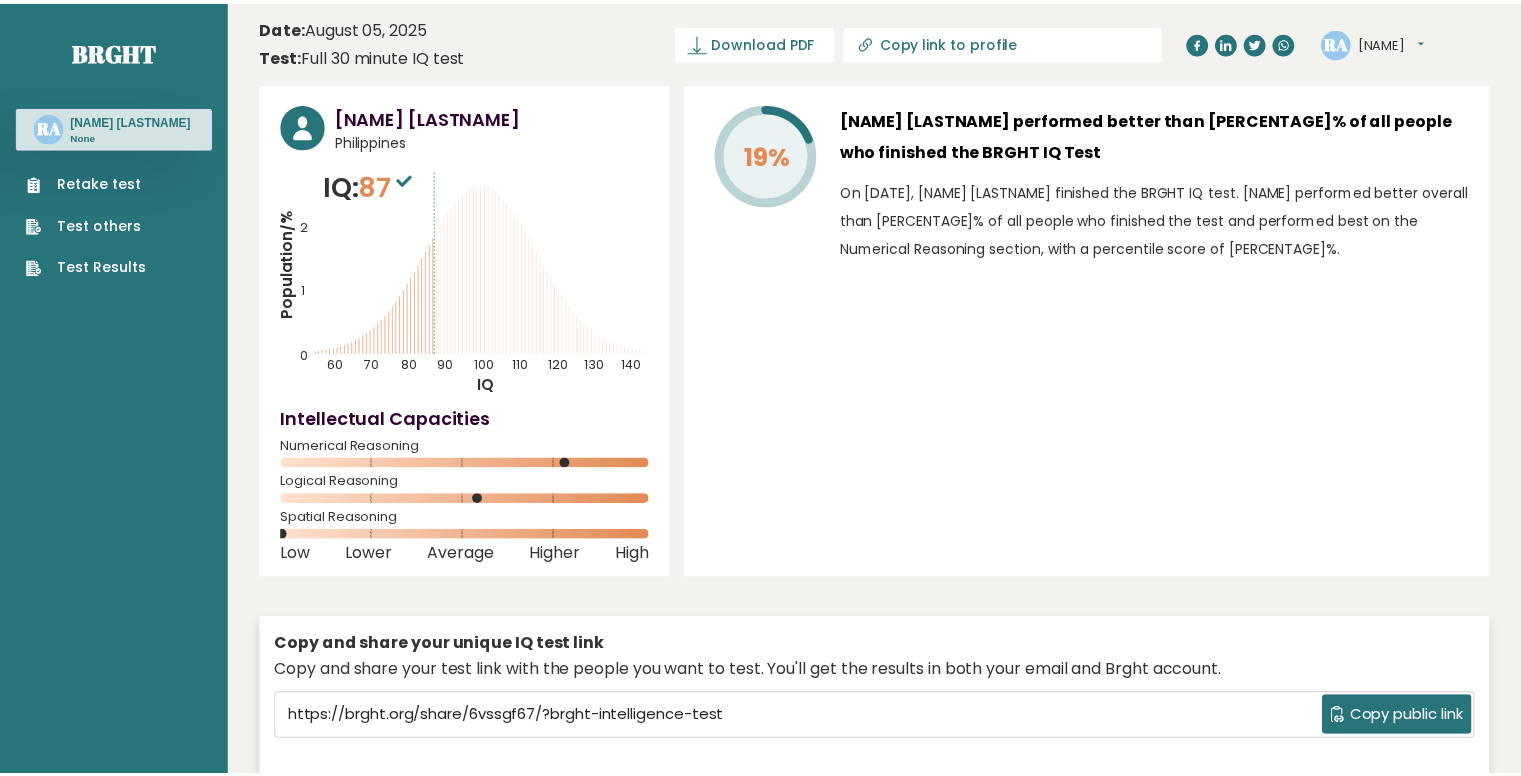 scroll, scrollTop: 0, scrollLeft: 0, axis: both 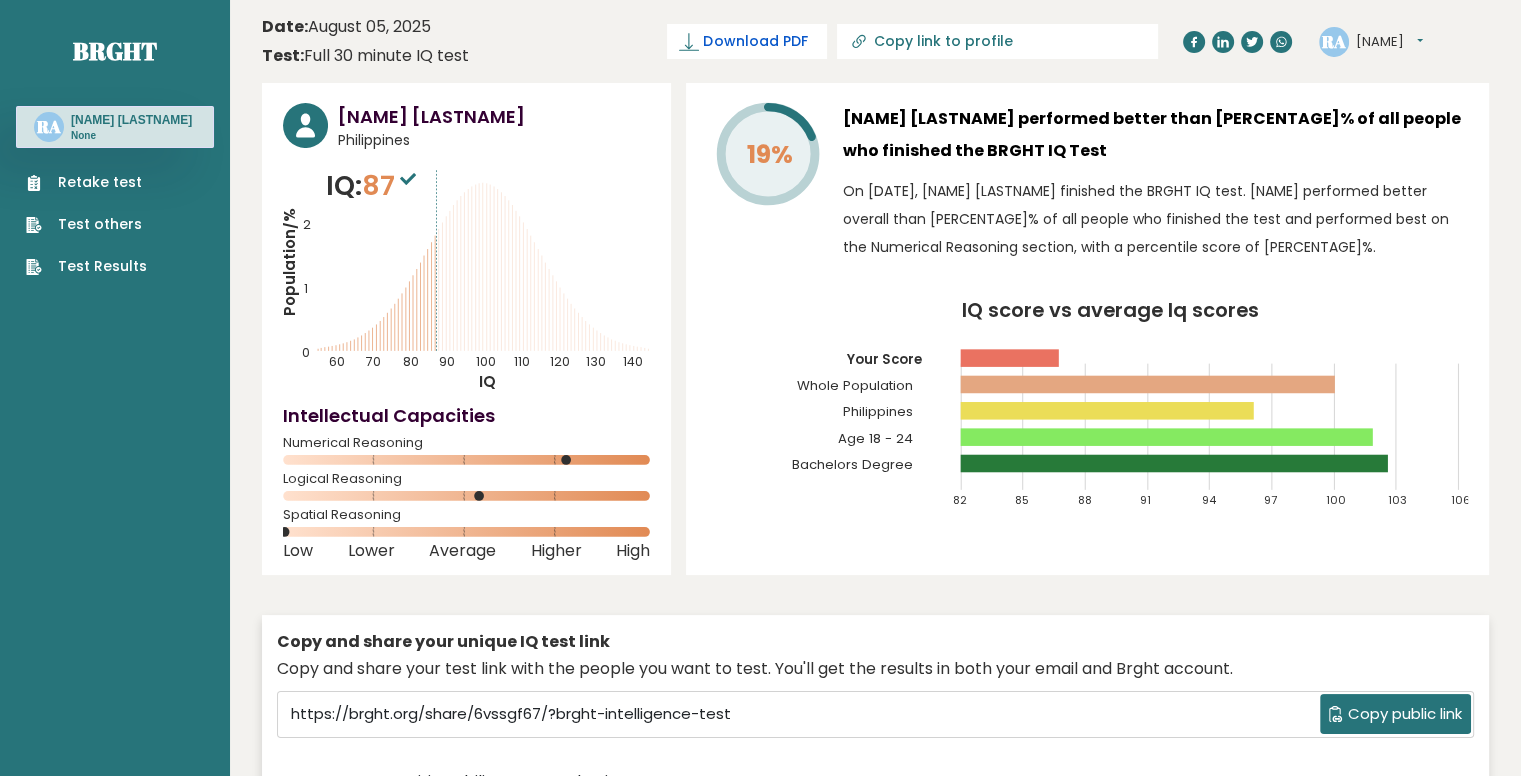 click on "Download PDF" at bounding box center (747, 41) 